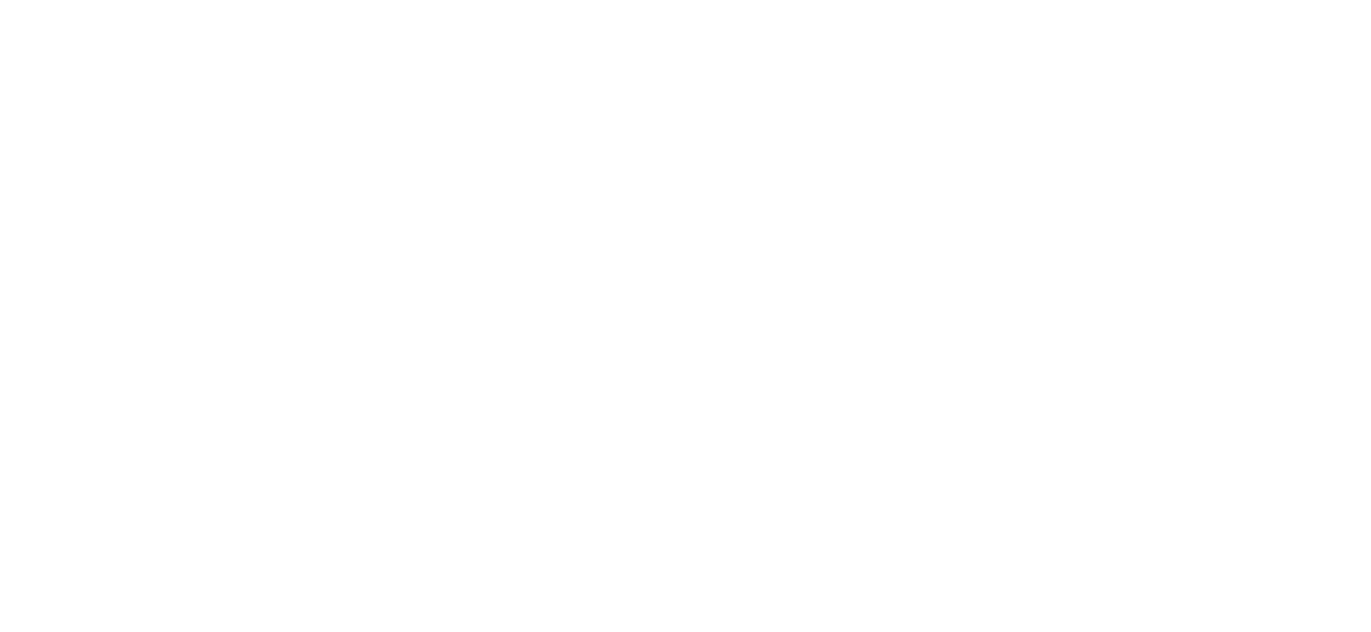 scroll, scrollTop: 0, scrollLeft: 0, axis: both 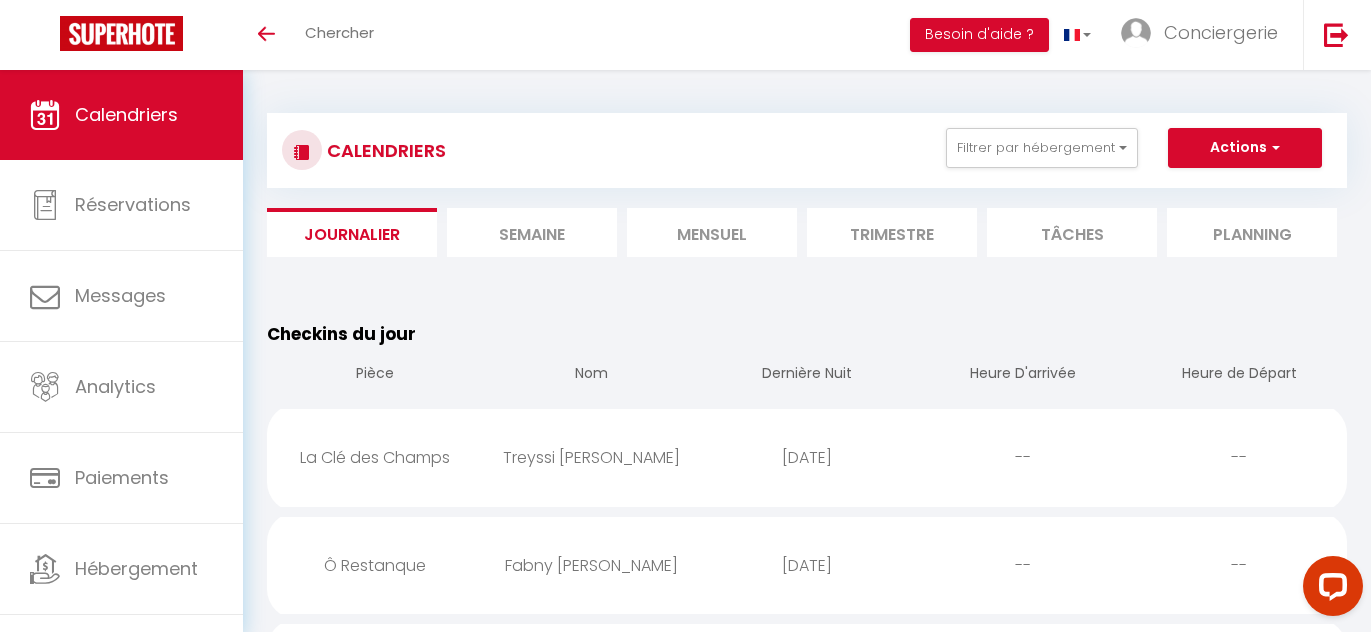 click on "Mensuel" at bounding box center [712, 232] 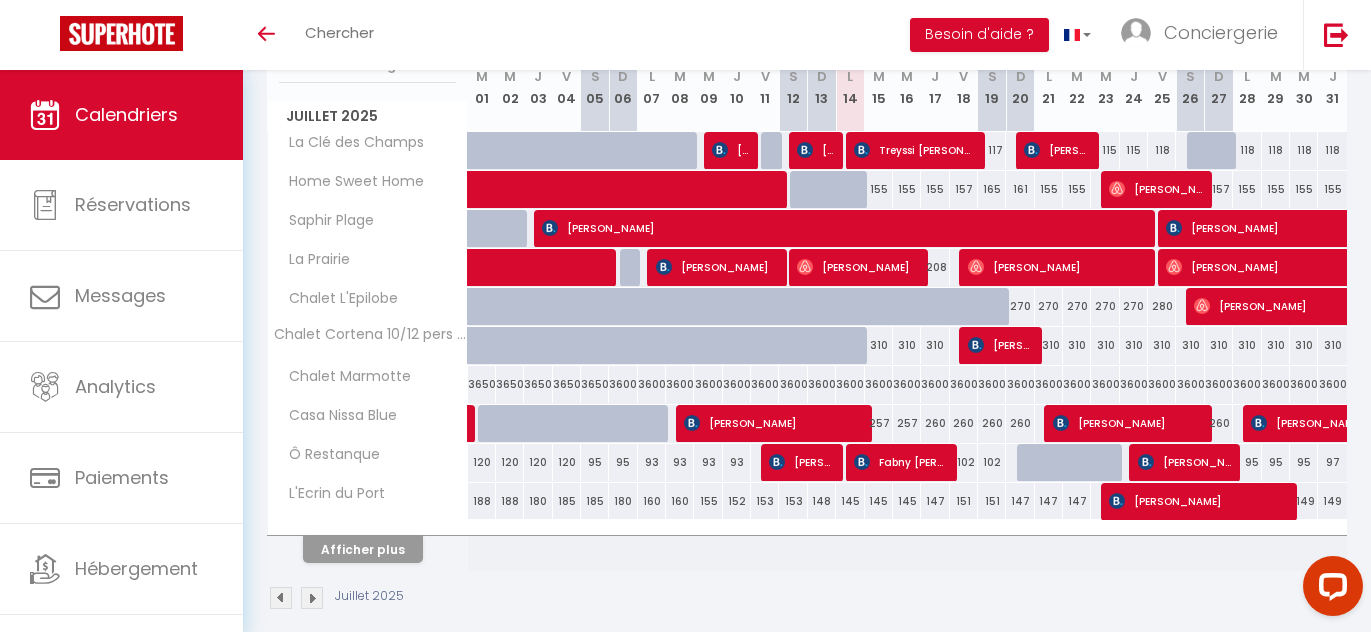 scroll, scrollTop: 306, scrollLeft: 0, axis: vertical 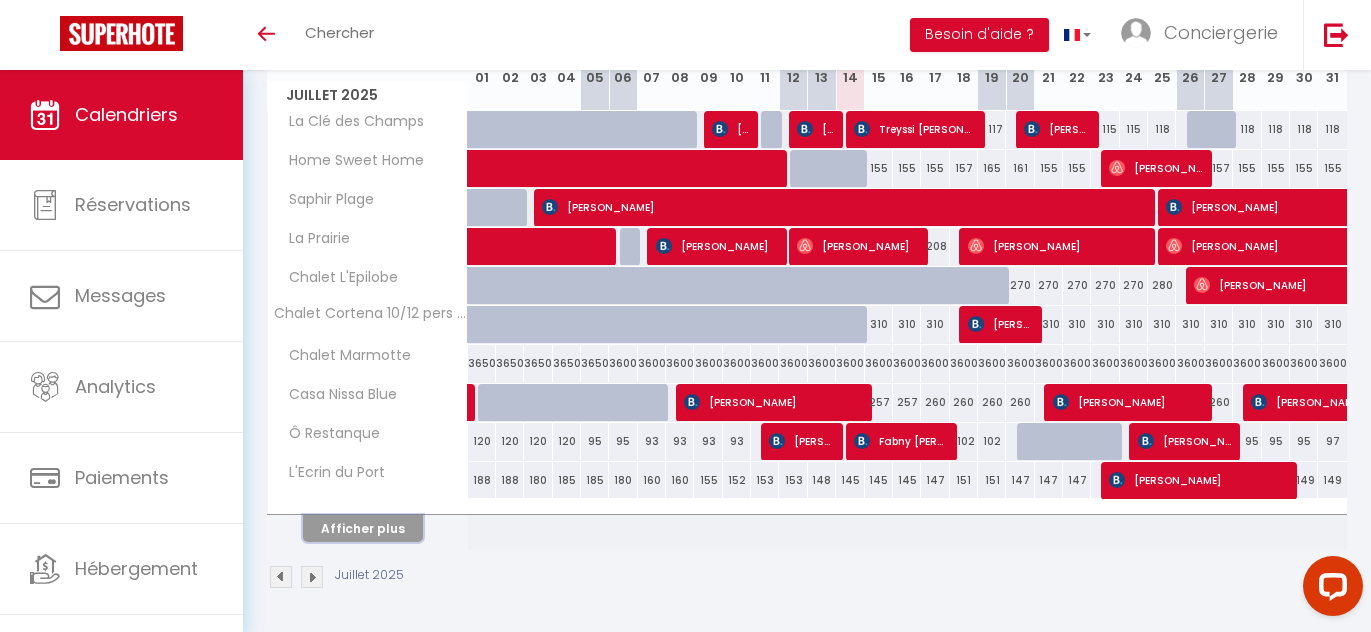 click on "Afficher plus" at bounding box center (363, 528) 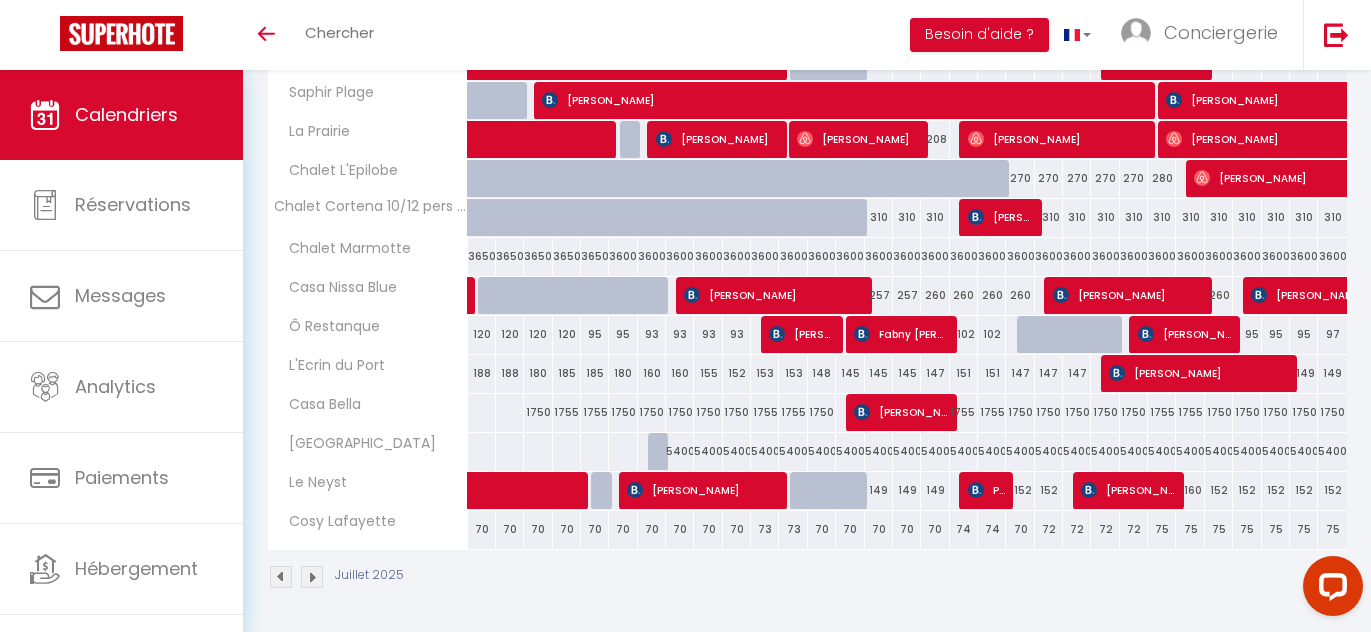 scroll, scrollTop: 0, scrollLeft: 0, axis: both 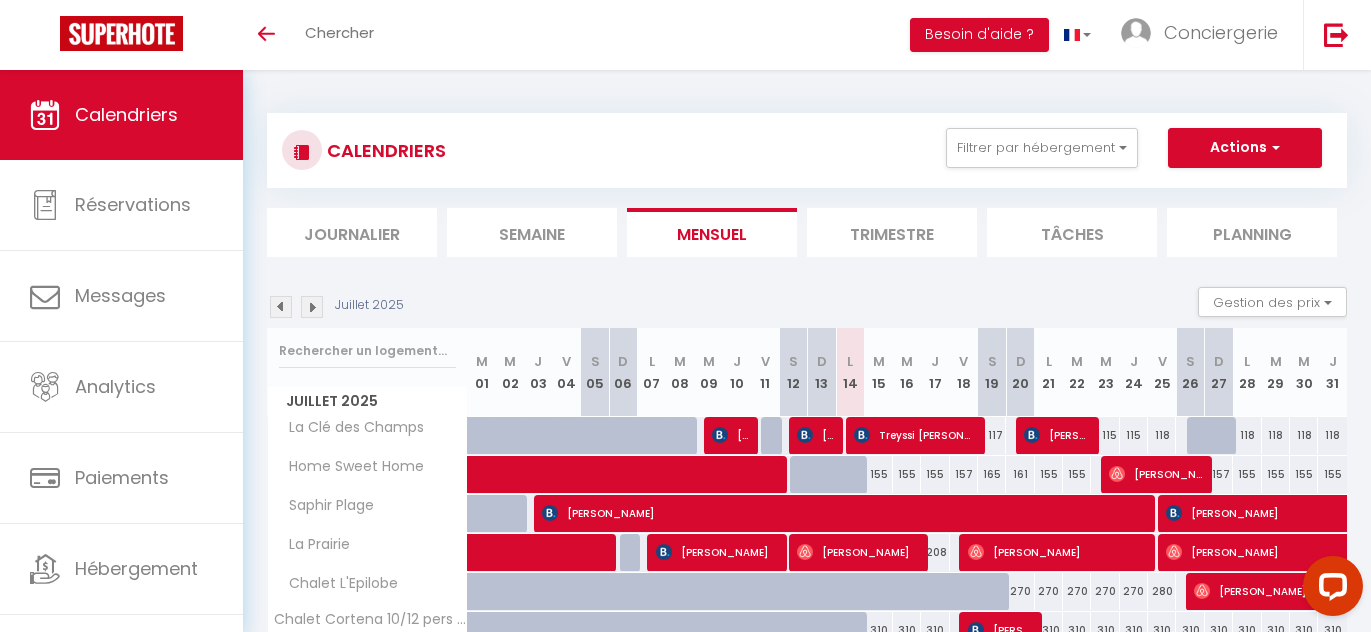 click on "Toggle menubar     Chercher   BUTTON
Besoin d'aide ?
Conciergerie   Paramètres        Équipe" at bounding box center [750, 35] 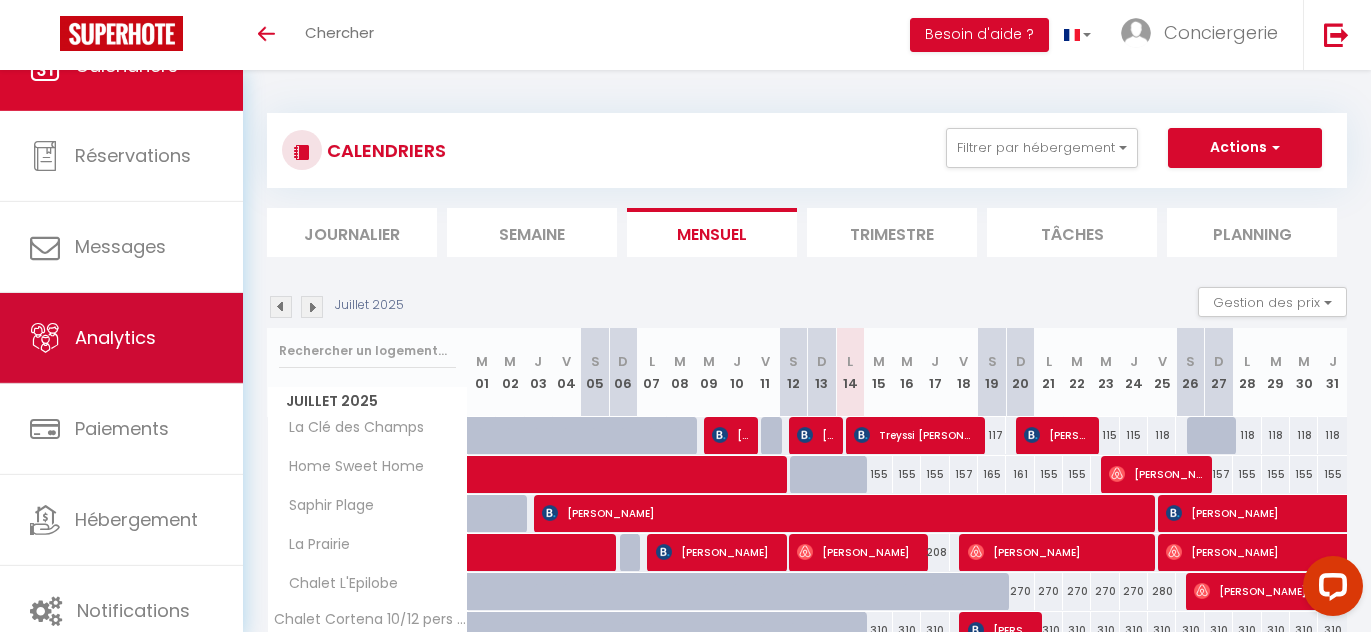 scroll, scrollTop: 70, scrollLeft: 0, axis: vertical 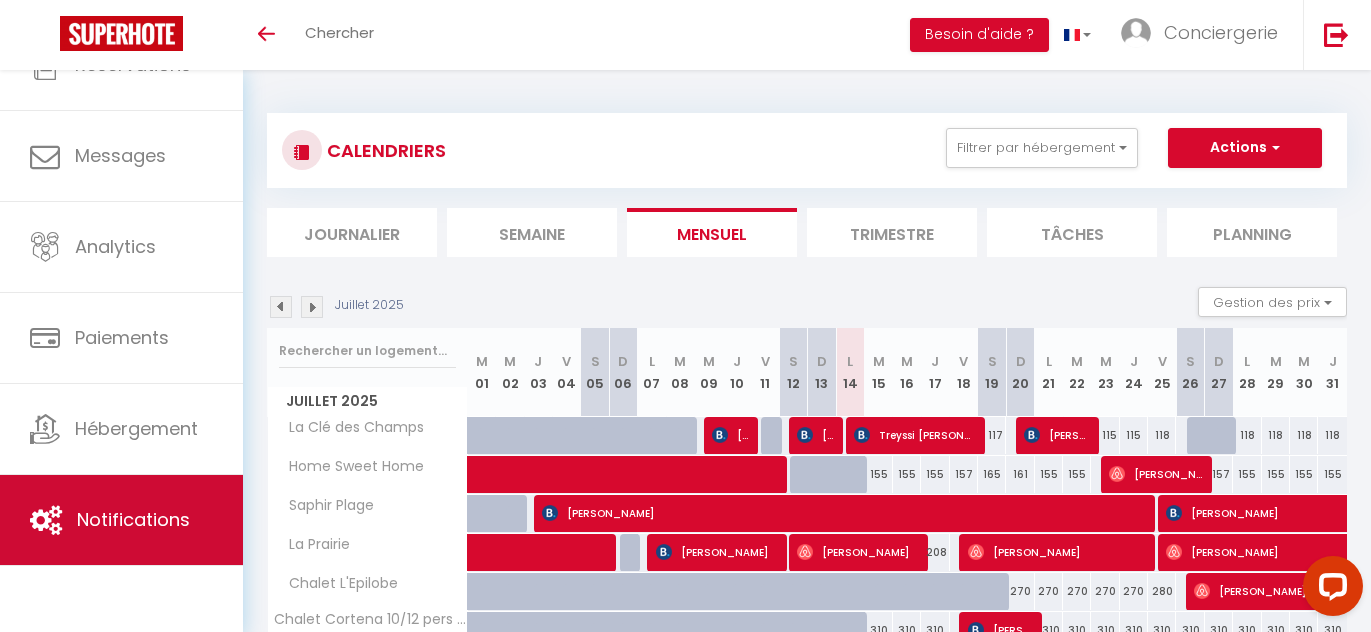click on "Notifications" at bounding box center [121, 520] 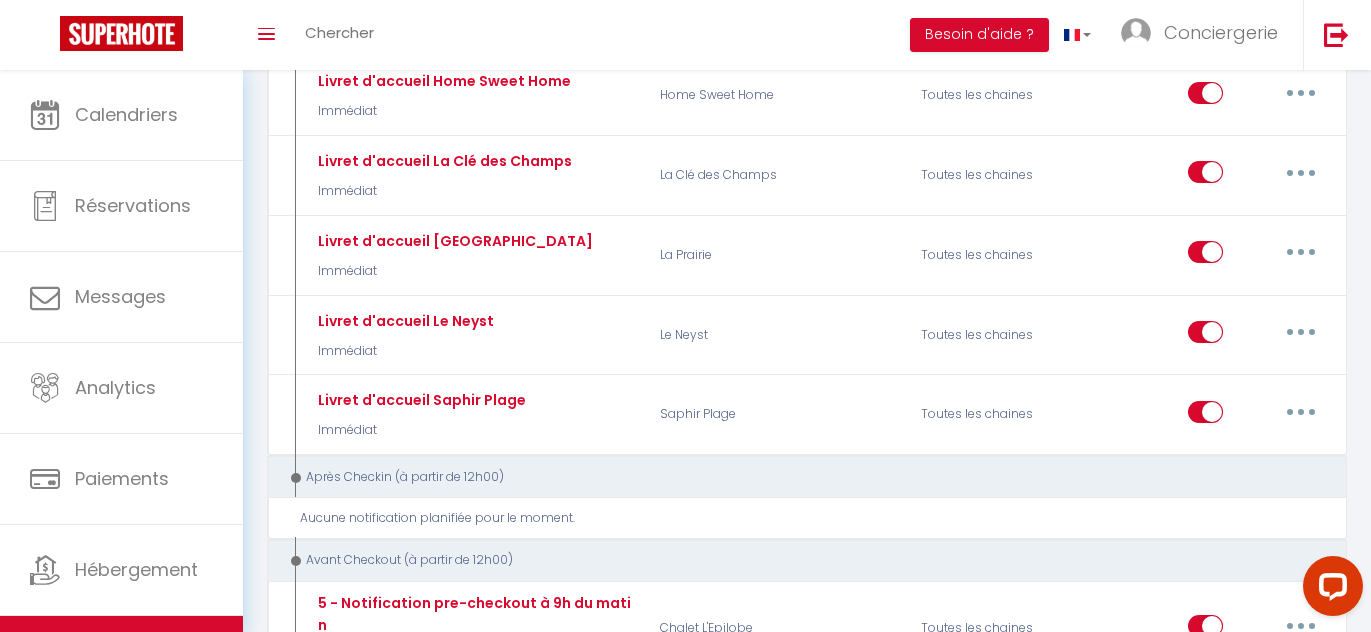 scroll, scrollTop: 1734, scrollLeft: 0, axis: vertical 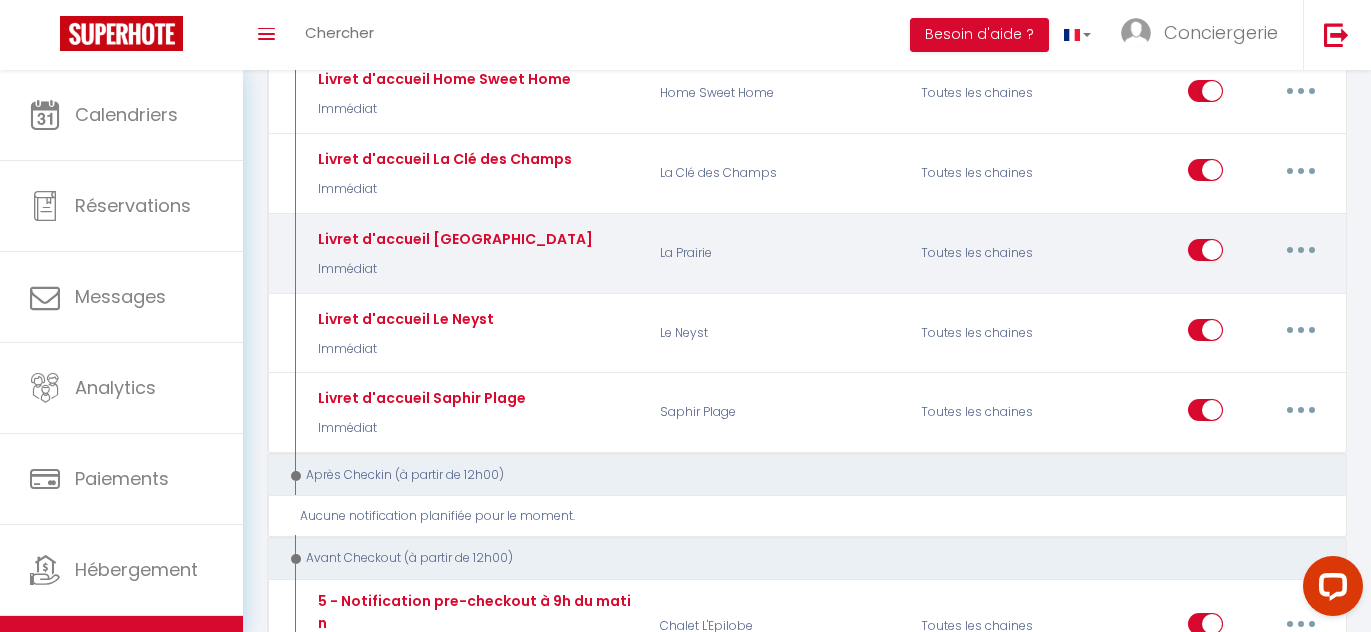 click at bounding box center (1301, 250) 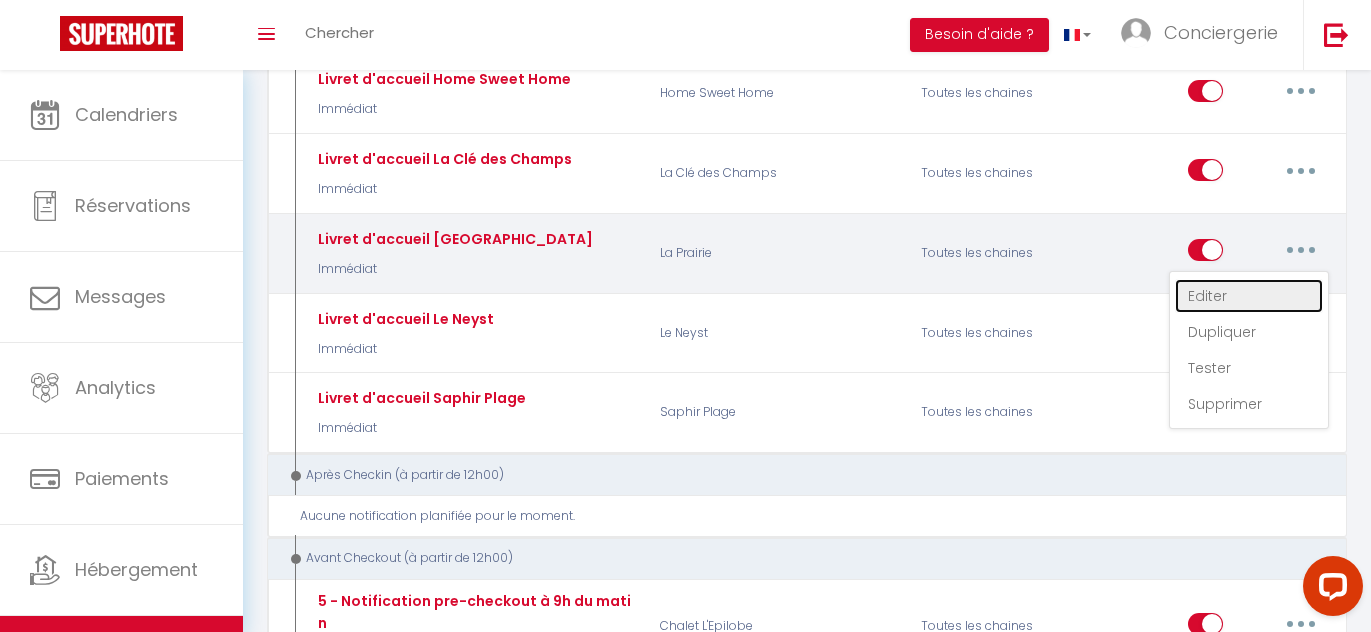 click on "Editer" at bounding box center [1249, 296] 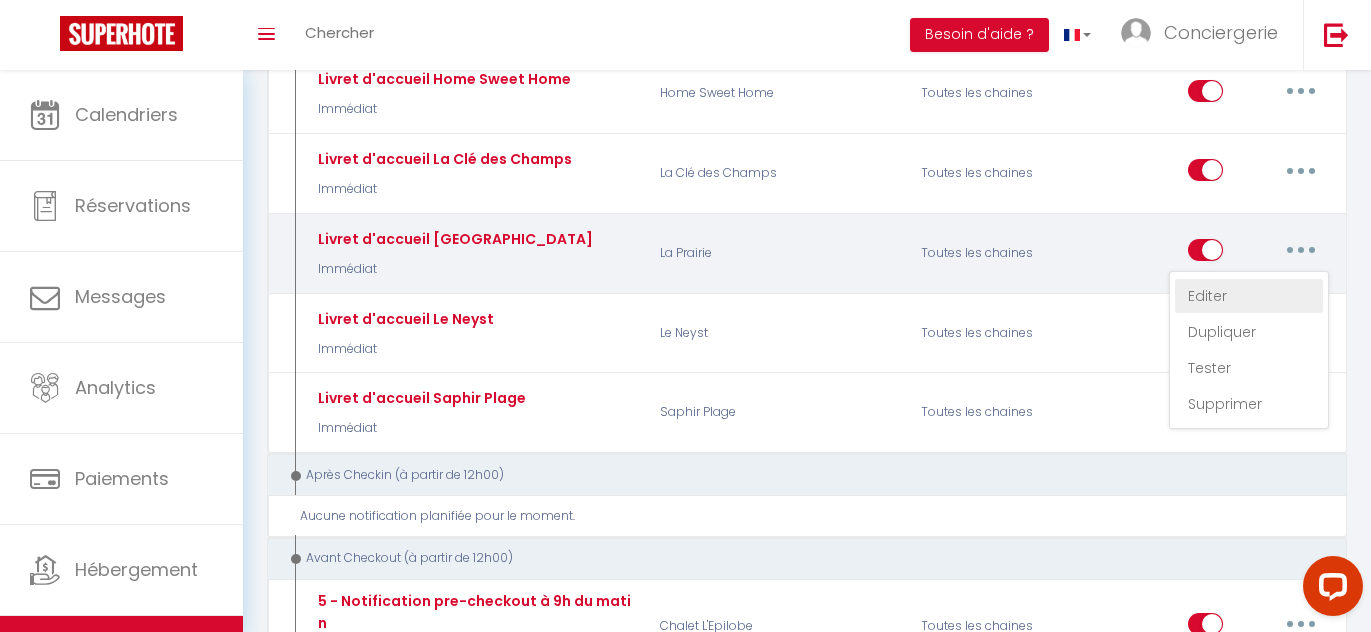 type on "Livret d'accueil [GEOGRAPHIC_DATA]" 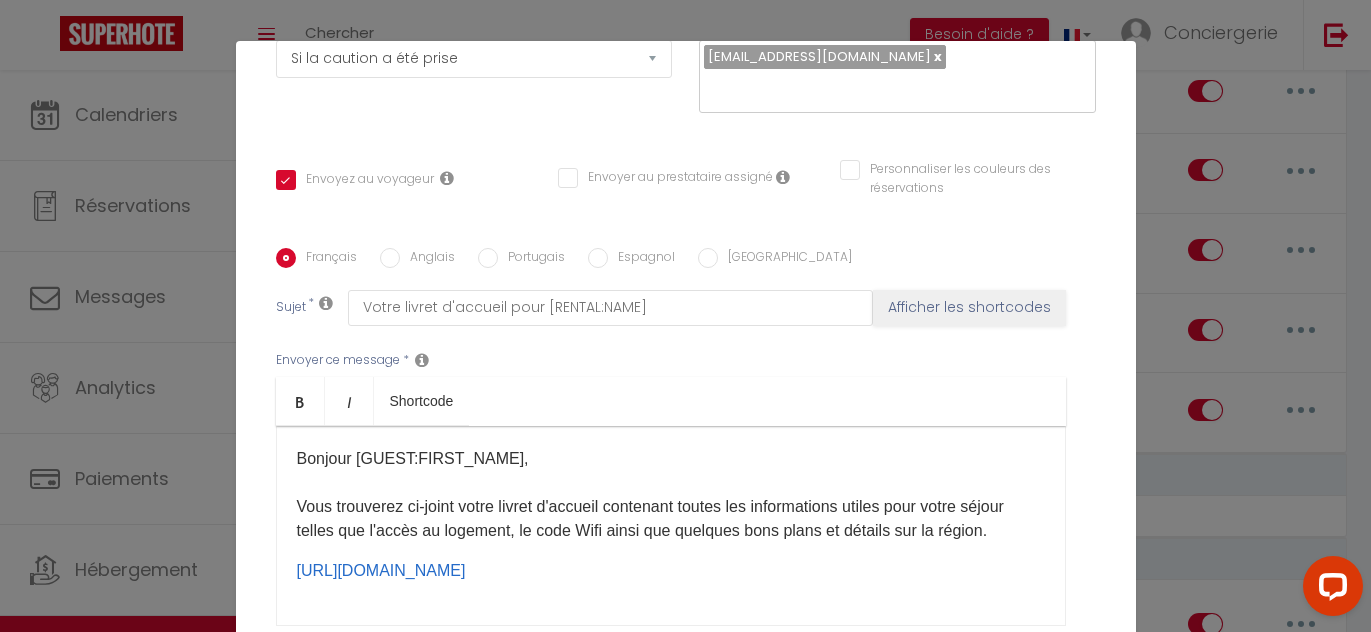 scroll, scrollTop: 433, scrollLeft: 0, axis: vertical 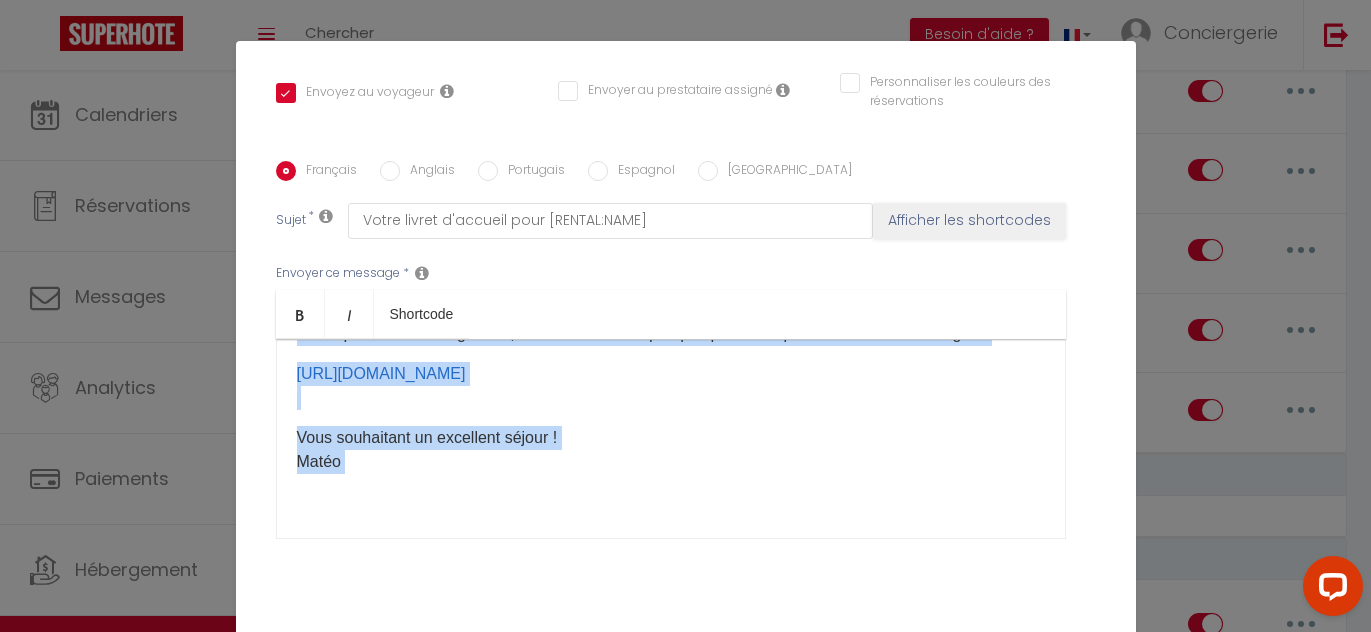 drag, startPoint x: 298, startPoint y: 342, endPoint x: 518, endPoint y: 517, distance: 281.11386 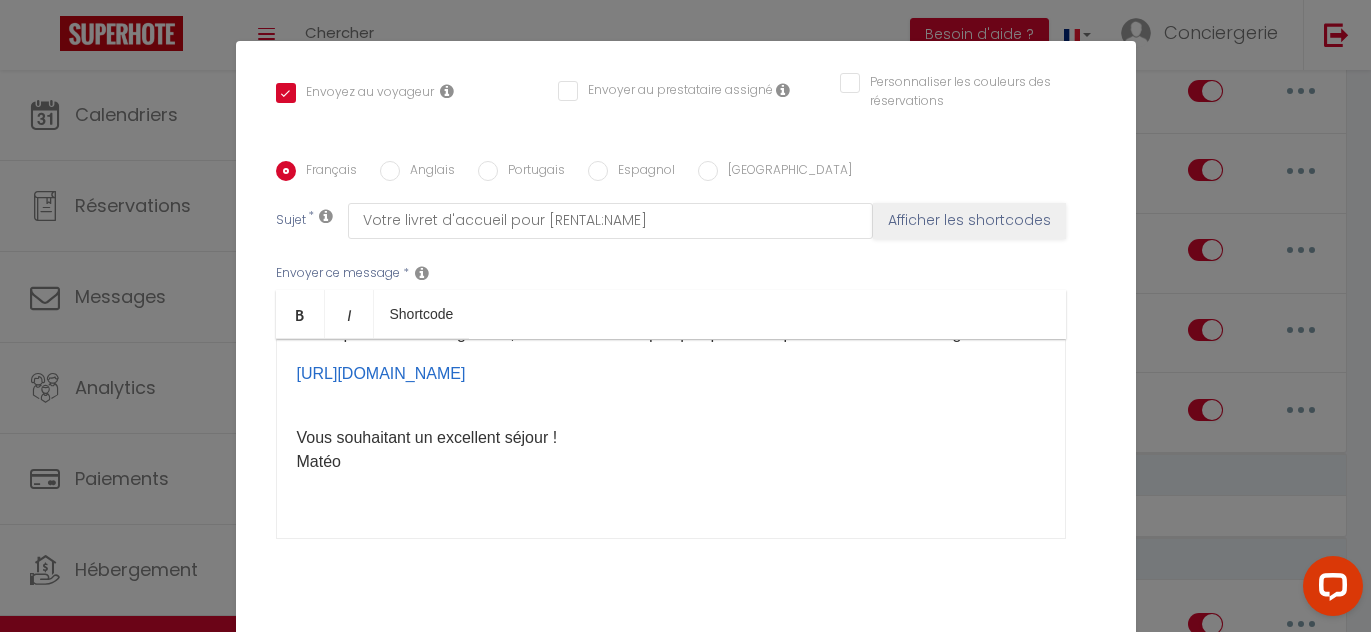 scroll, scrollTop: 0, scrollLeft: 0, axis: both 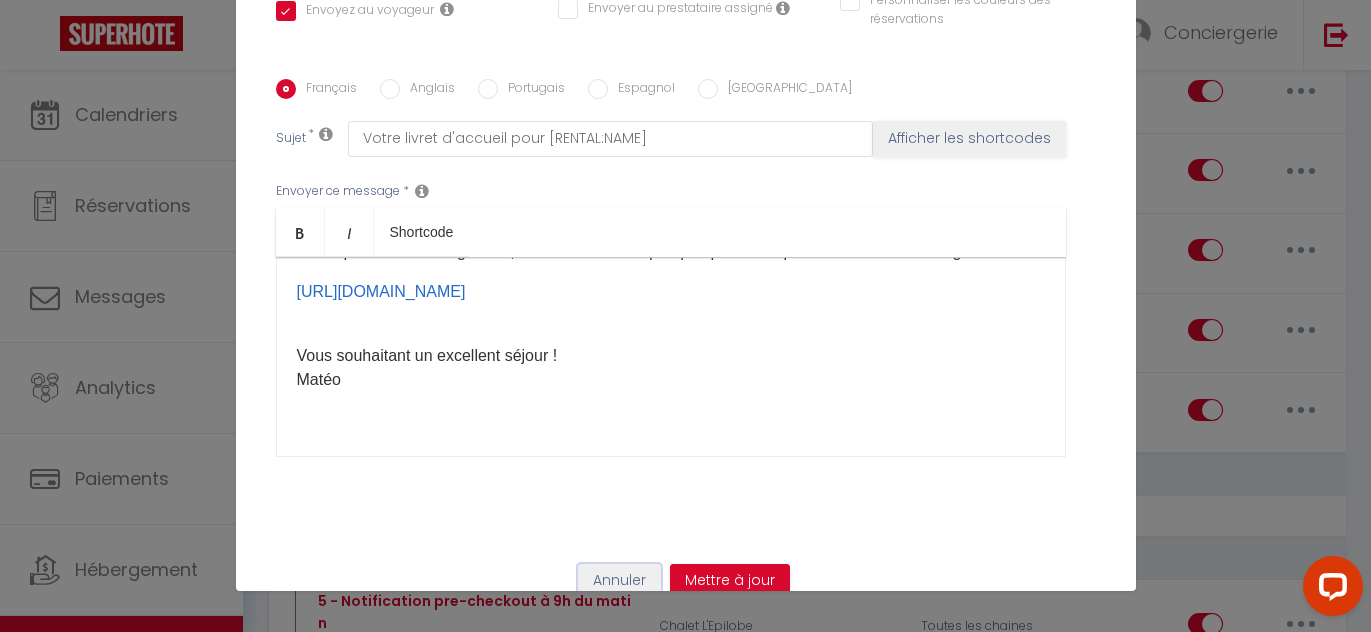 click on "Annuler" at bounding box center (619, 581) 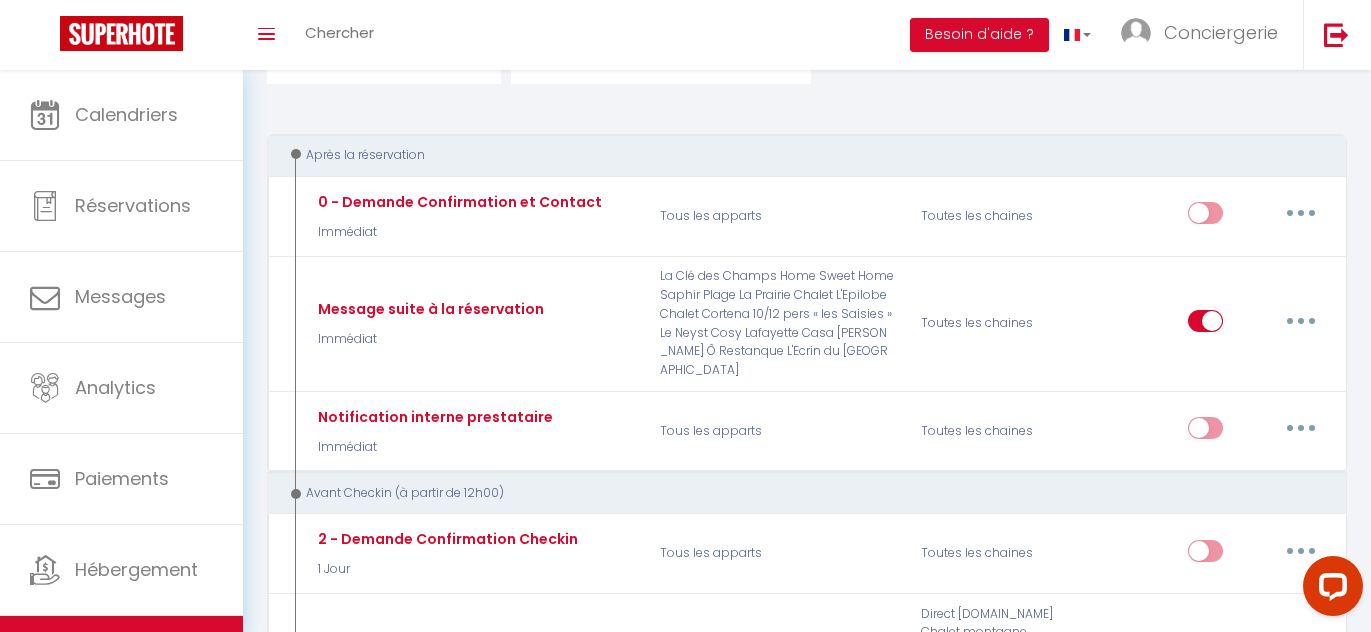scroll, scrollTop: 0, scrollLeft: 0, axis: both 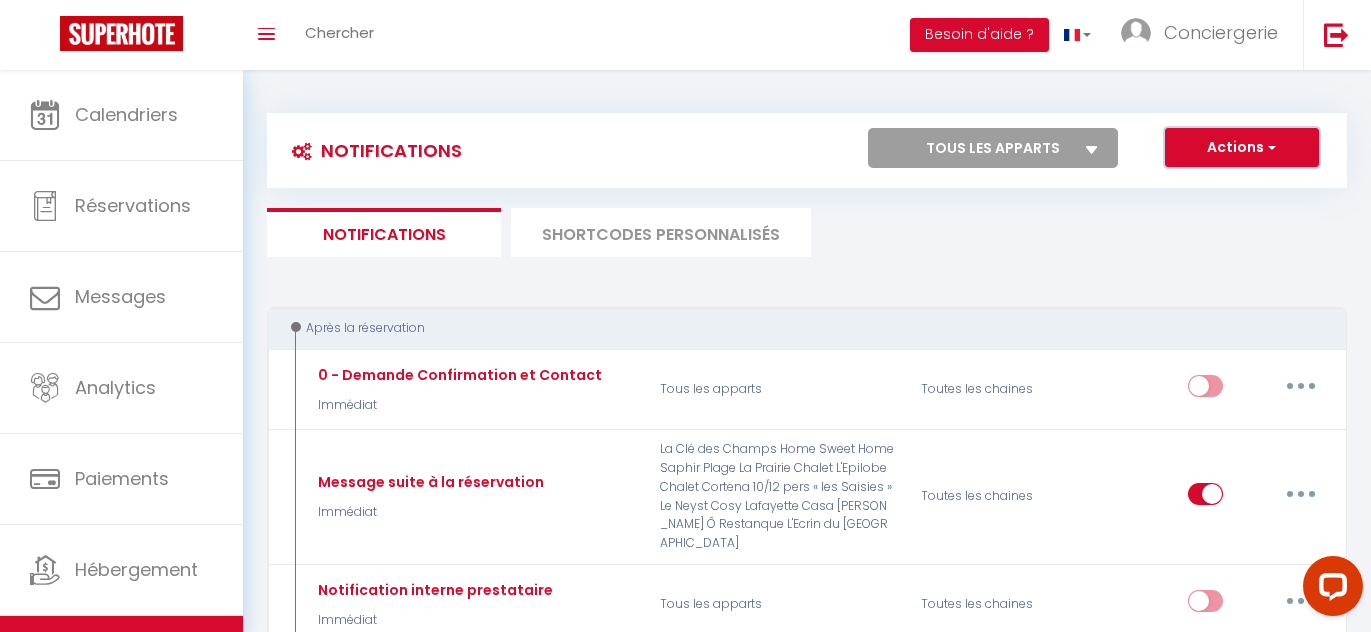 click on "Actions" at bounding box center (1242, 148) 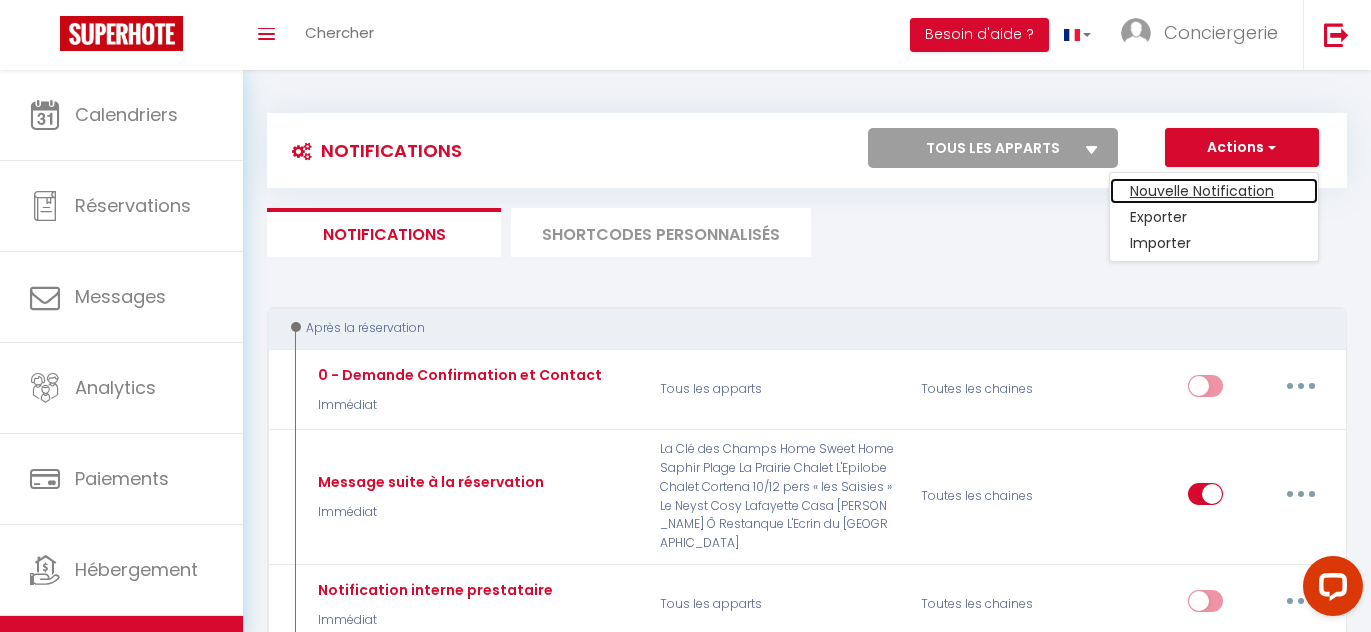 click on "Nouvelle Notification" at bounding box center [1214, 191] 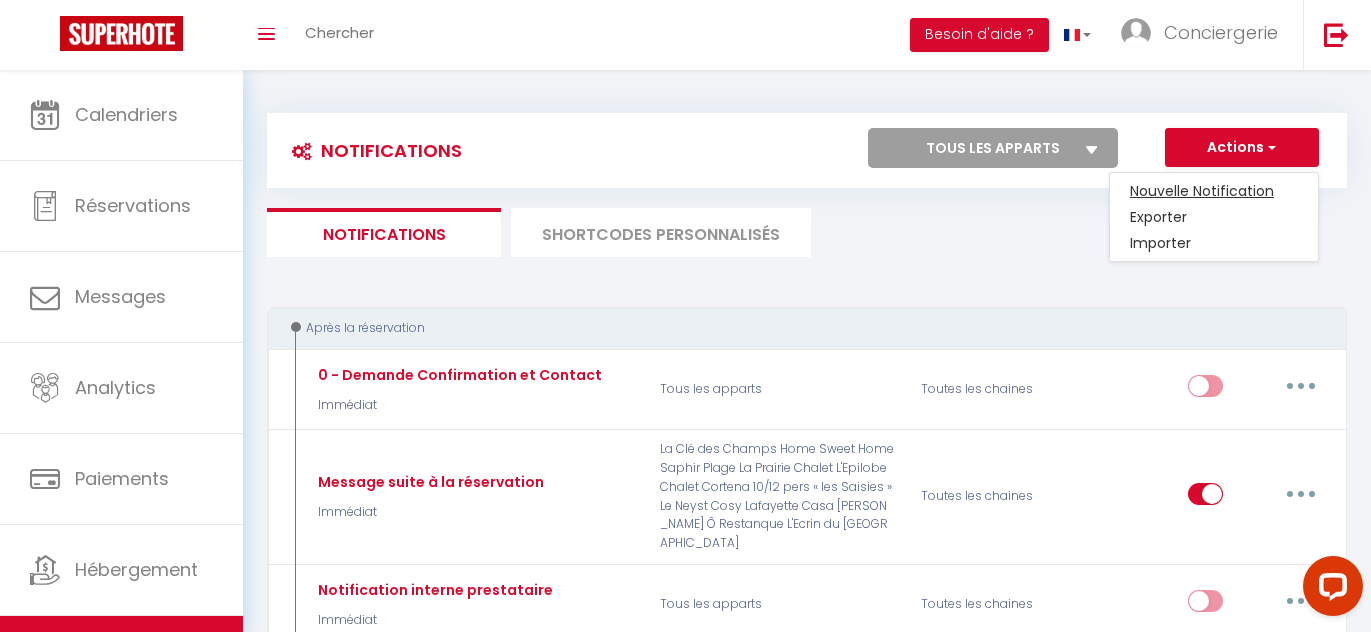 select on "1" 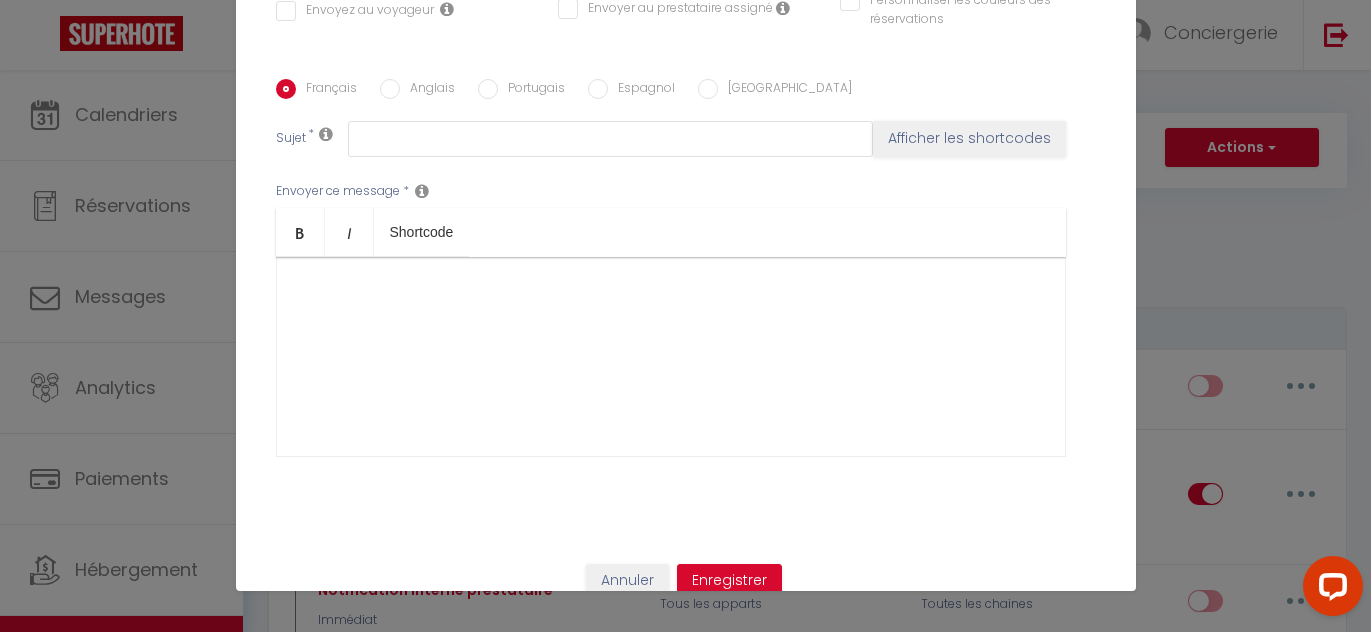 scroll, scrollTop: 0, scrollLeft: 0, axis: both 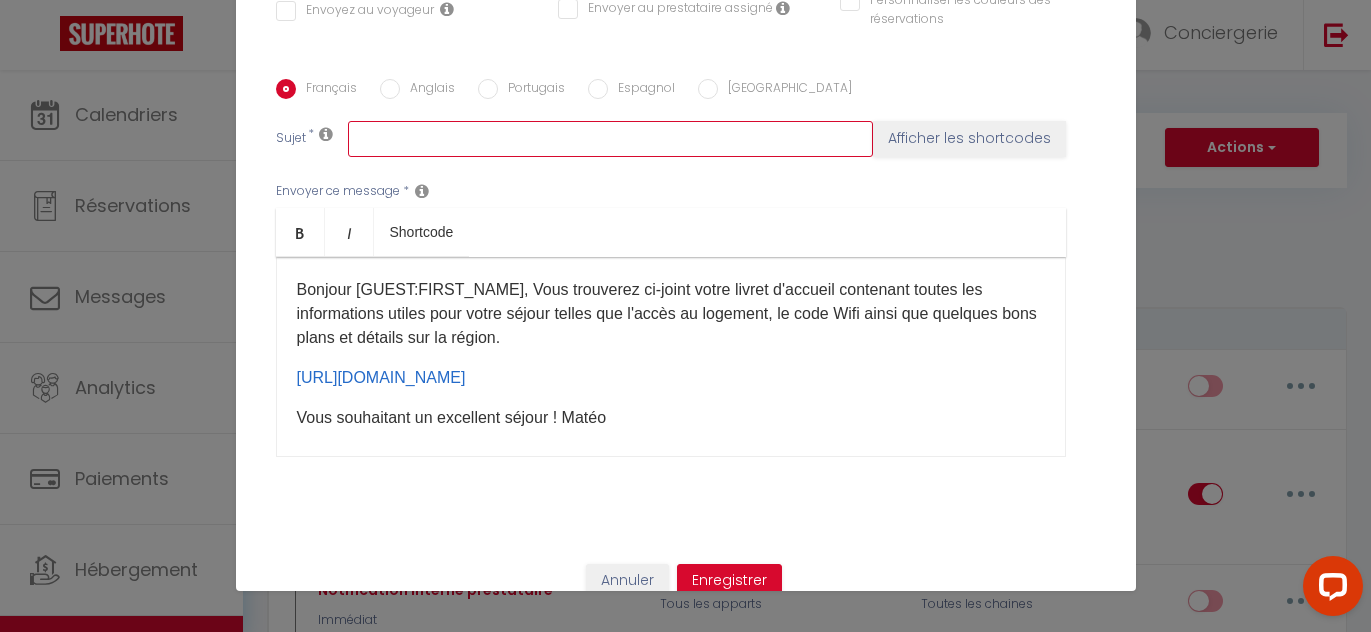 click at bounding box center [610, 139] 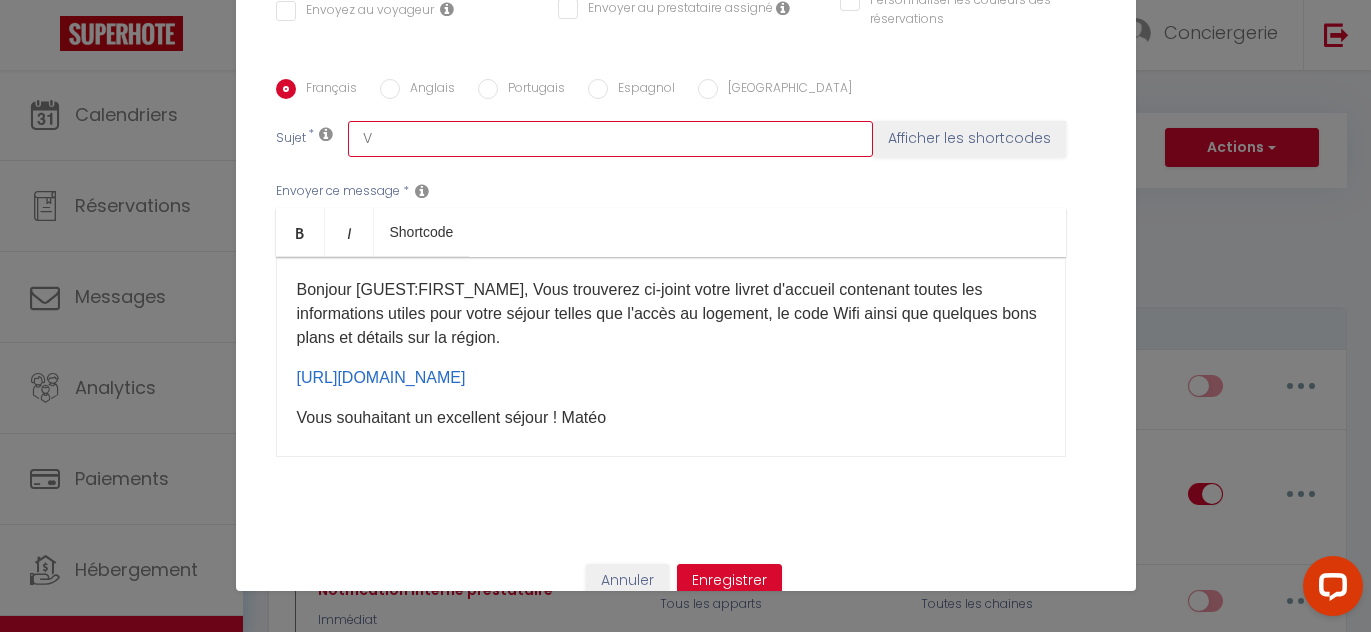 checkbox on "false" 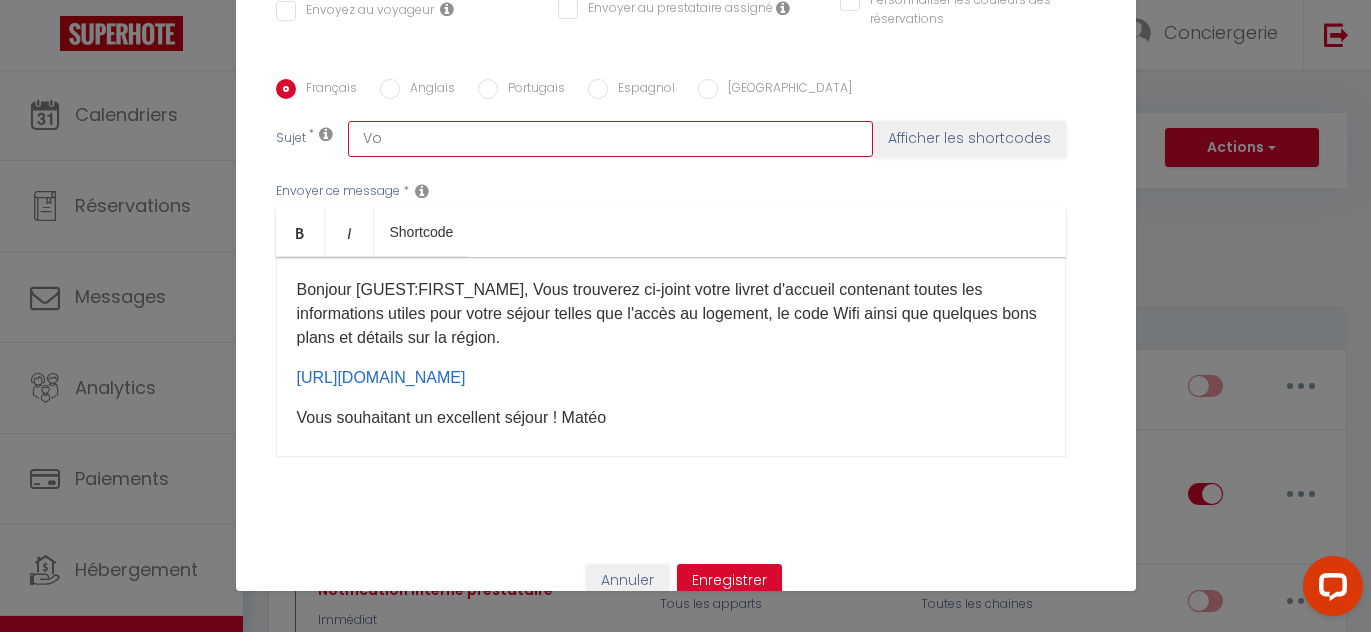checkbox on "false" 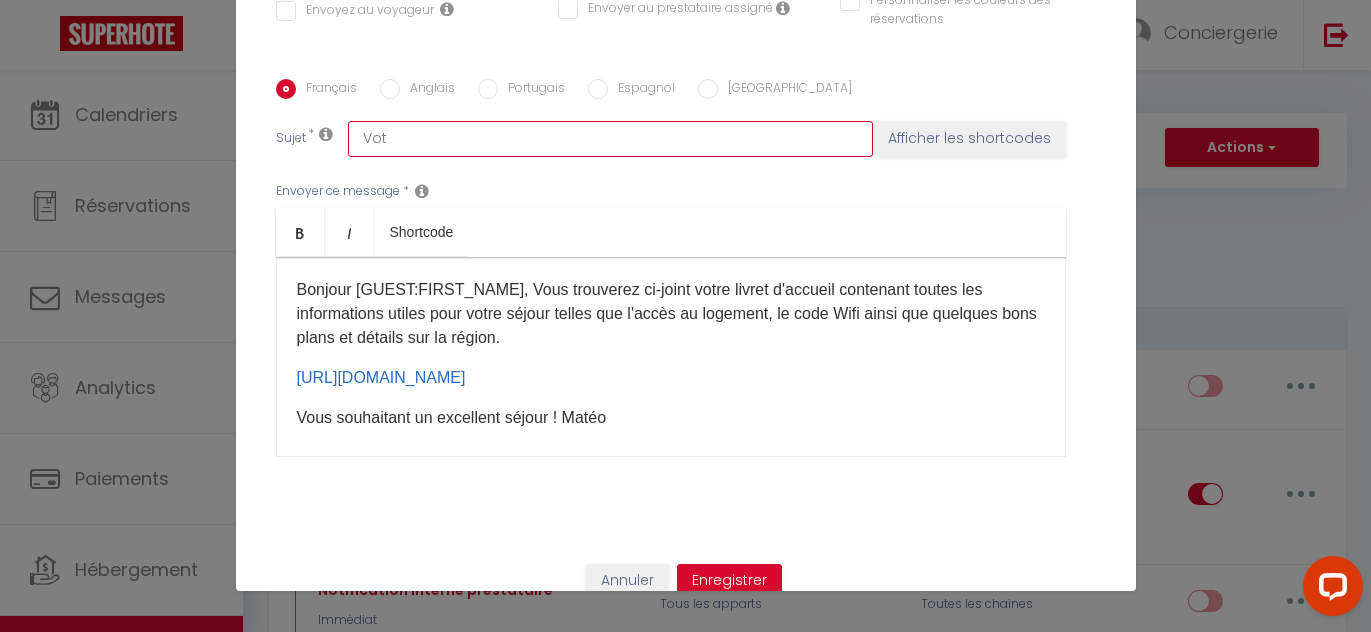 checkbox on "false" 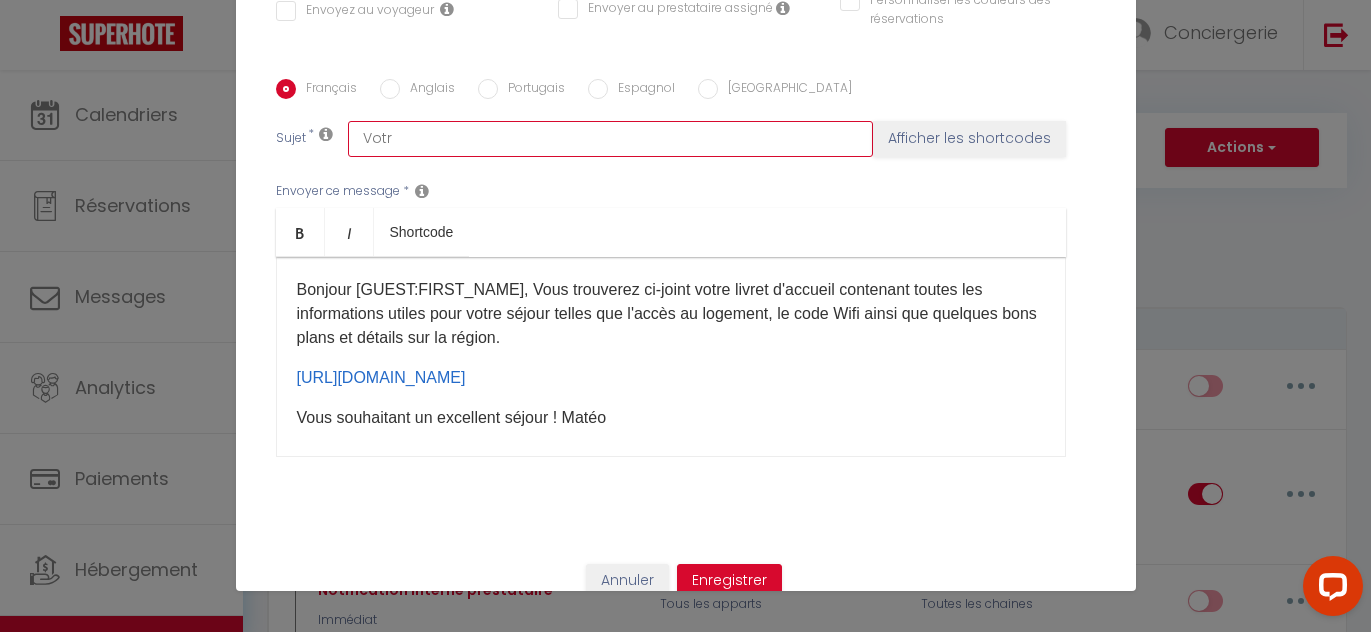checkbox on "false" 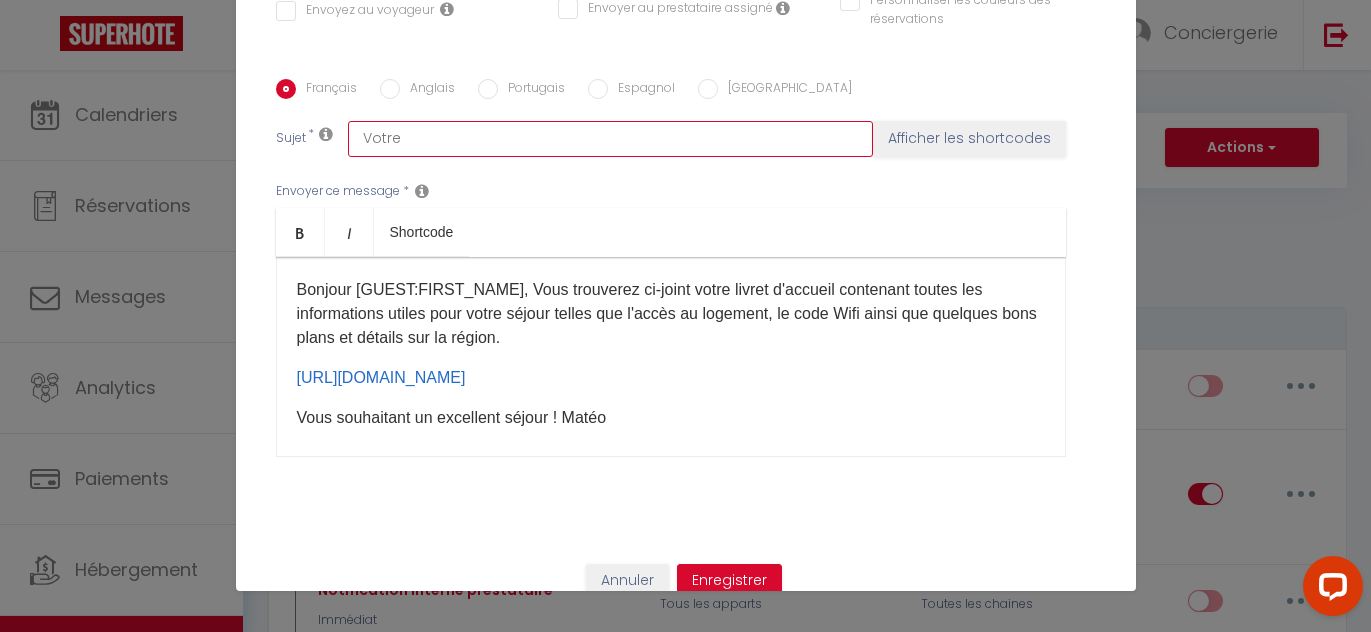 checkbox on "false" 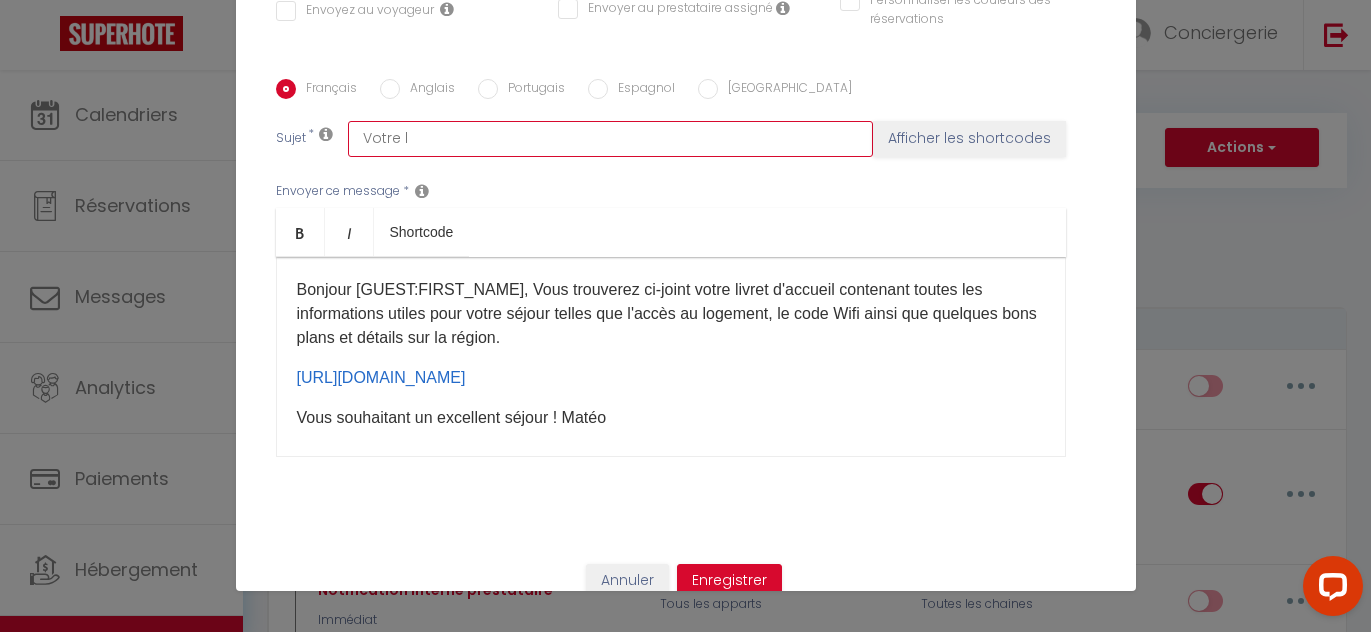 checkbox on "false" 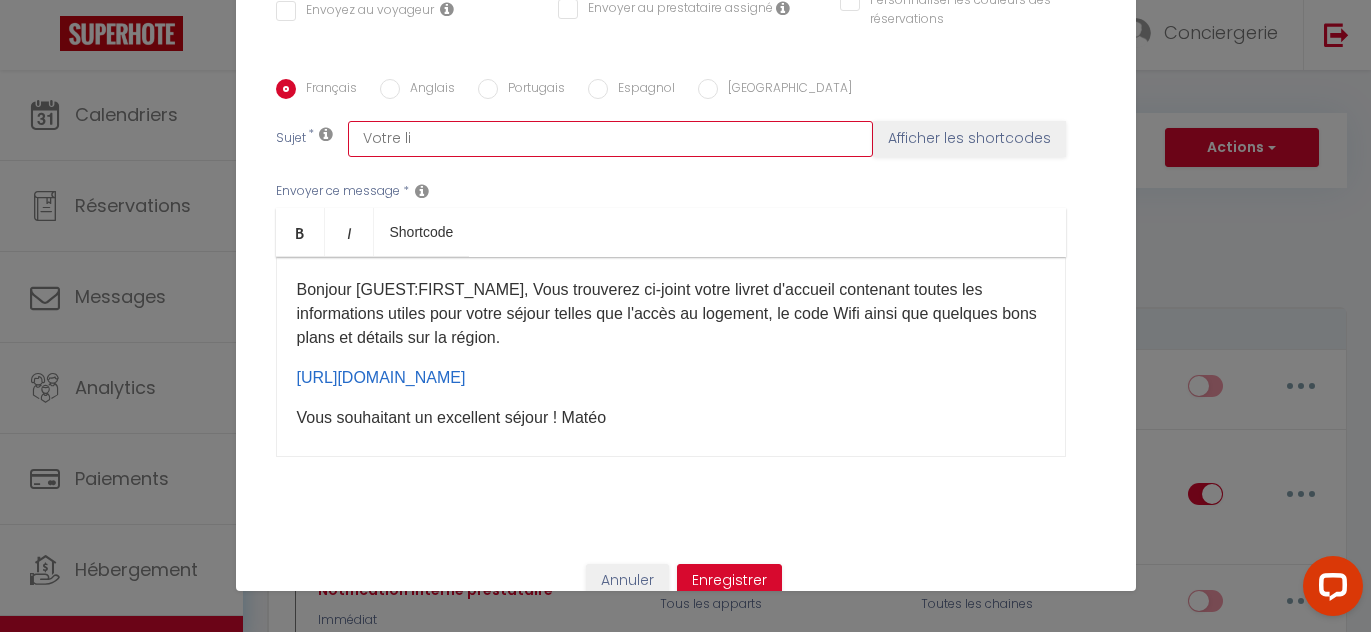 checkbox on "false" 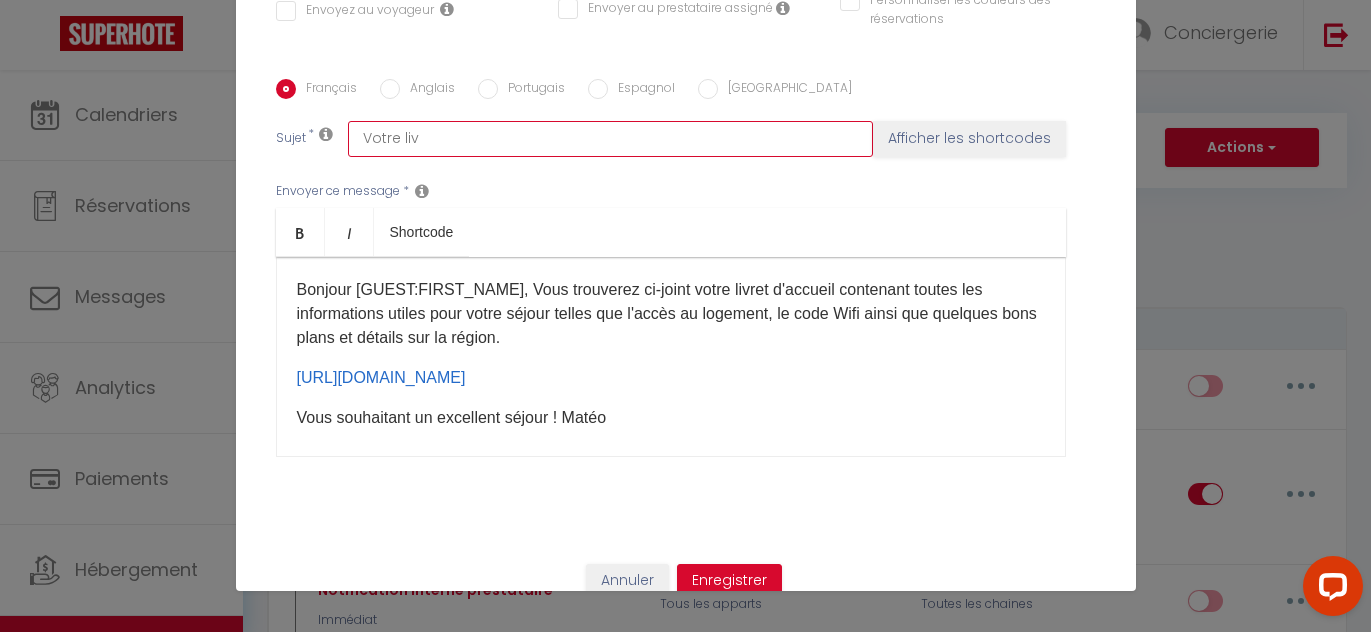 checkbox on "false" 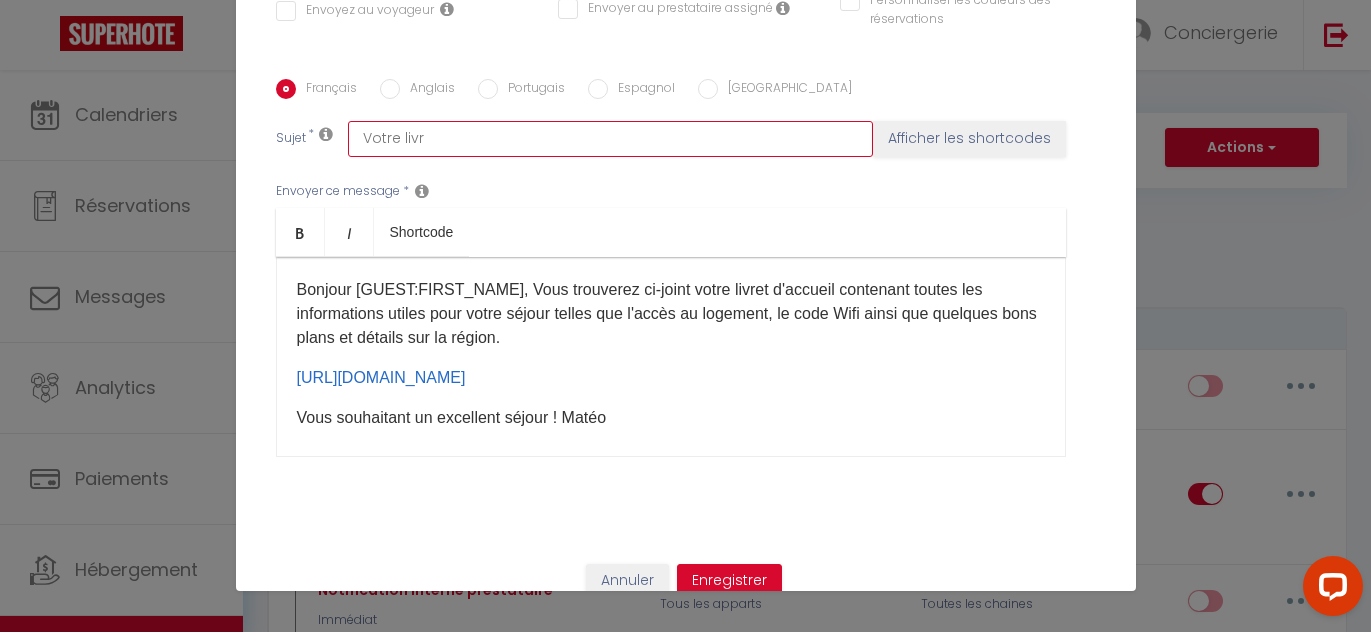 checkbox on "false" 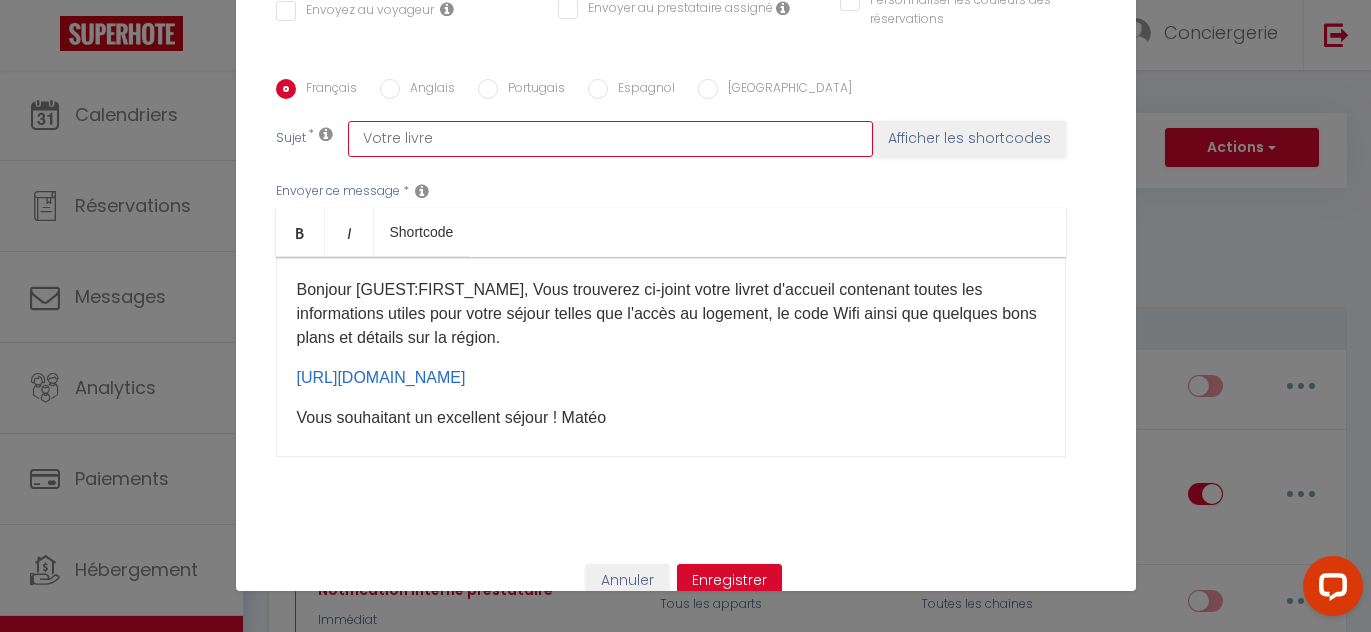checkbox on "false" 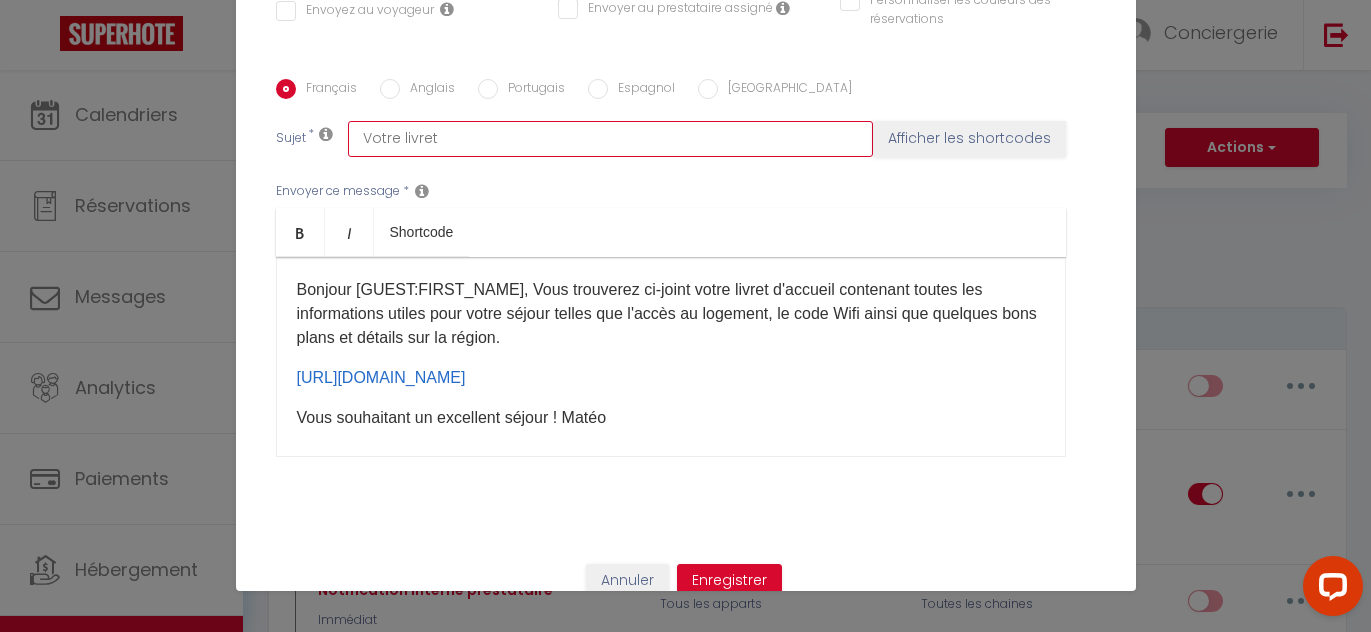 checkbox on "false" 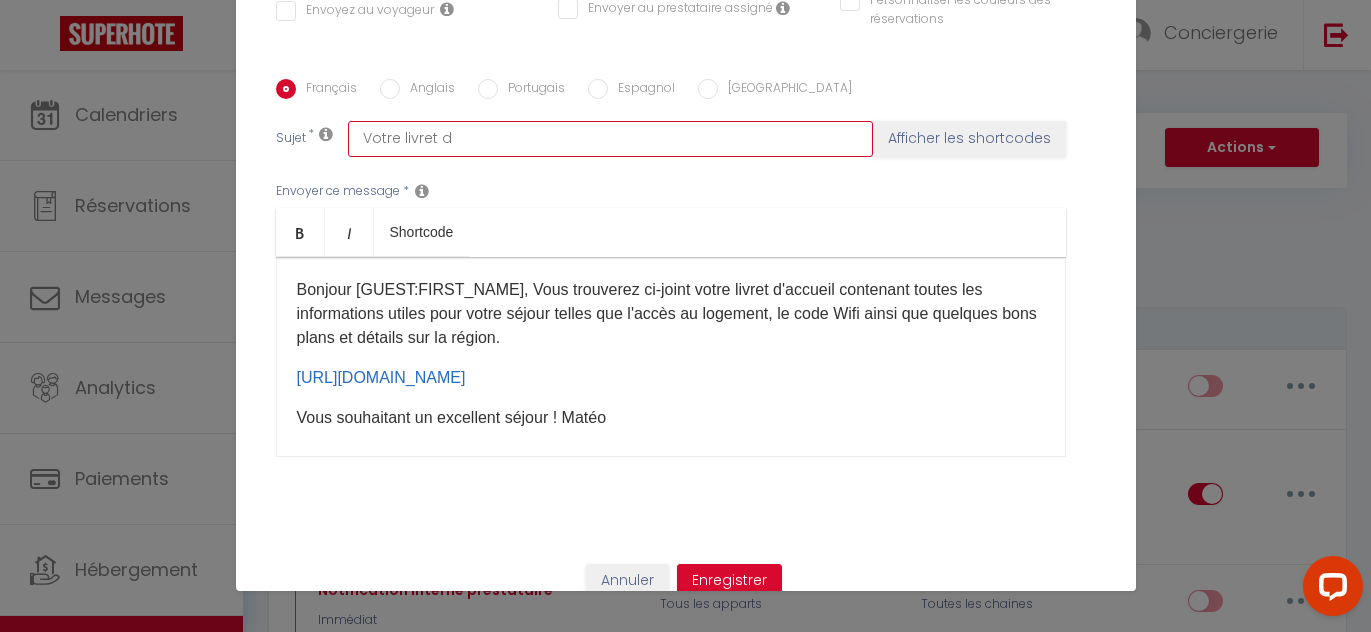 checkbox on "false" 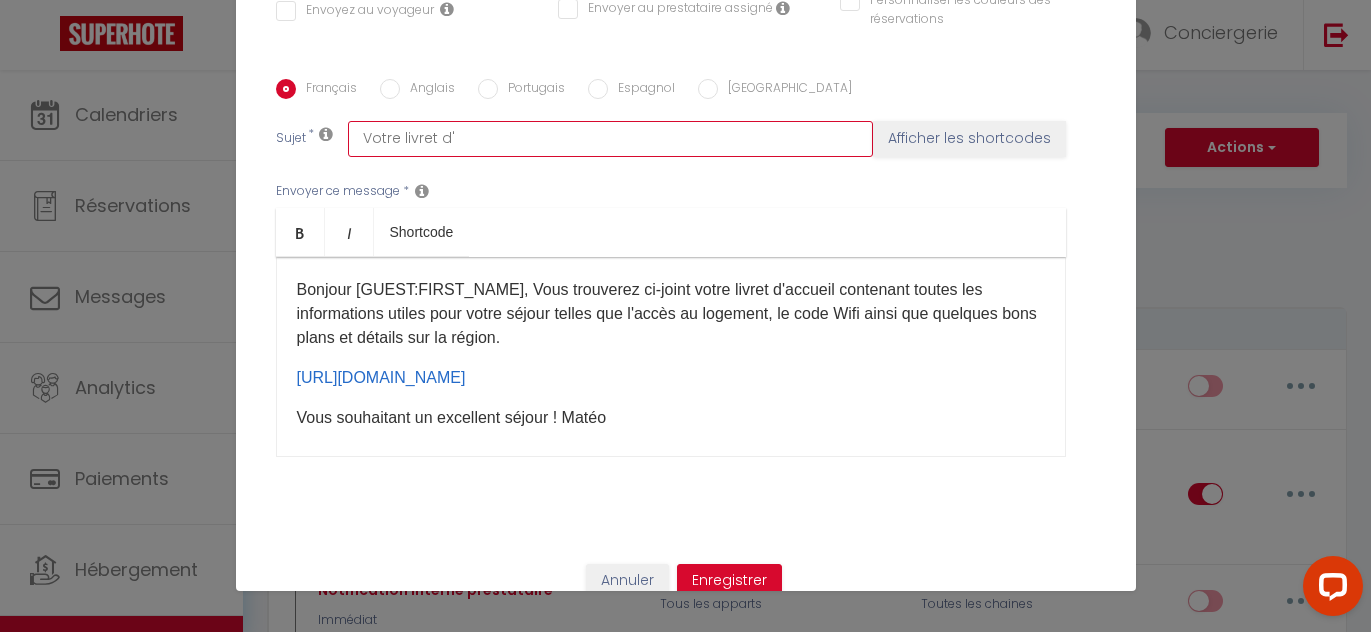 checkbox on "false" 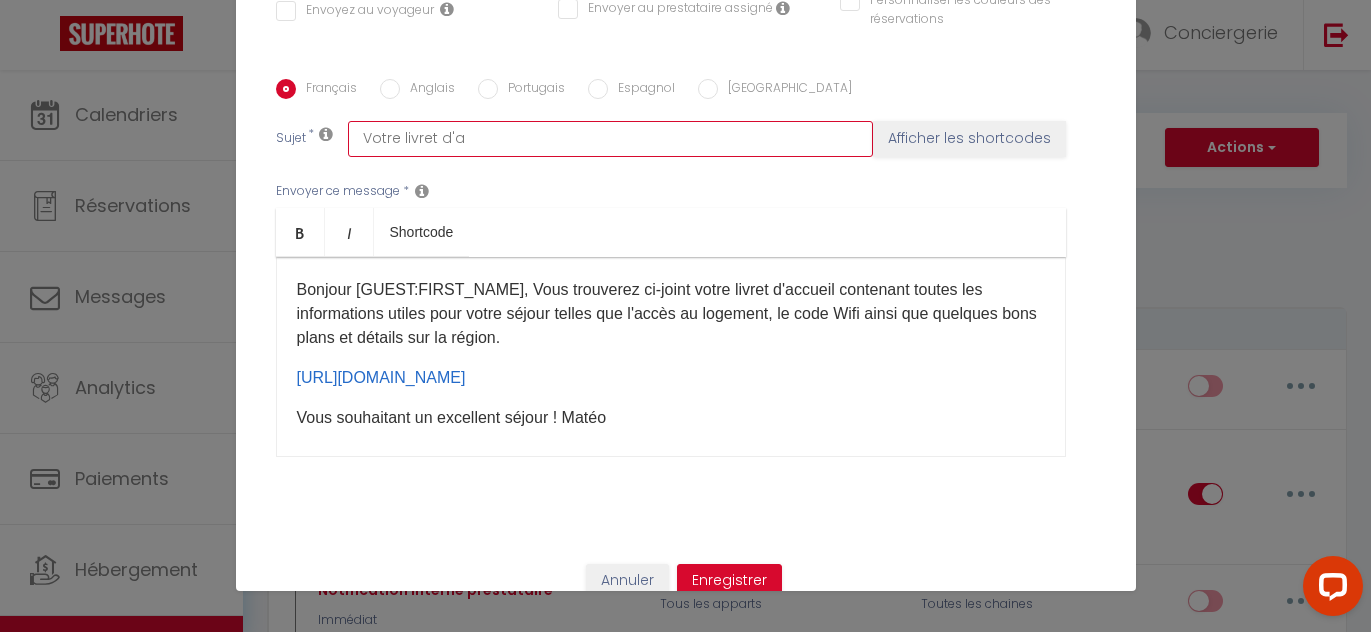 checkbox on "false" 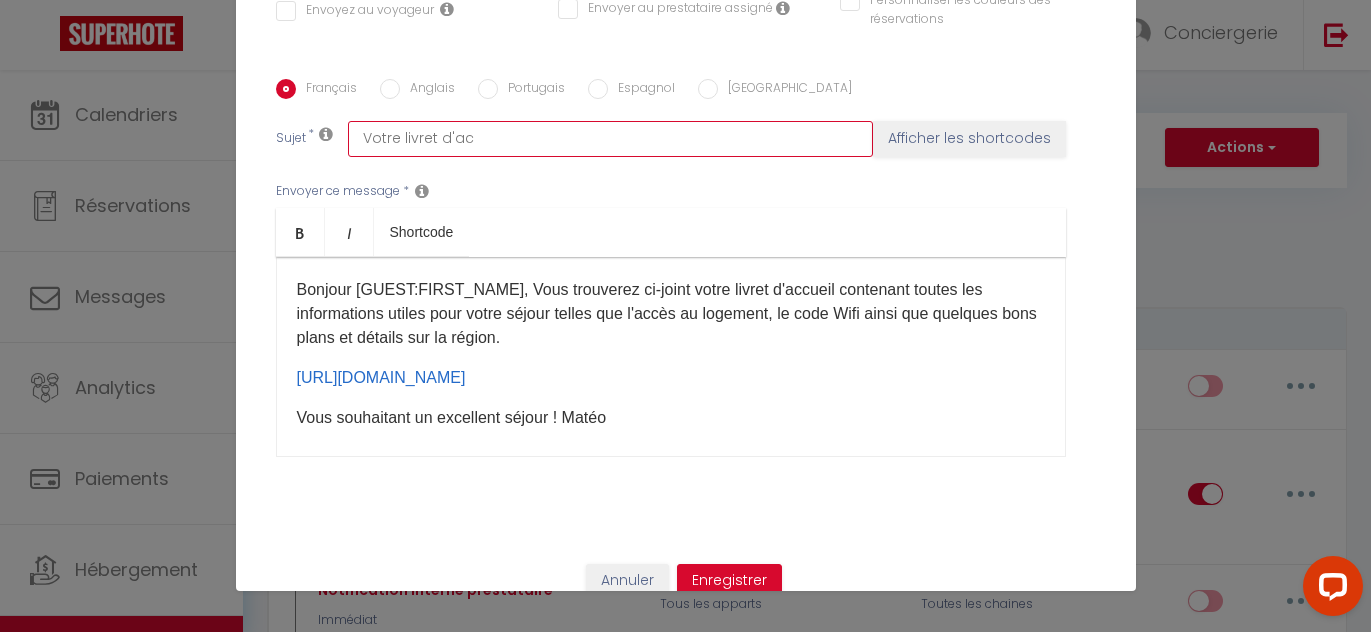 checkbox on "false" 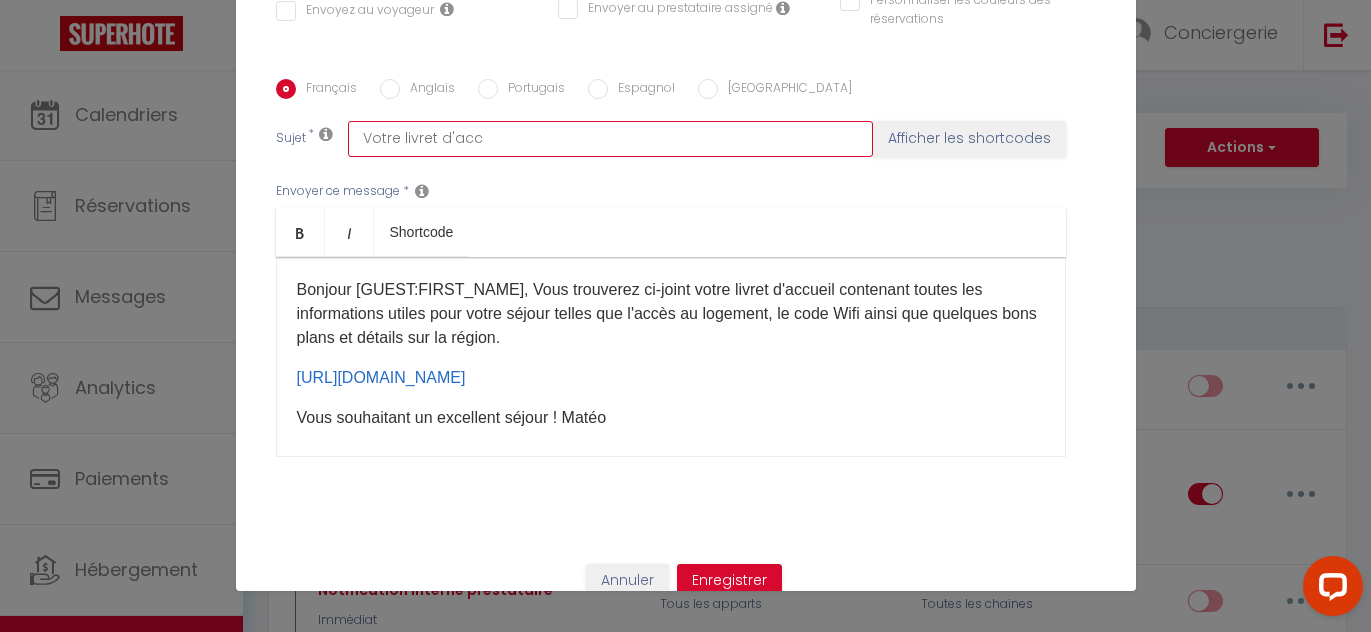 checkbox on "false" 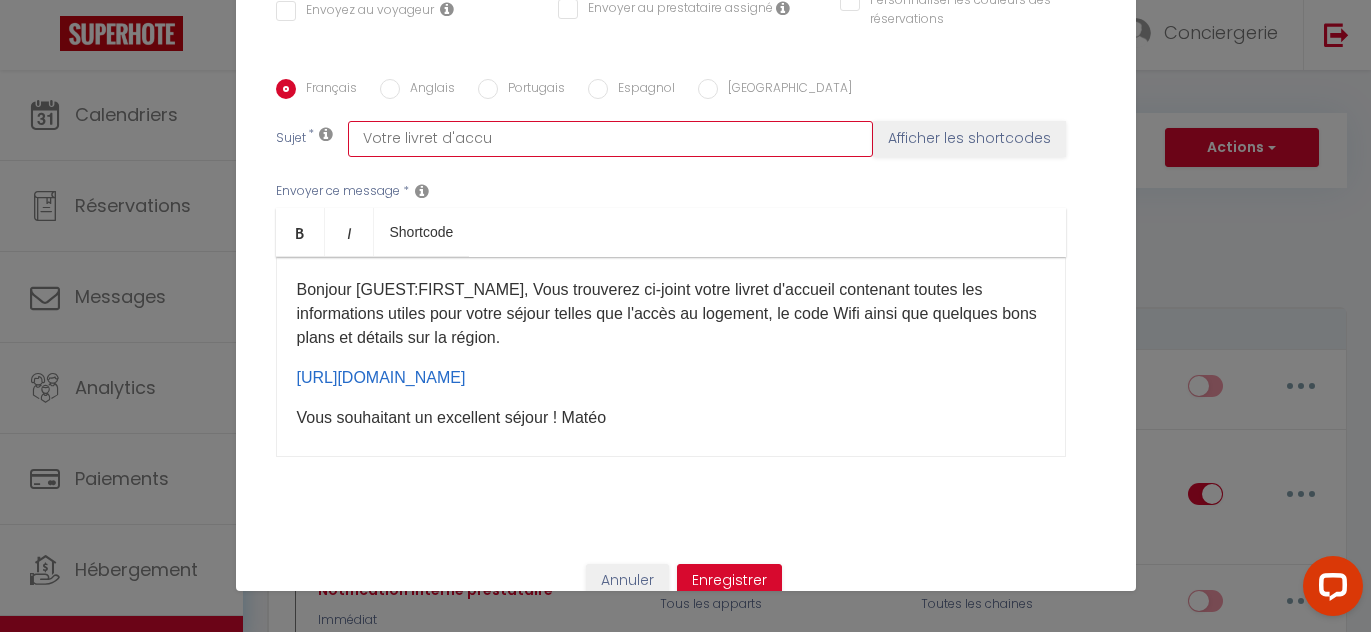 checkbox on "false" 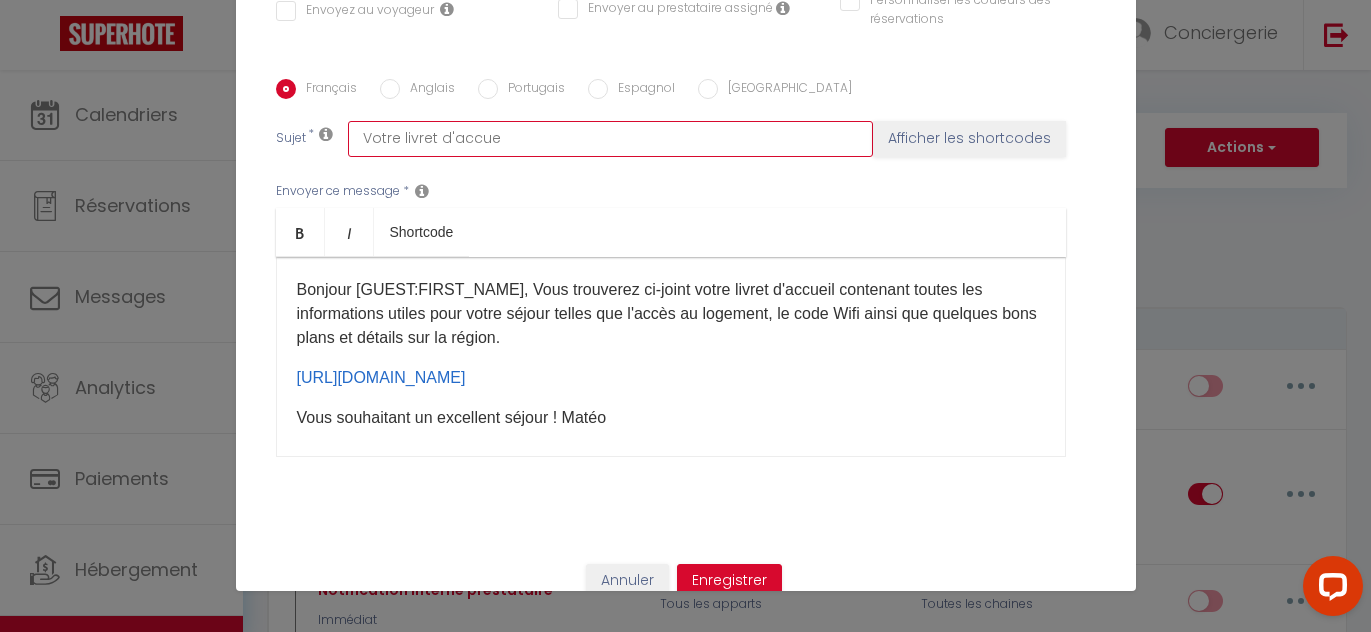 checkbox on "false" 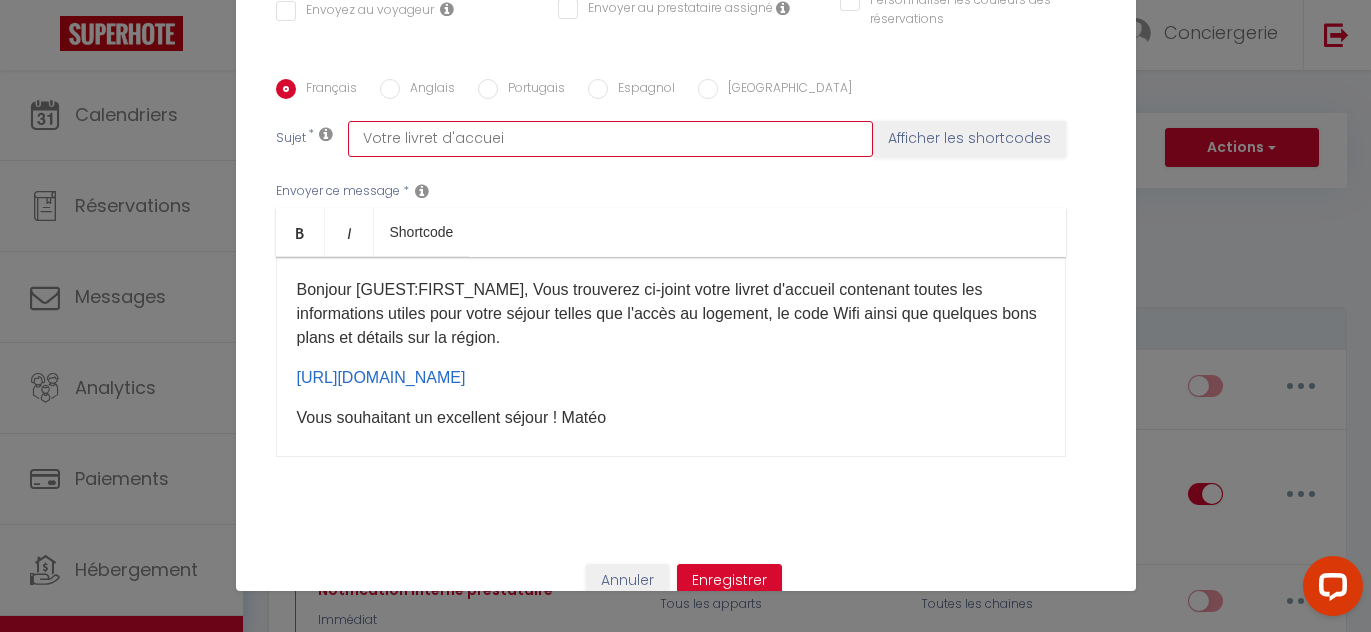 checkbox on "false" 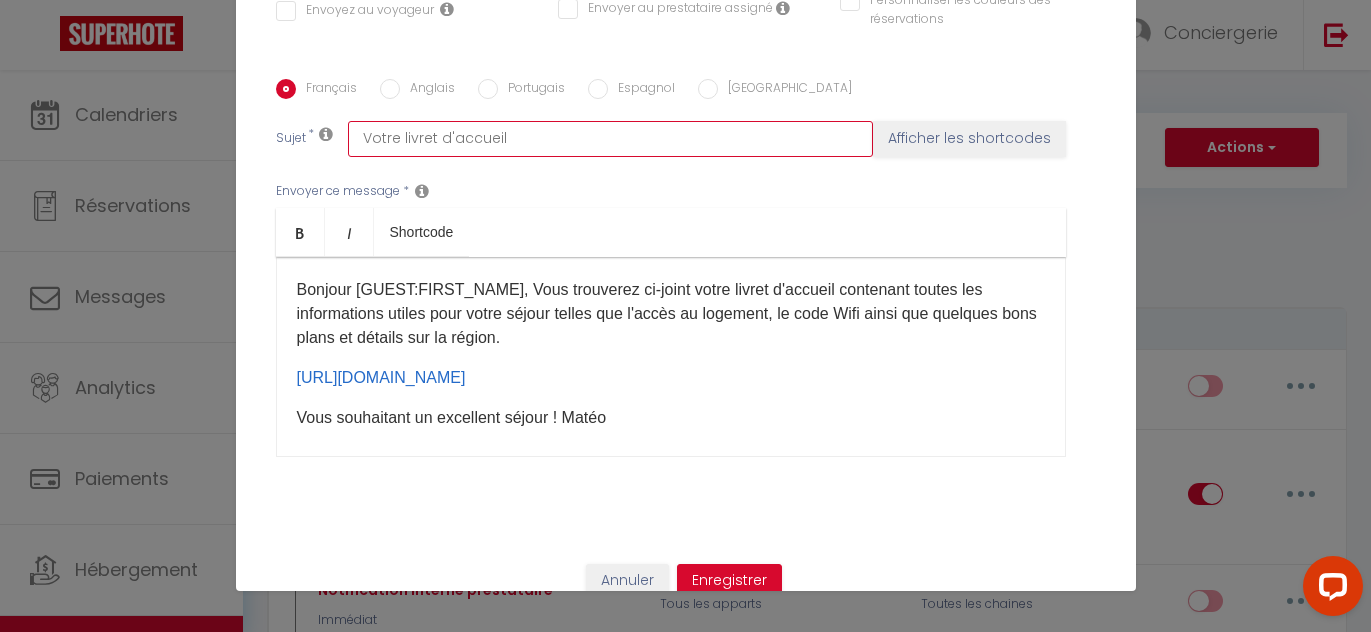 checkbox on "false" 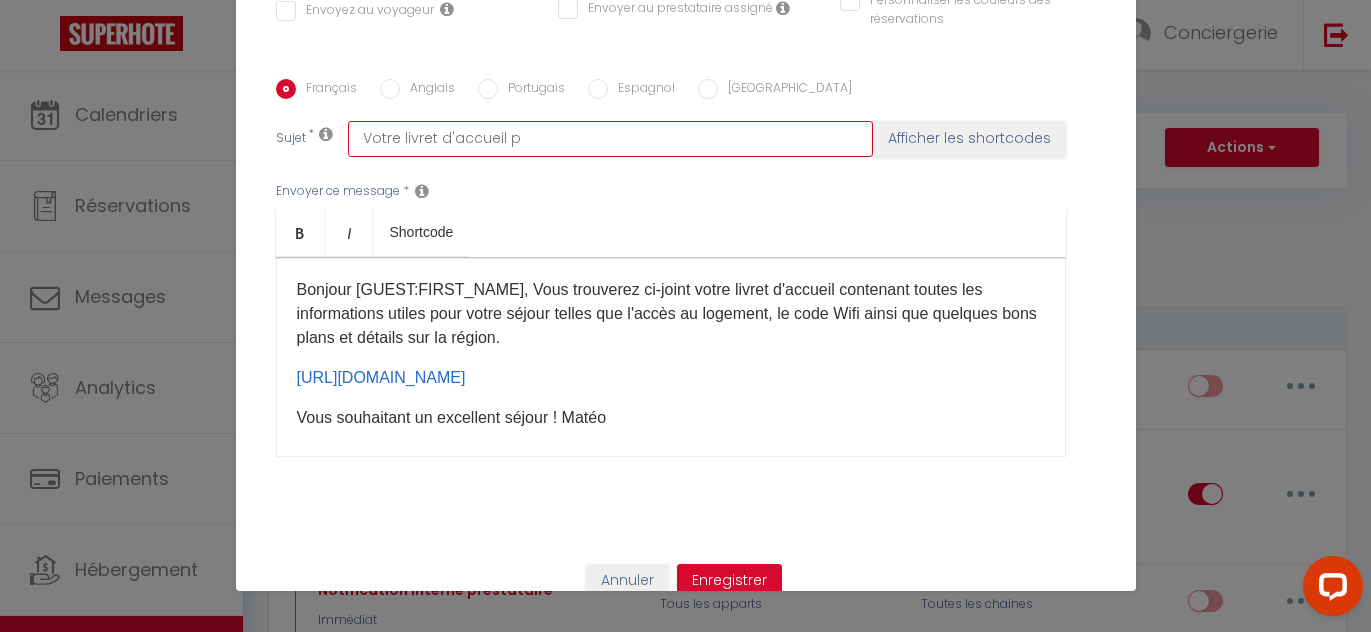 checkbox on "false" 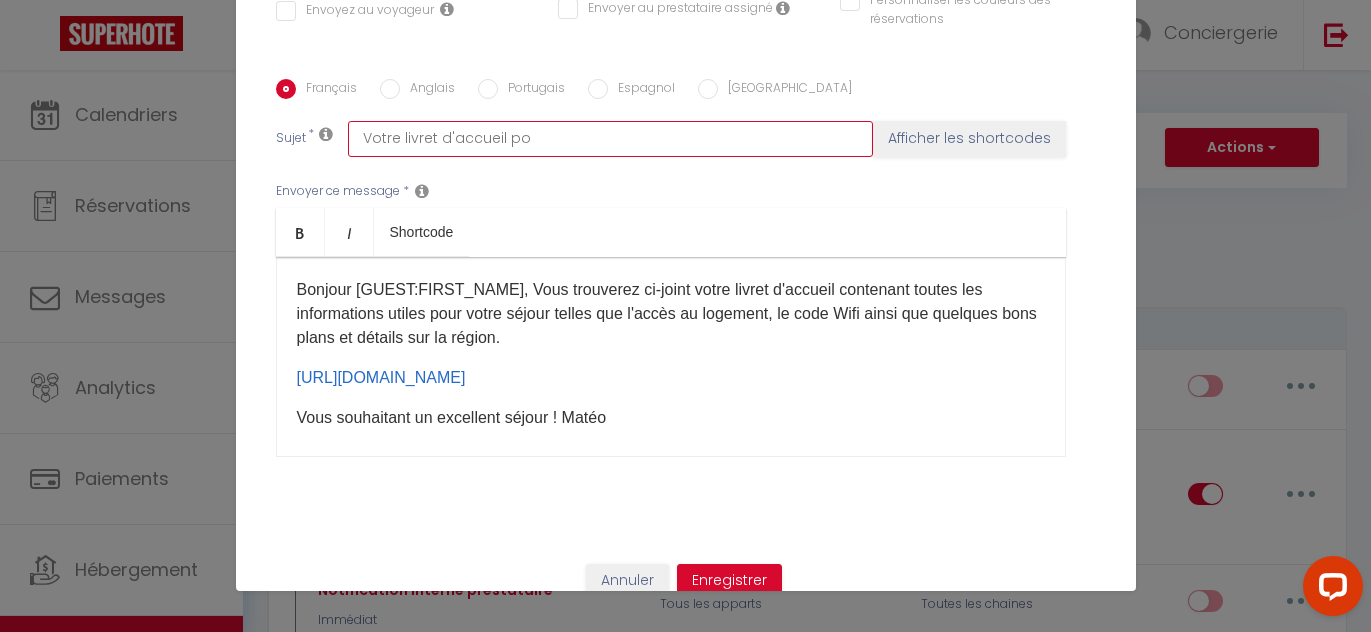checkbox on "false" 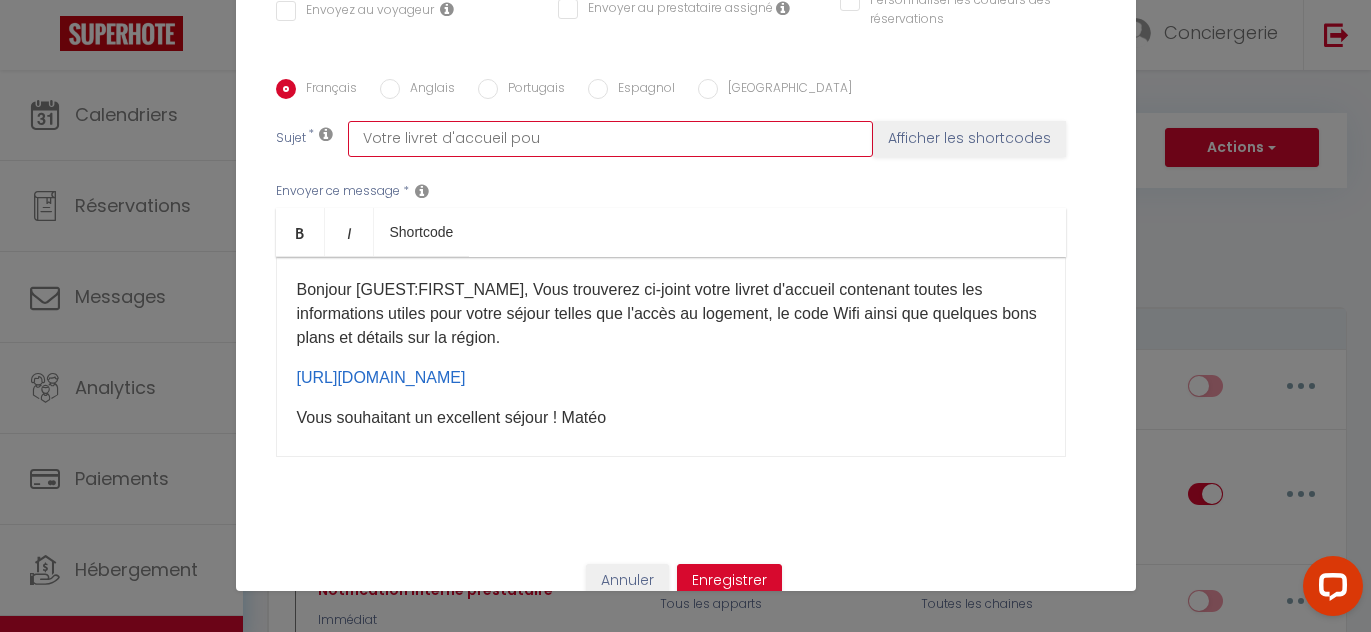 checkbox on "false" 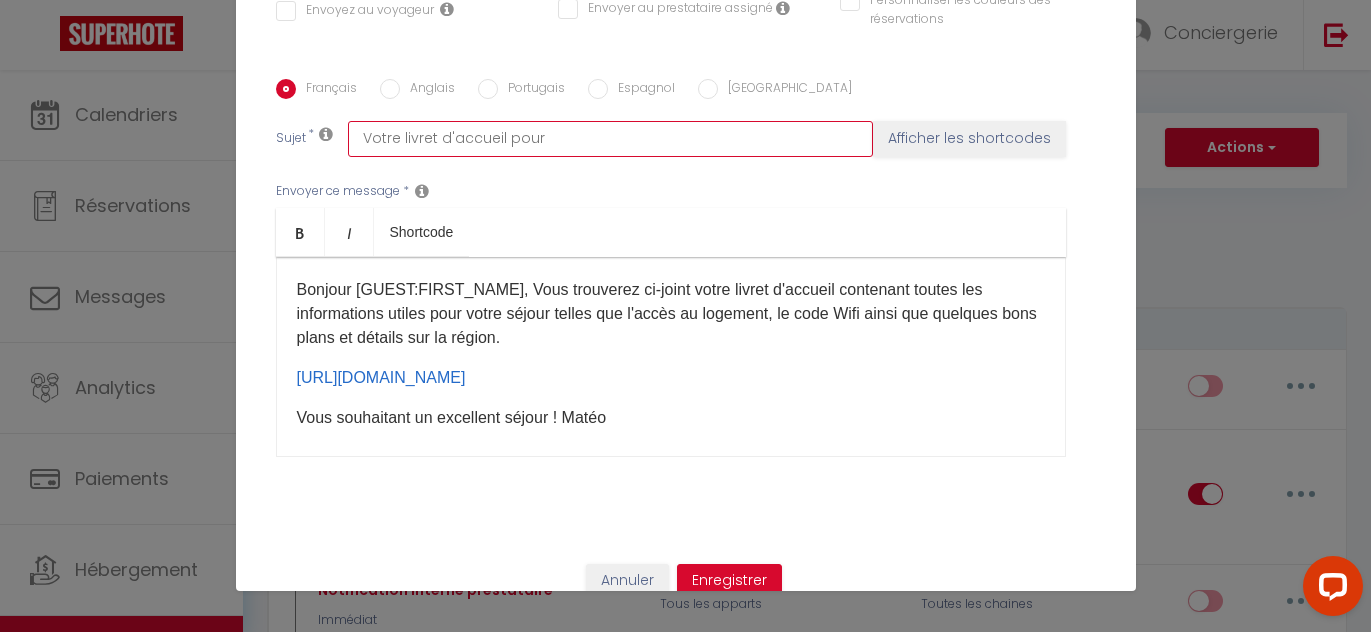 checkbox on "false" 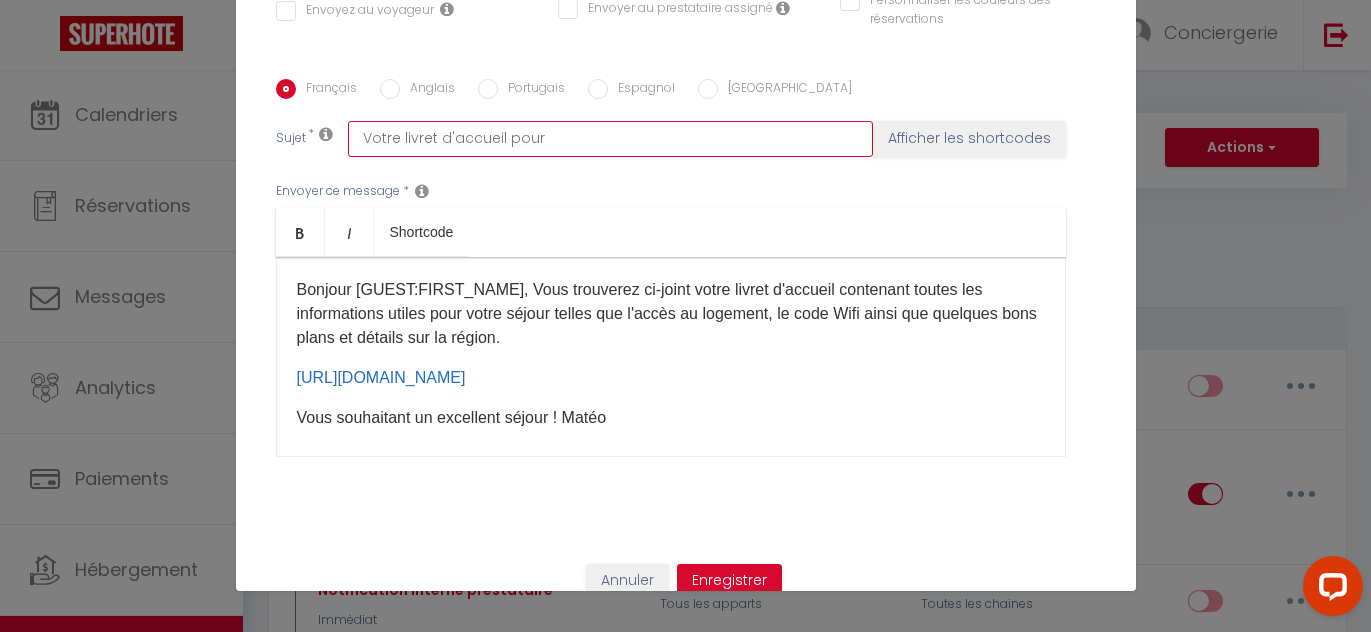 type on "Votre livret d'accueil pour" 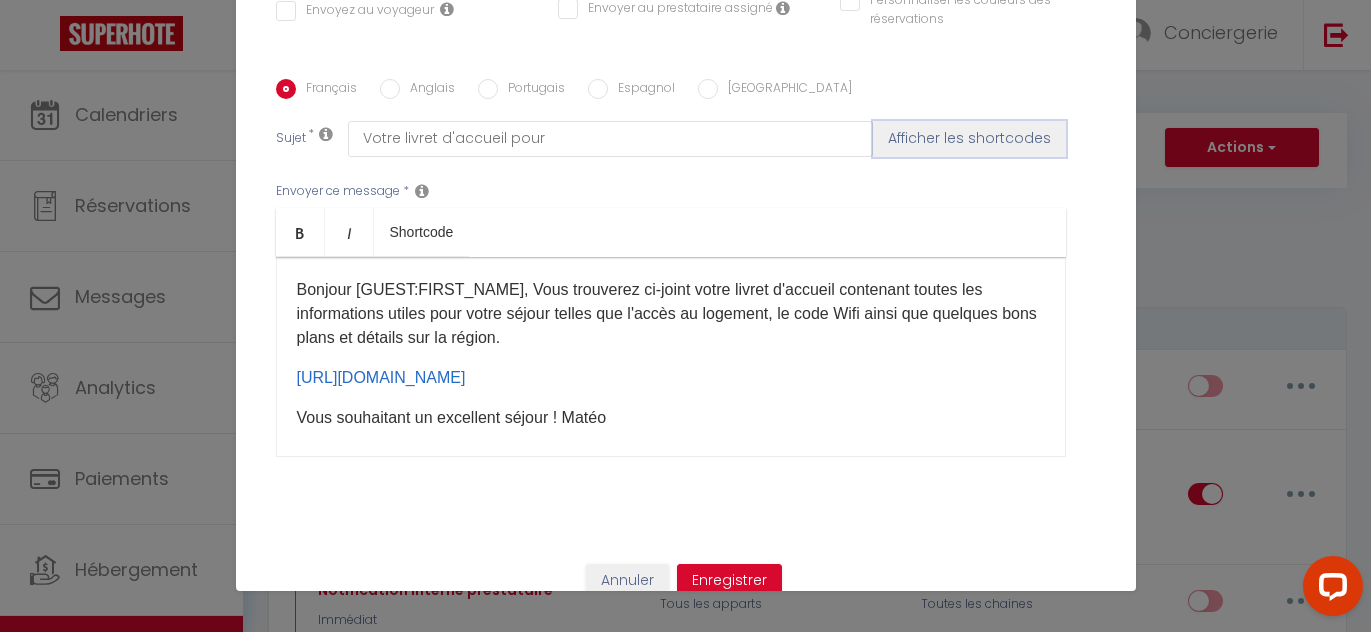 click on "Afficher les shortcodes" at bounding box center [969, 139] 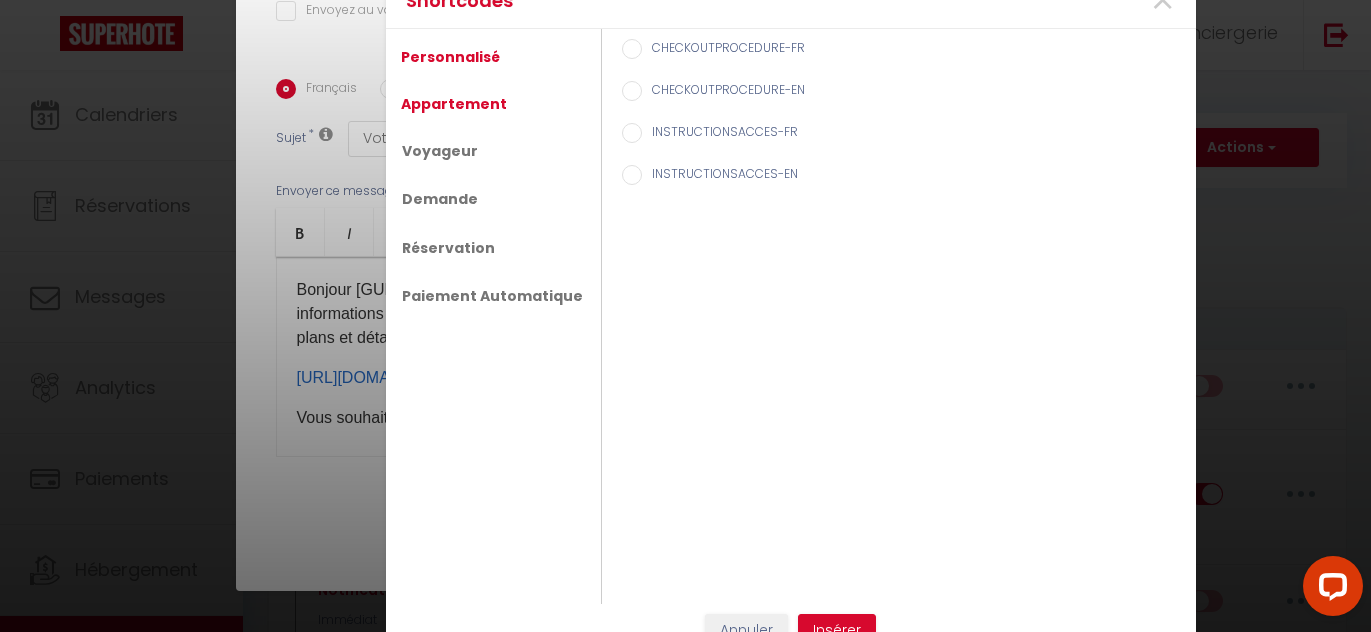 click on "Appartement" at bounding box center [454, 104] 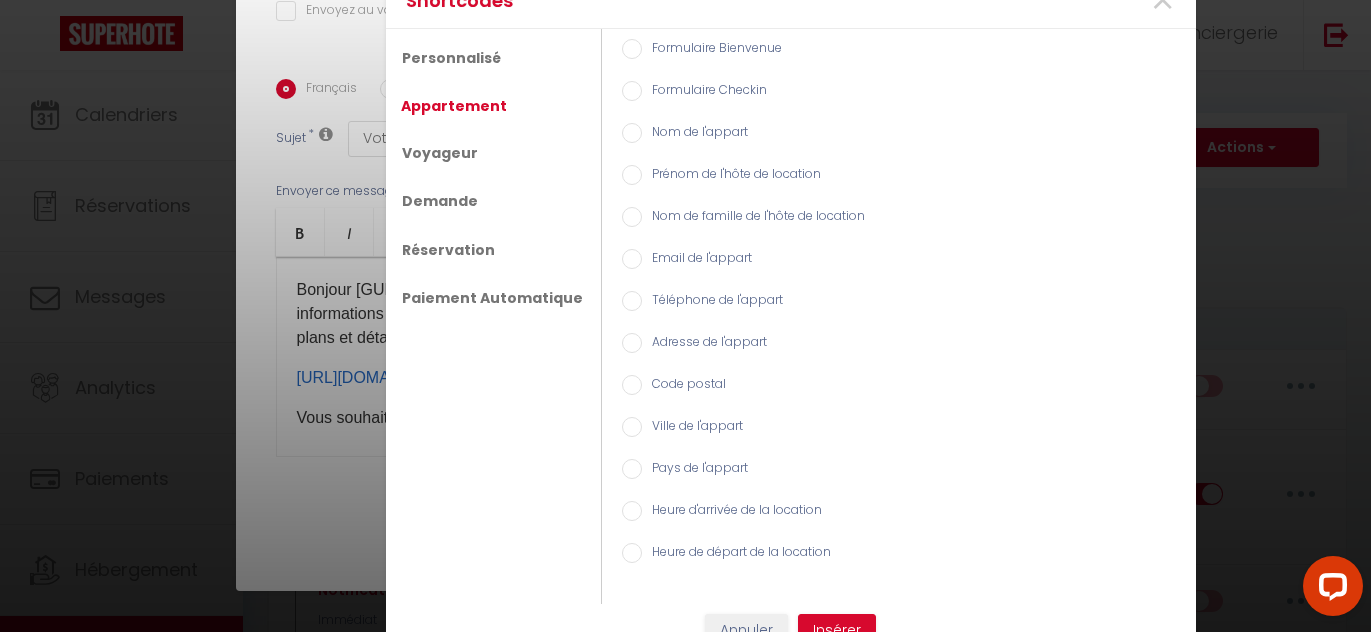 click on "Nom de l'appart" at bounding box center (695, 134) 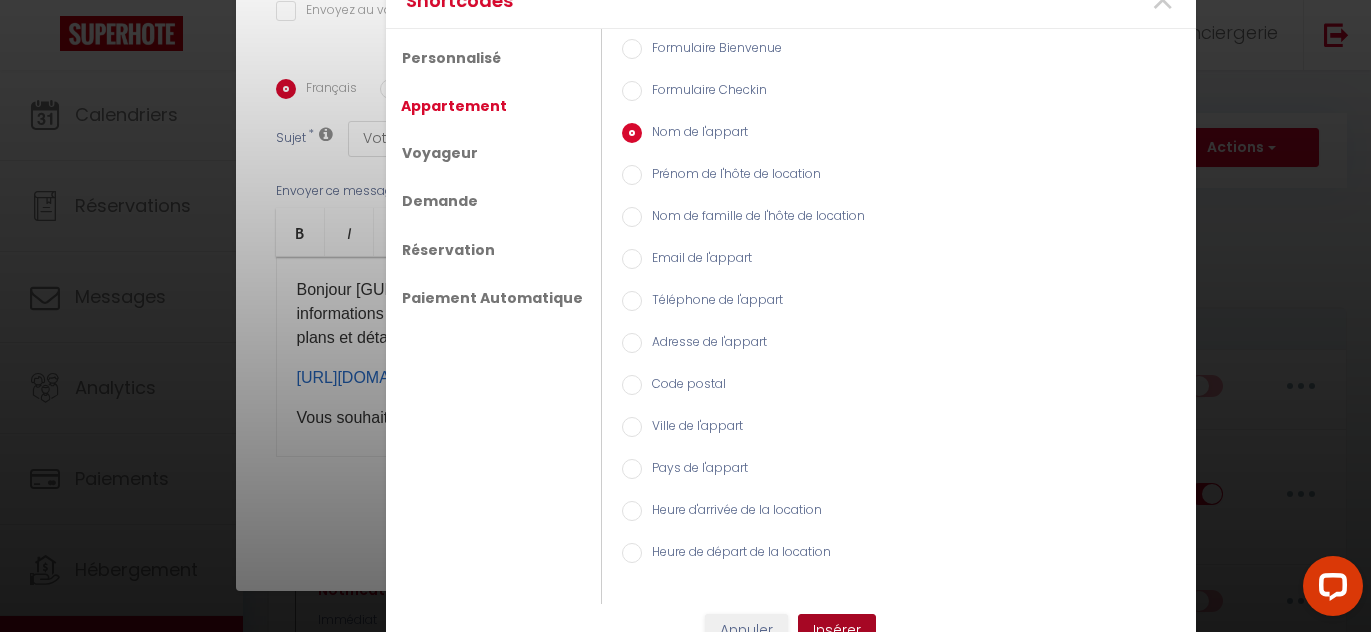 click on "Insérer" at bounding box center (837, 631) 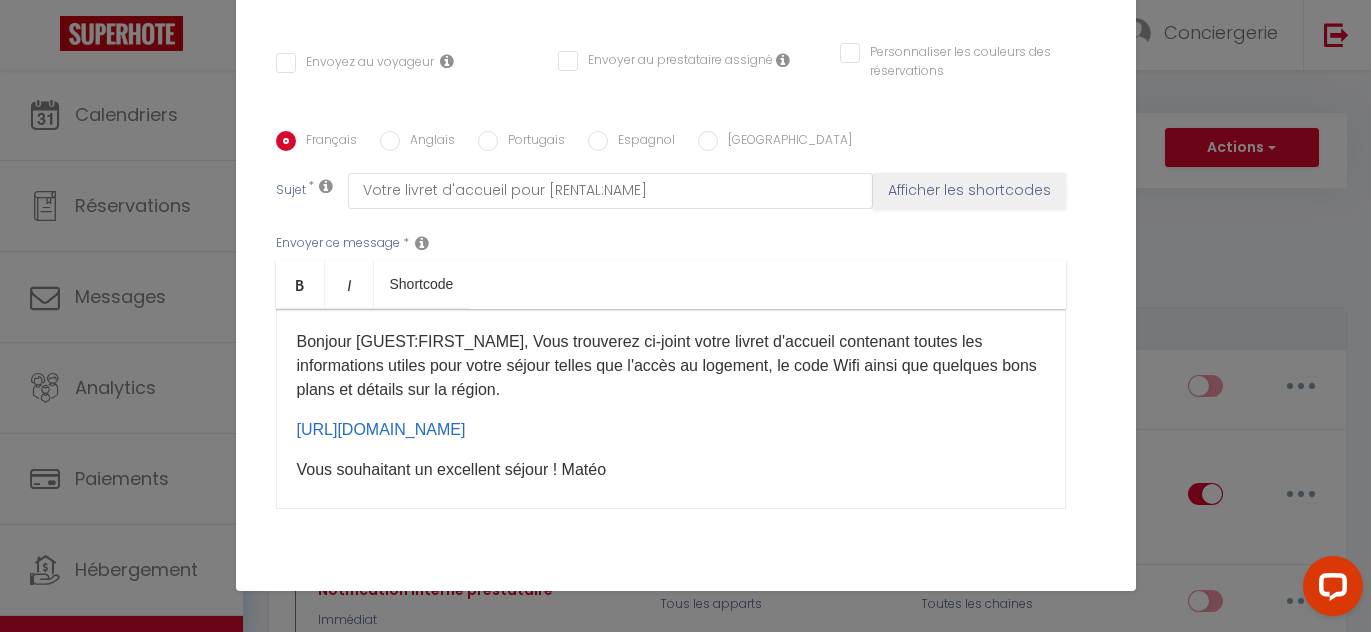 scroll, scrollTop: 386, scrollLeft: 0, axis: vertical 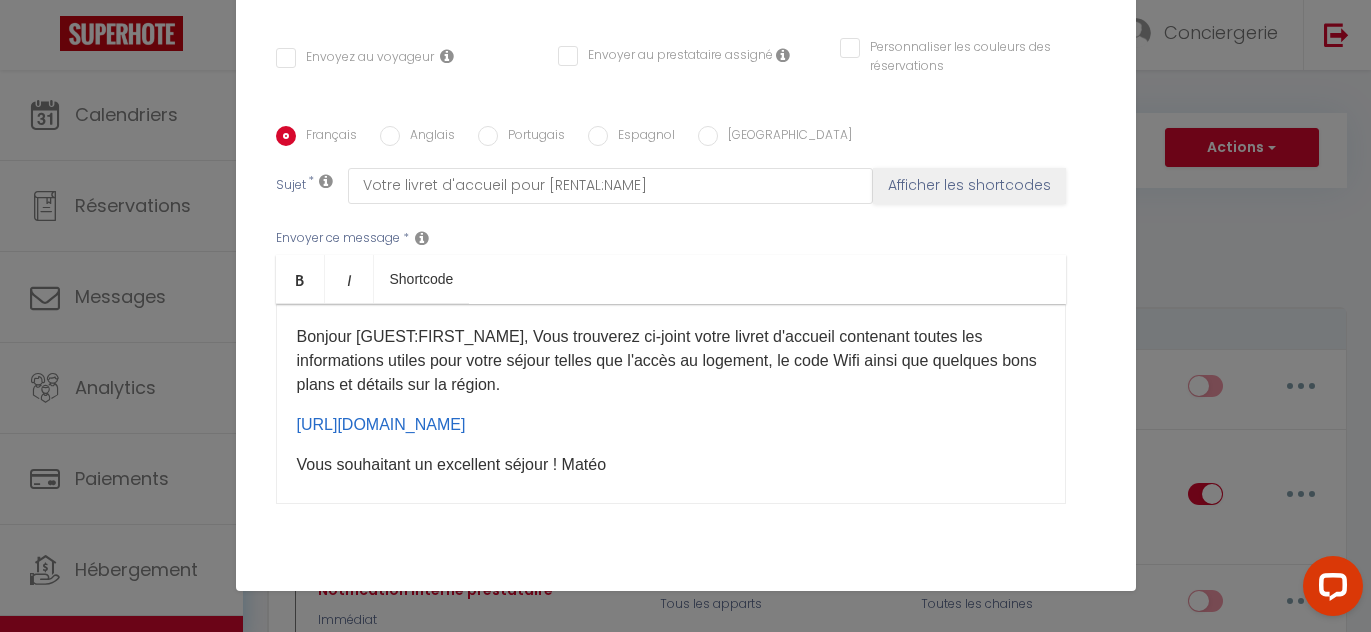 click on "Bonjour [GUEST:FIRST_NAME],
Vous trouverez ci-joint votre livret d'accueil contenant toutes les informations utiles pour votre séjour telles que l'accès au logement, le code Wifi ainsi que quelques bons plans et détails sur la région." at bounding box center [671, 361] 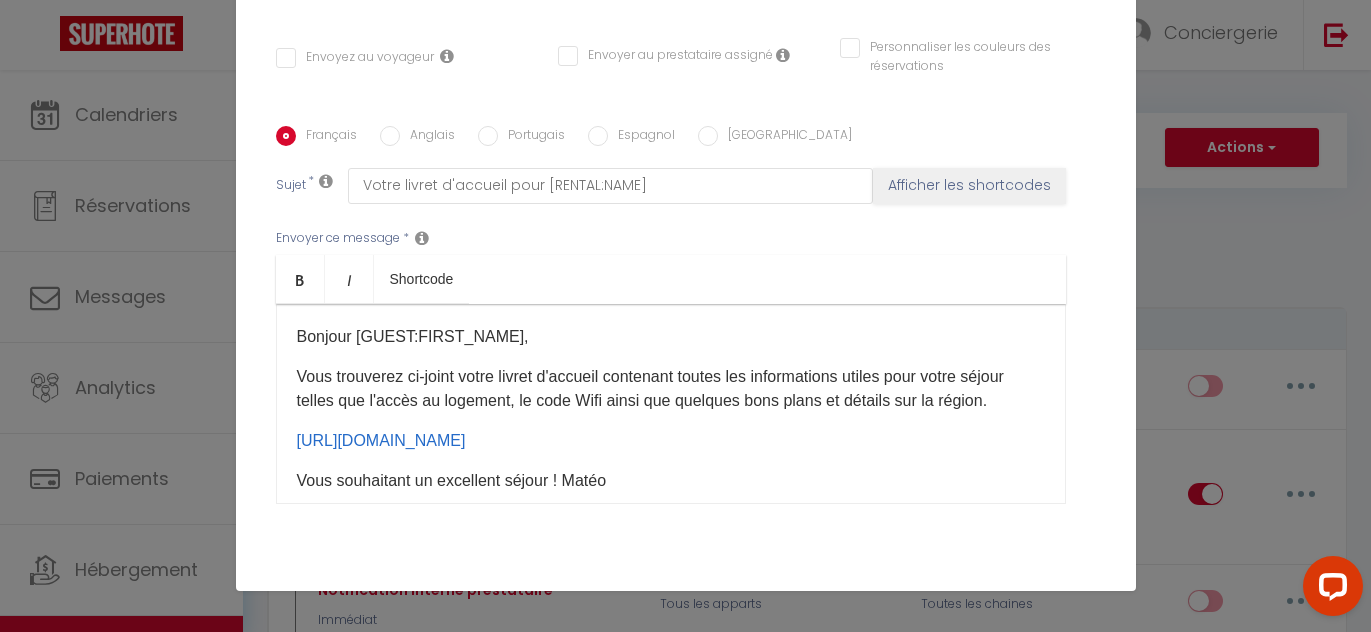 scroll, scrollTop: 94, scrollLeft: 0, axis: vertical 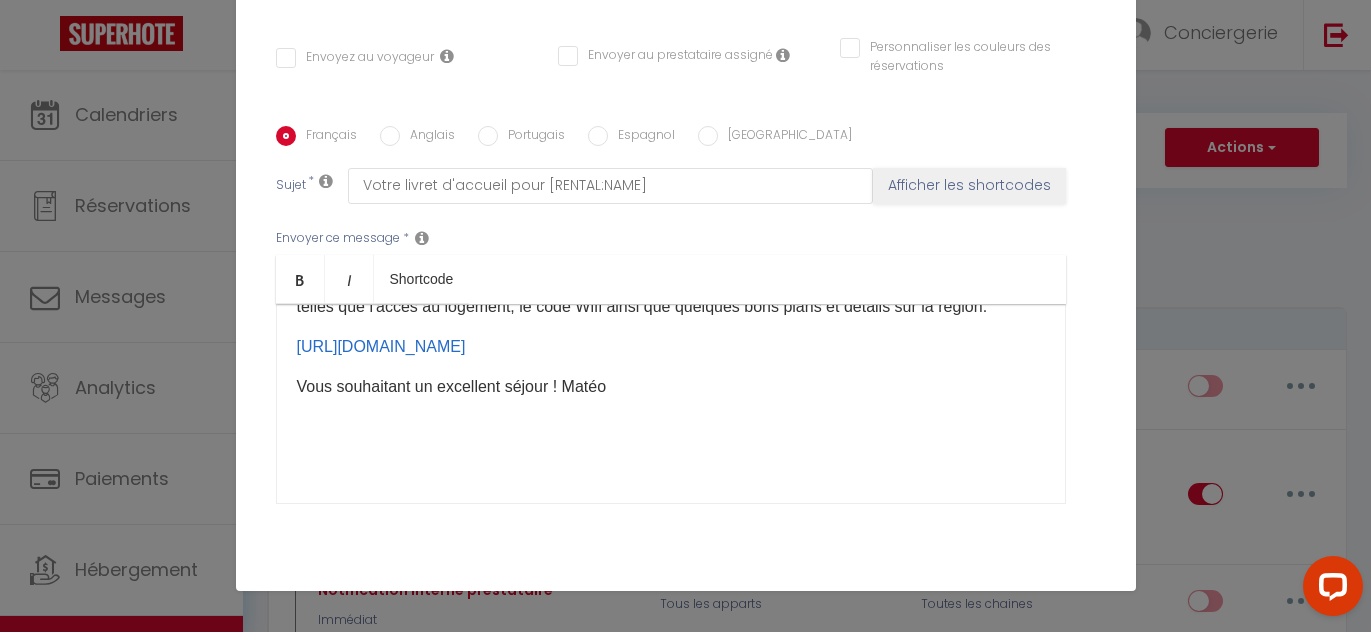 click on "Vous souhaitant un excellent séjour !
Matéo​" at bounding box center [671, 387] 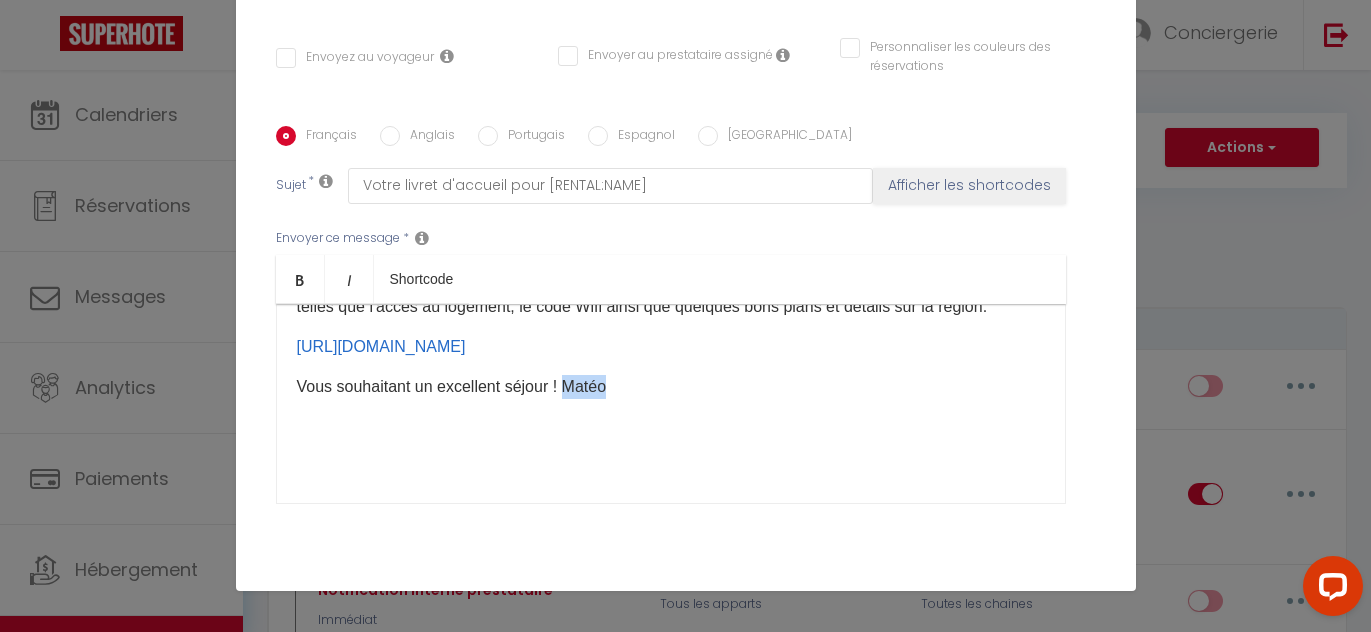 click on "Vous souhaitant un excellent séjour !
Matéo​" at bounding box center [671, 387] 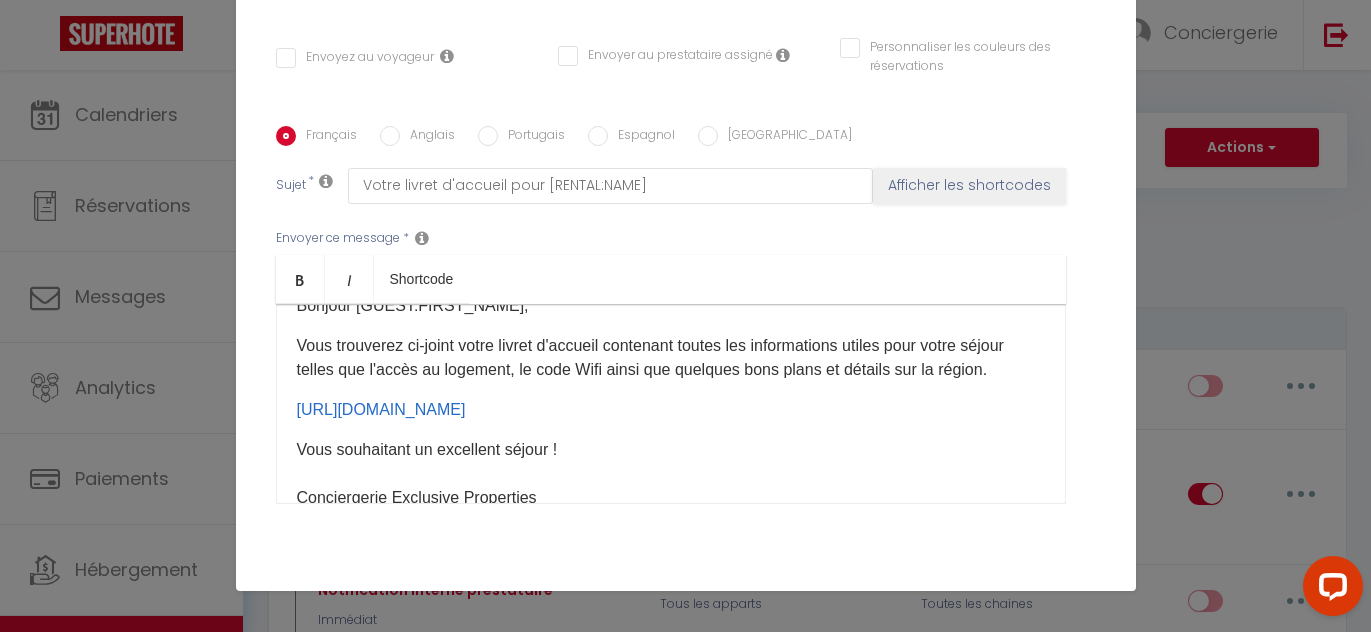 scroll, scrollTop: 0, scrollLeft: 0, axis: both 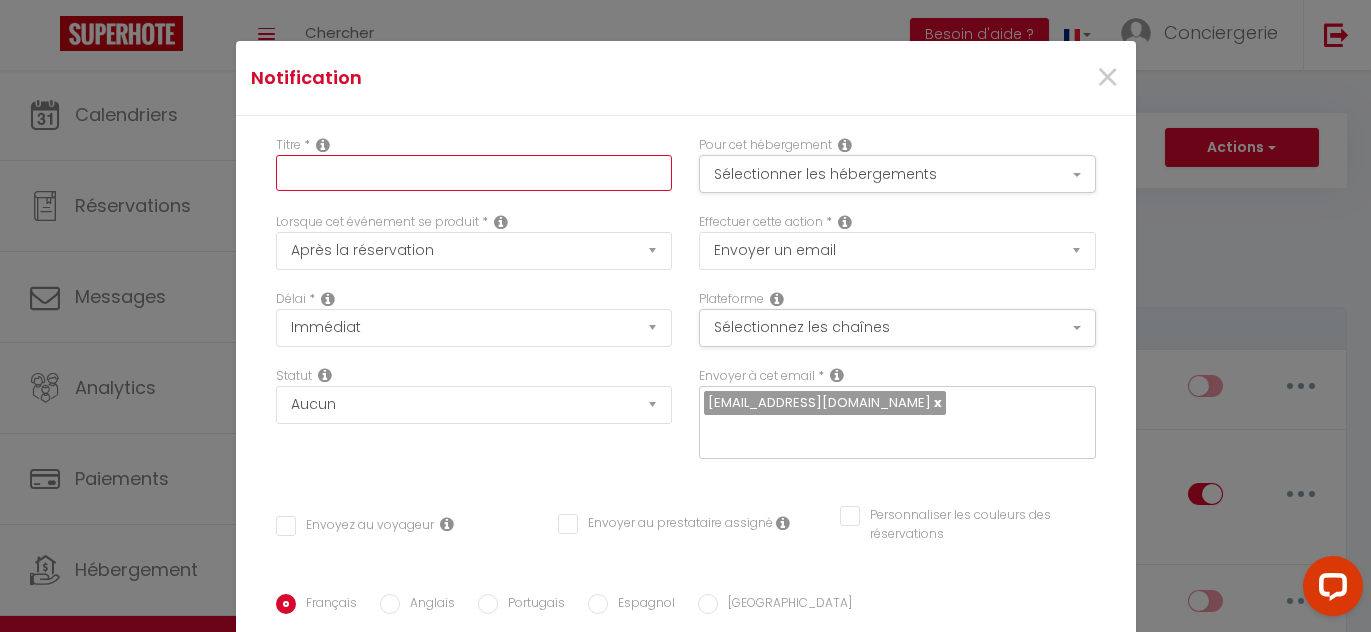 click at bounding box center (474, 173) 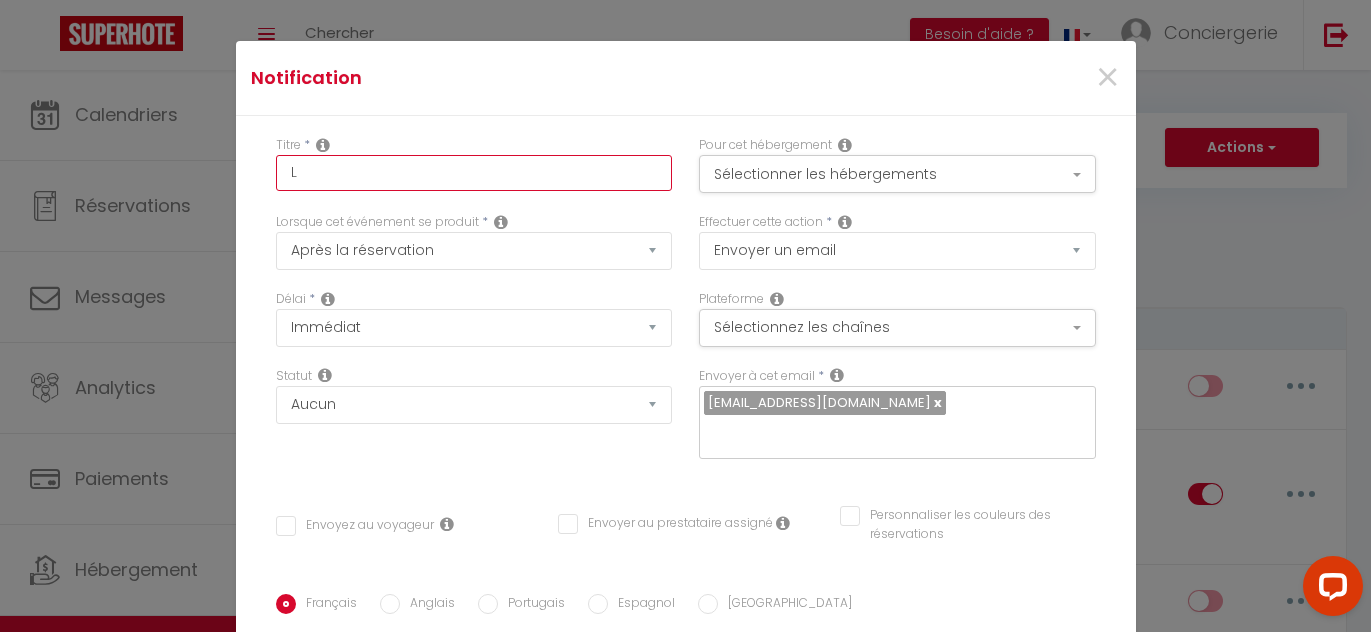 checkbox on "false" 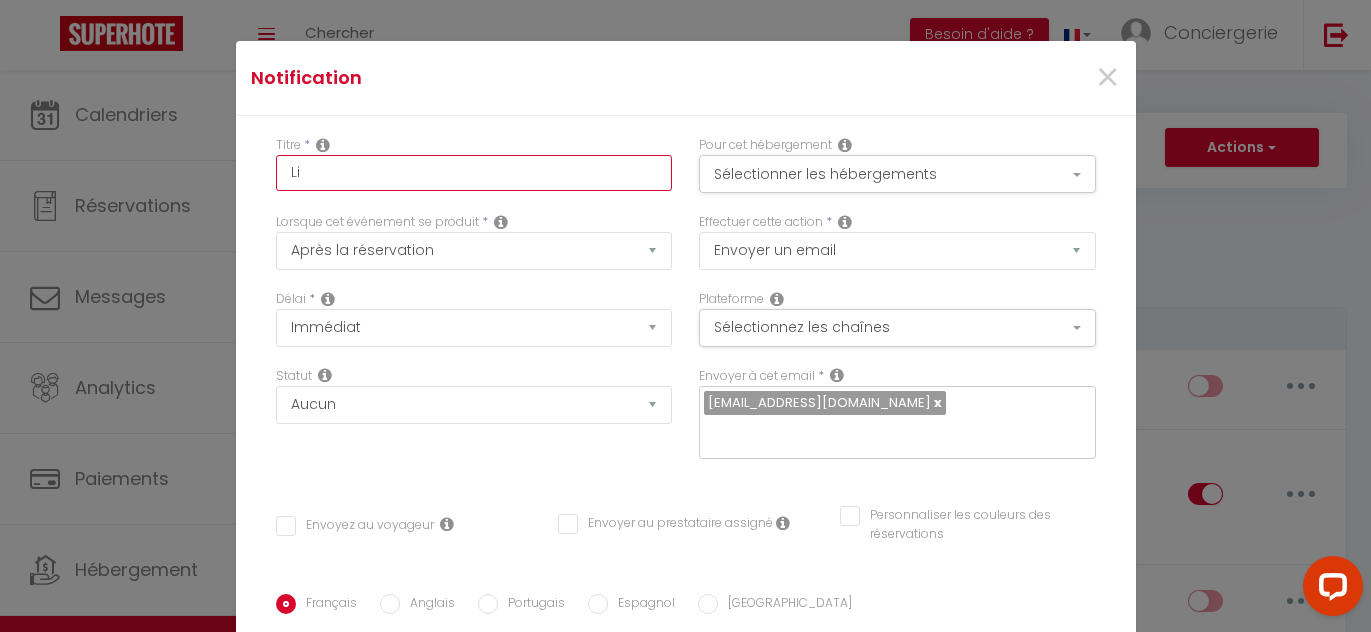 checkbox on "false" 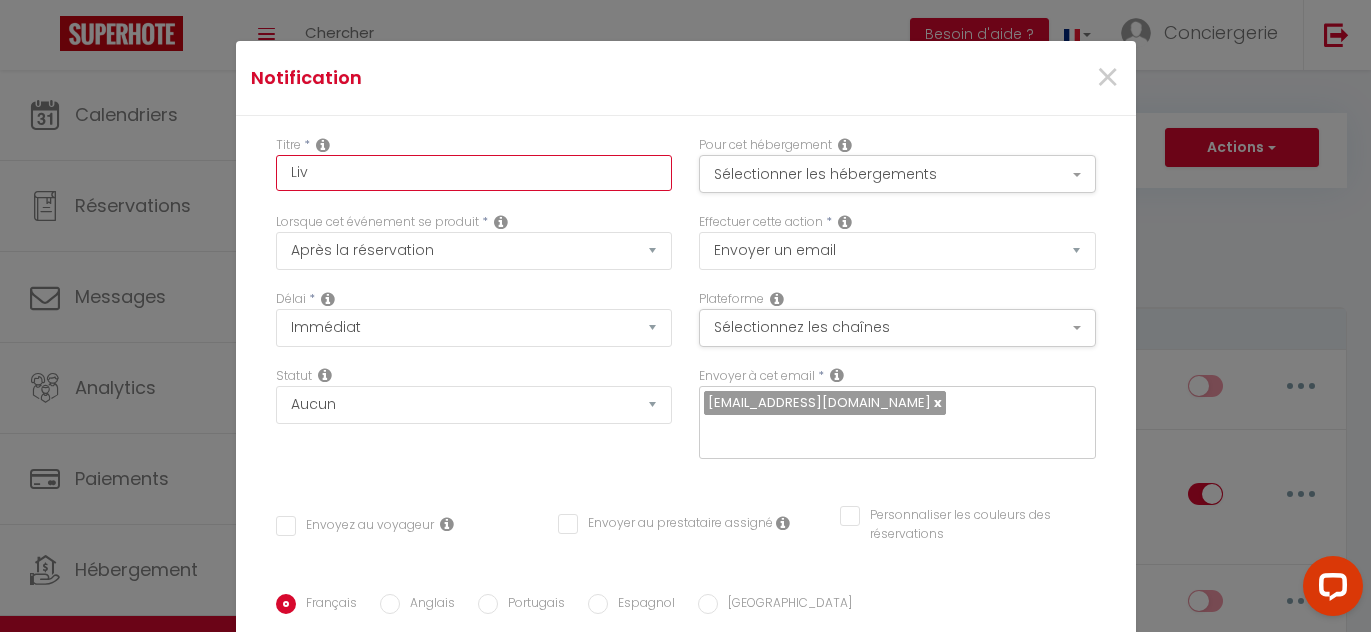 checkbox on "false" 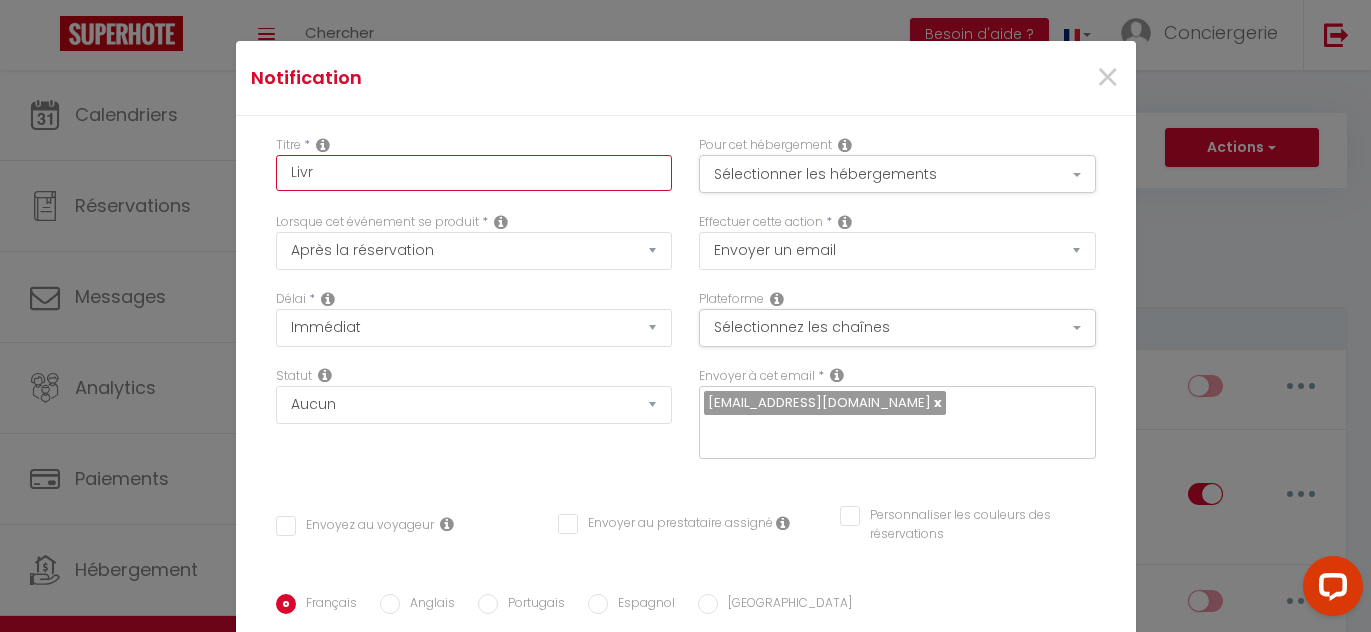 checkbox on "false" 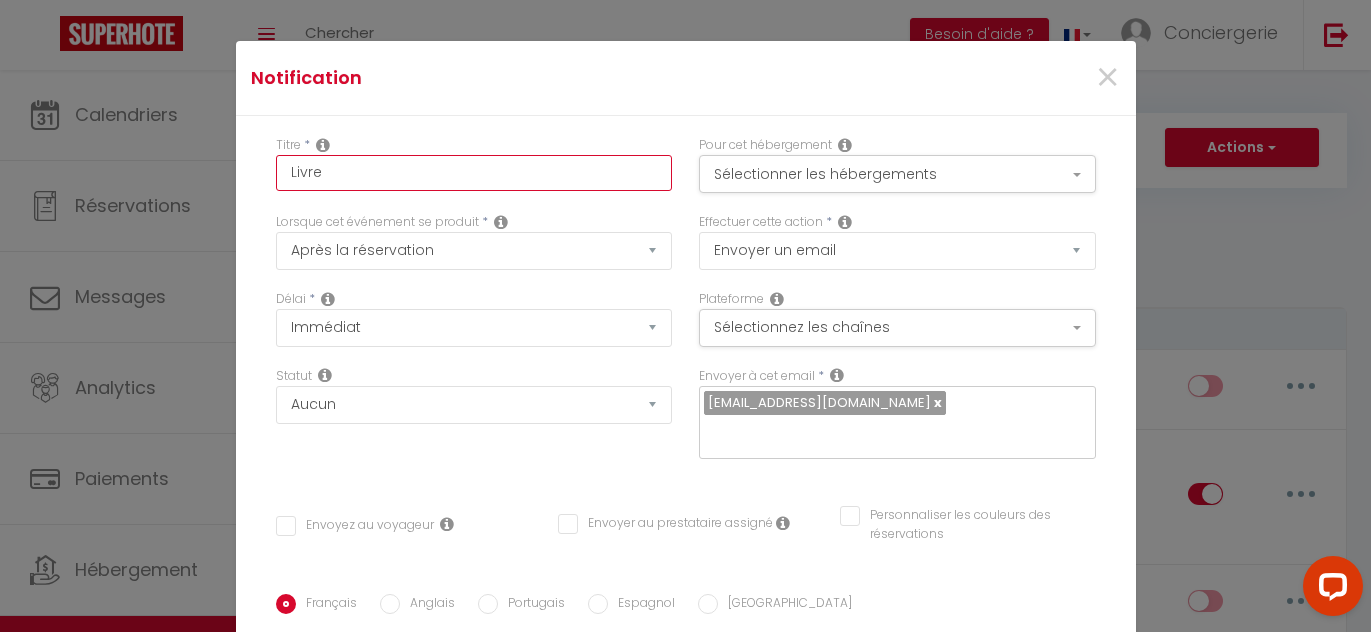 checkbox on "false" 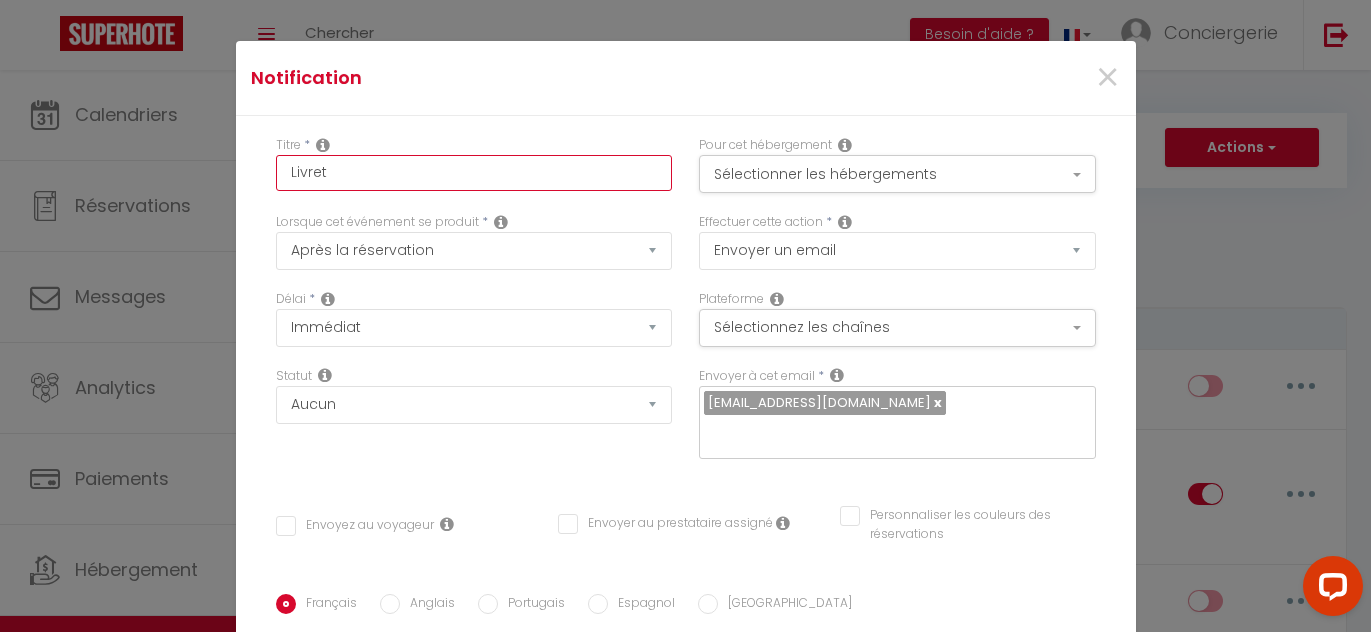 checkbox on "false" 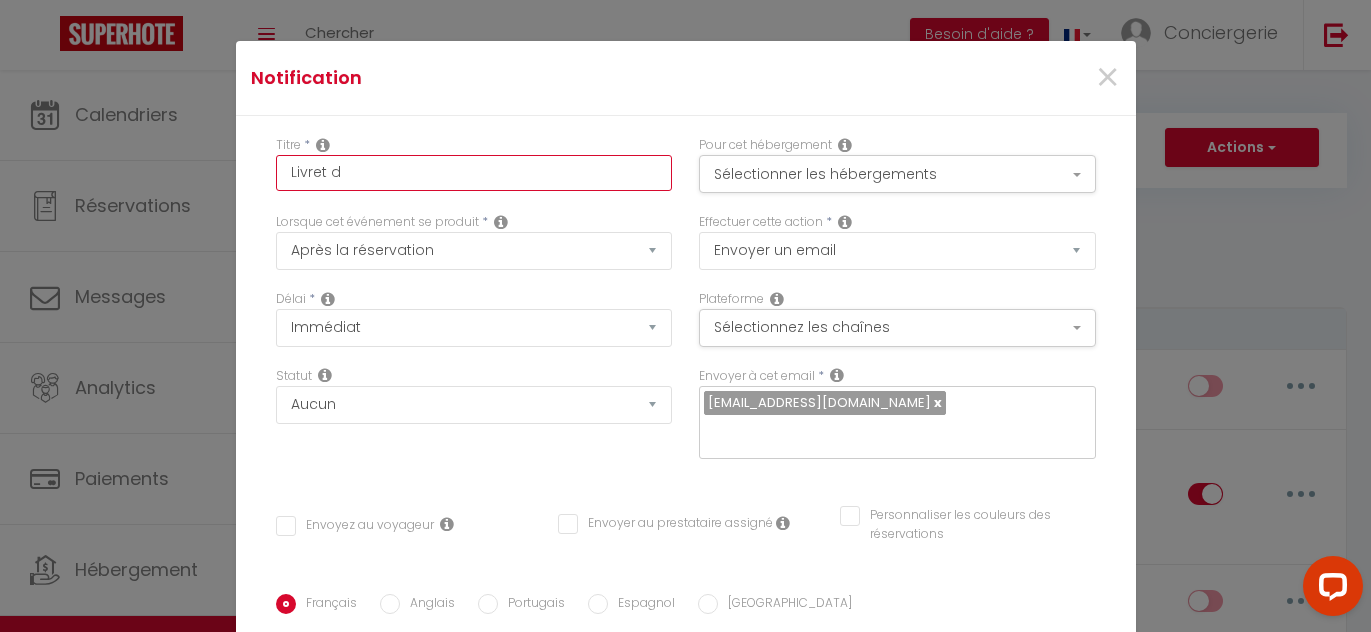 checkbox on "false" 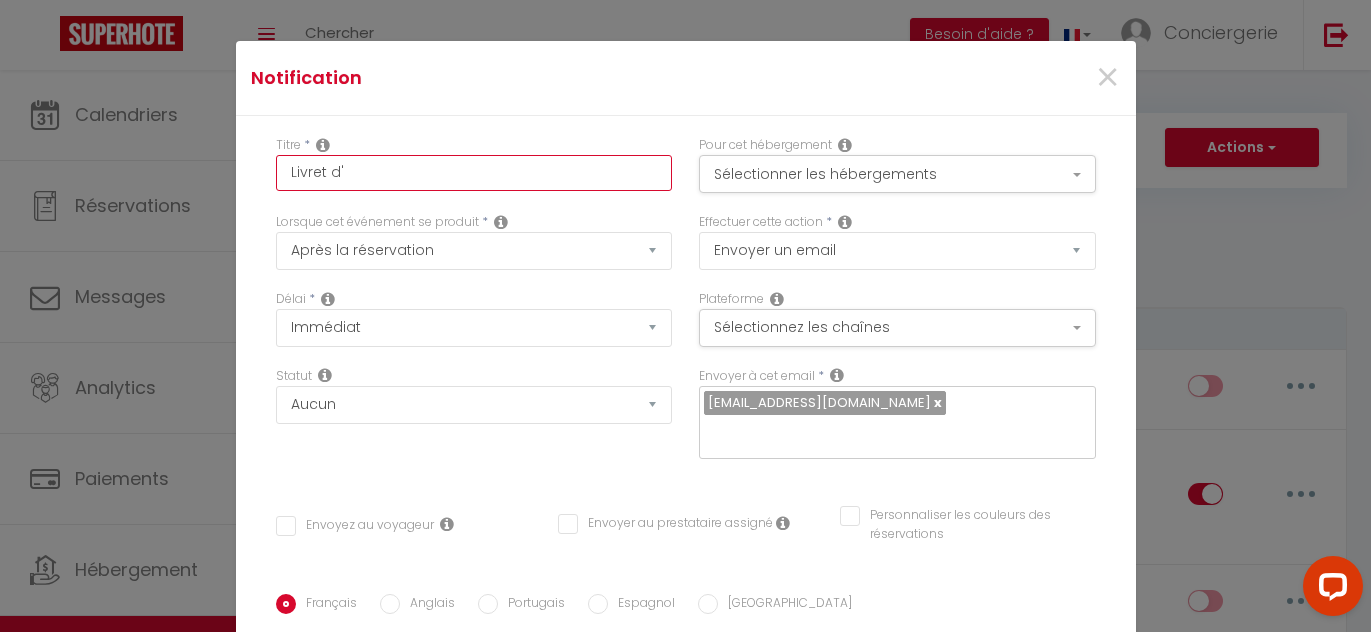 checkbox on "false" 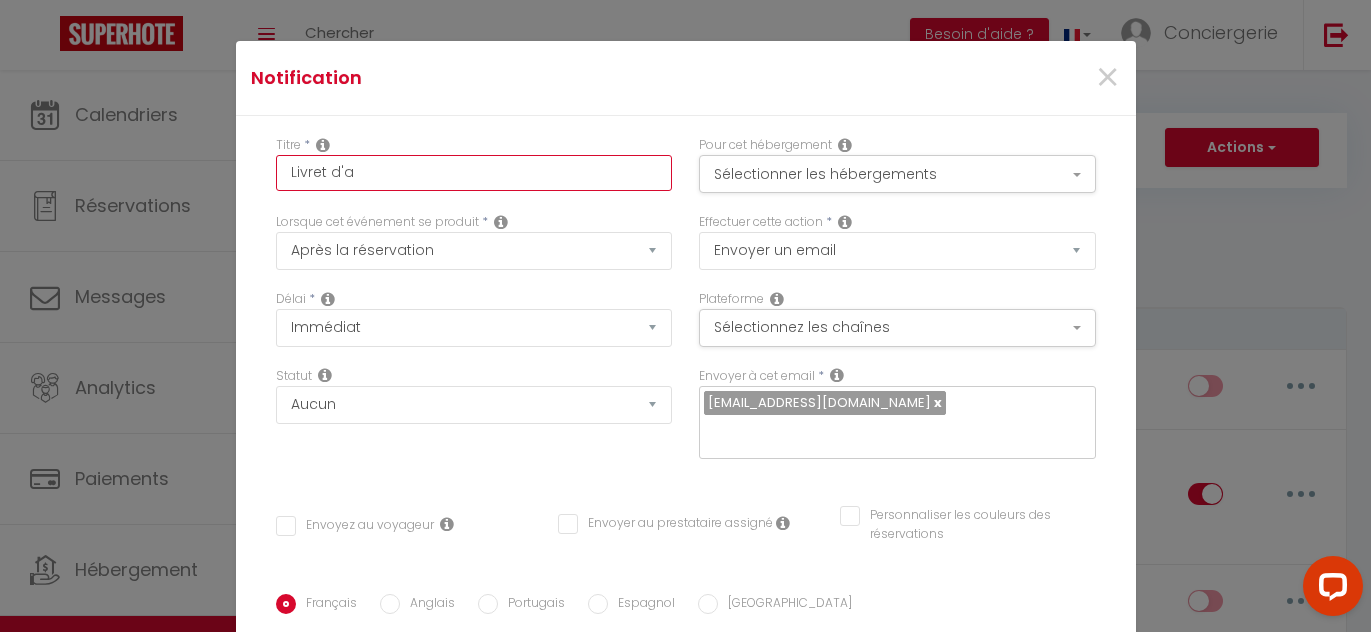 checkbox on "false" 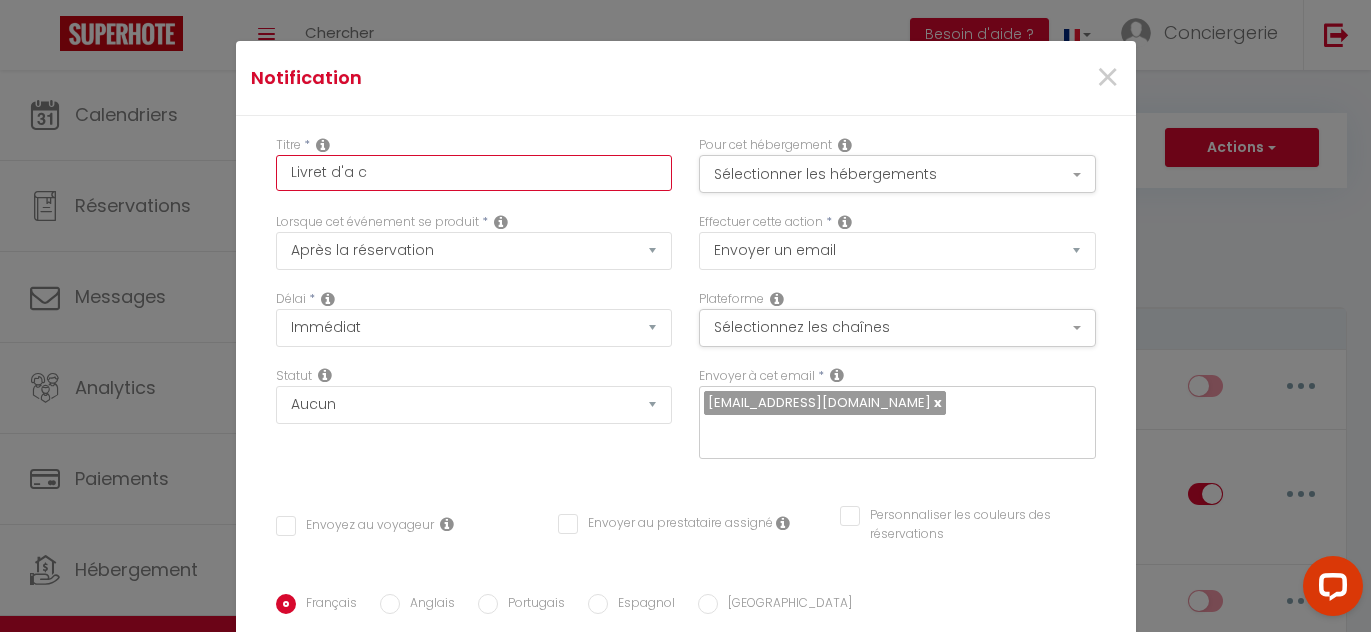 checkbox on "false" 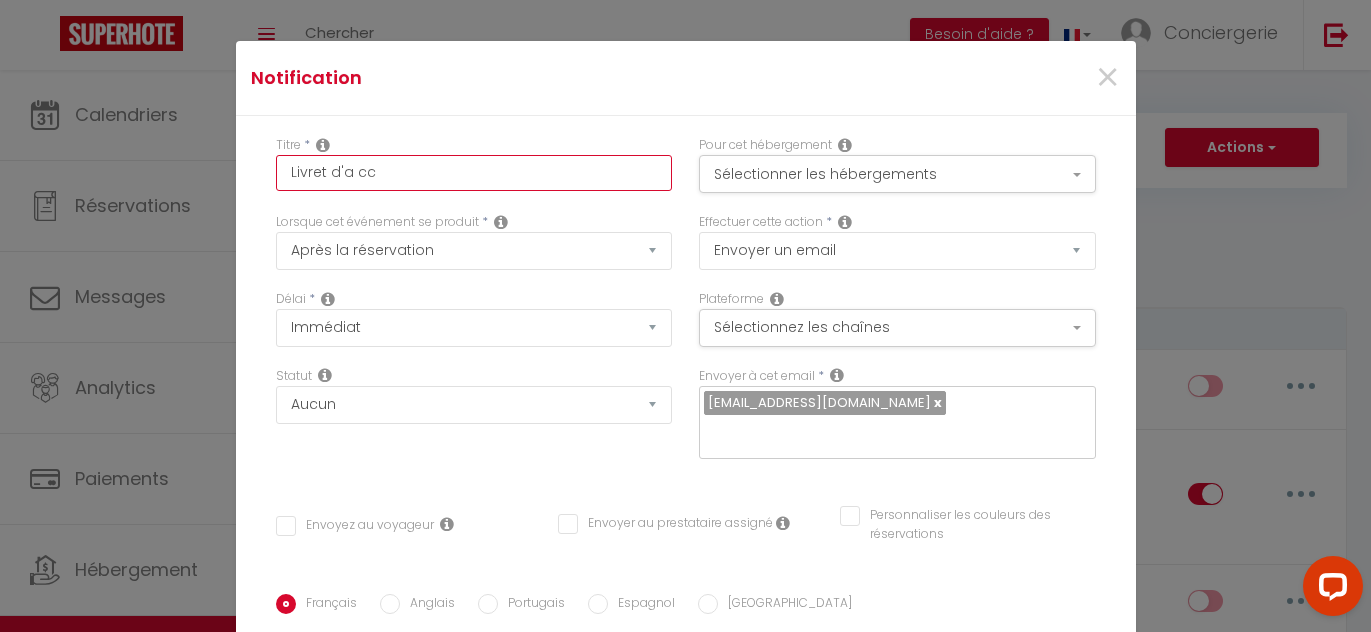 checkbox on "false" 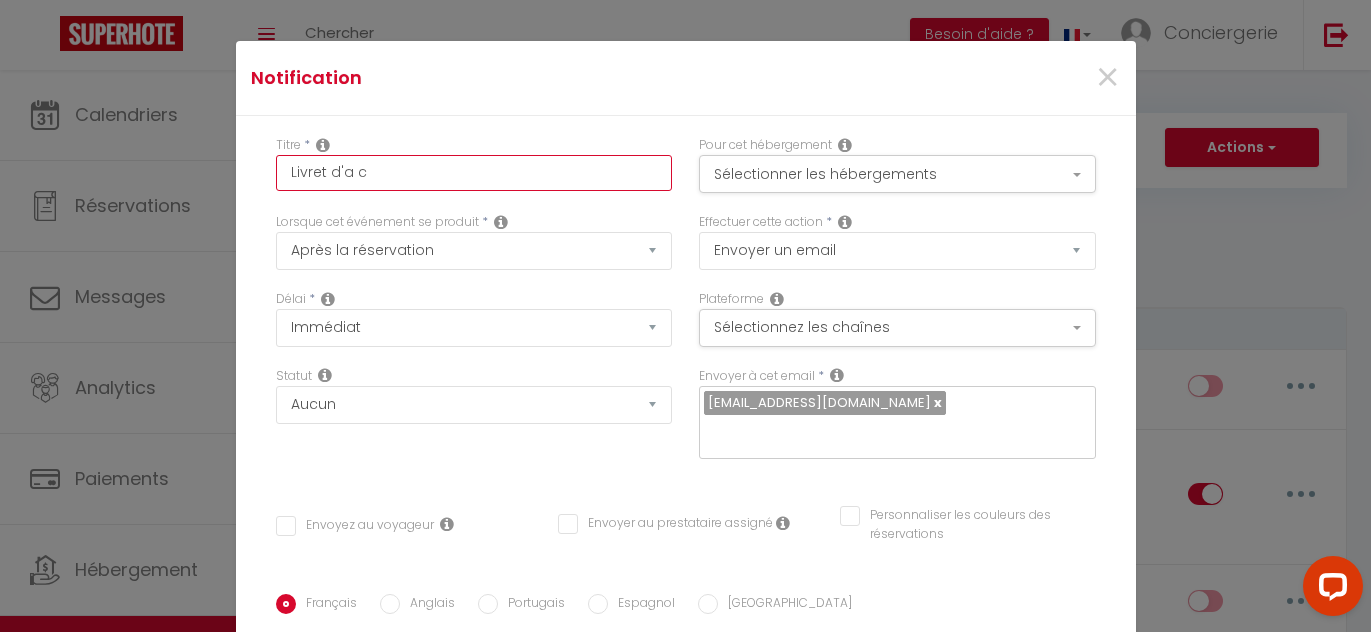 checkbox on "false" 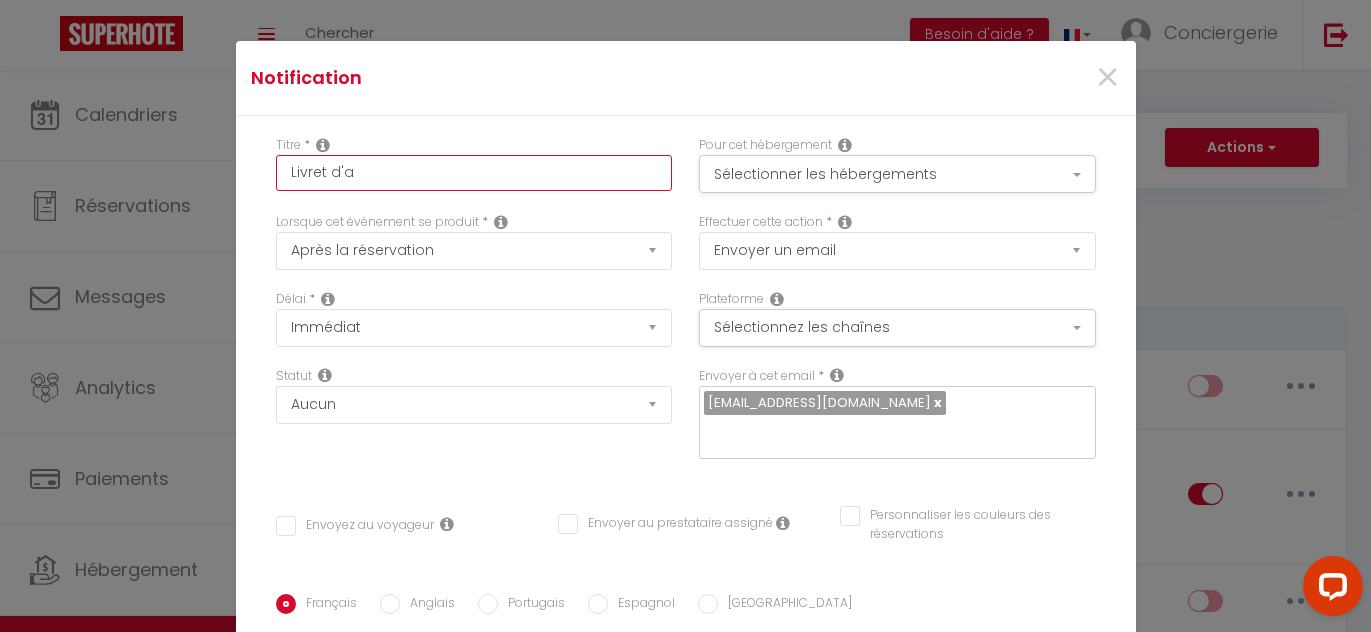 checkbox on "false" 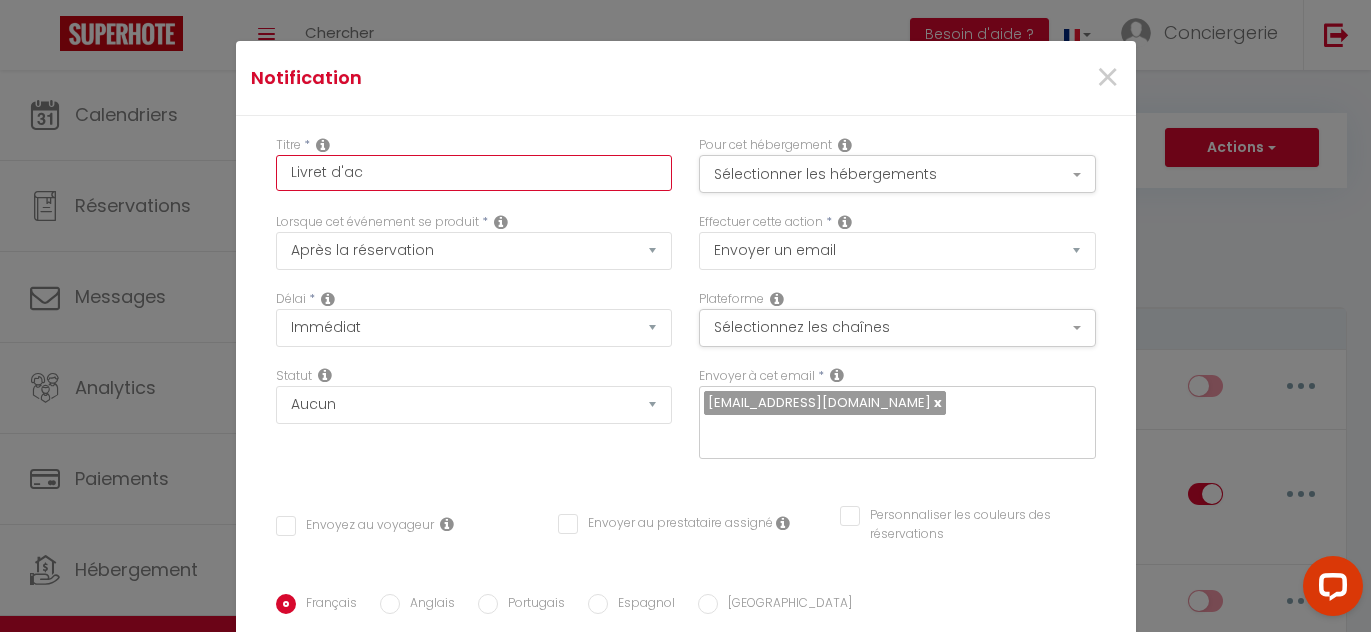 type 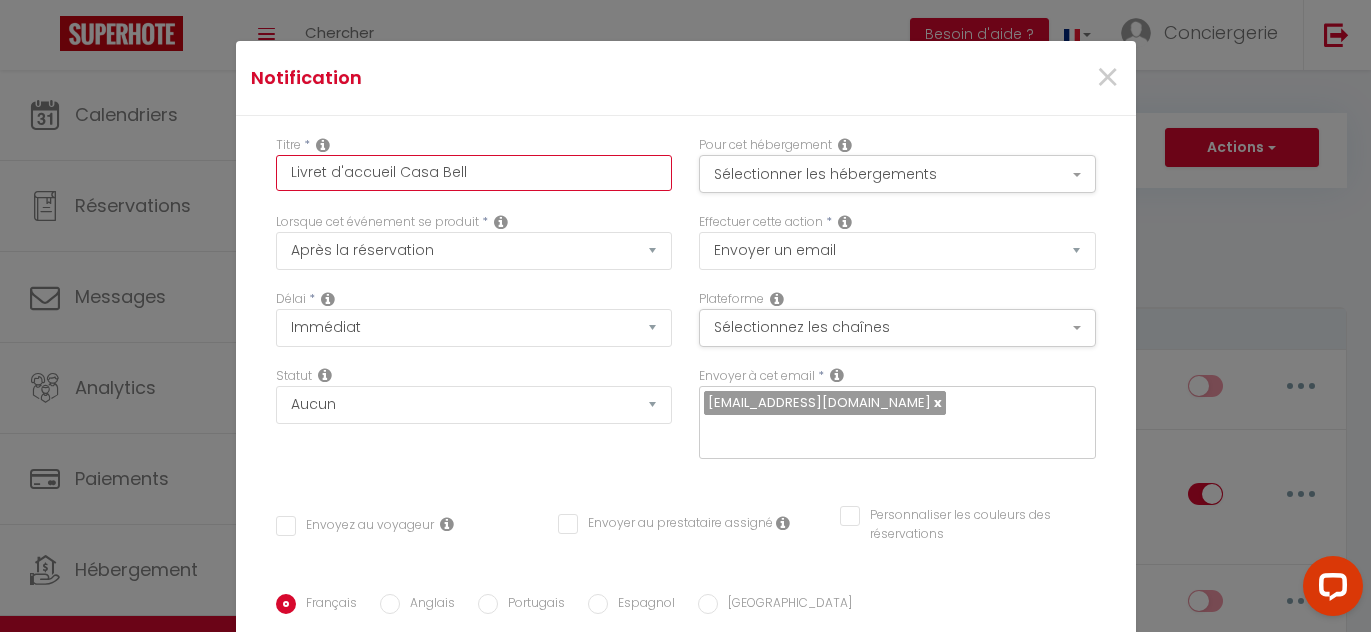 click on "Livret d'accueil Casa Bell" at bounding box center [474, 173] 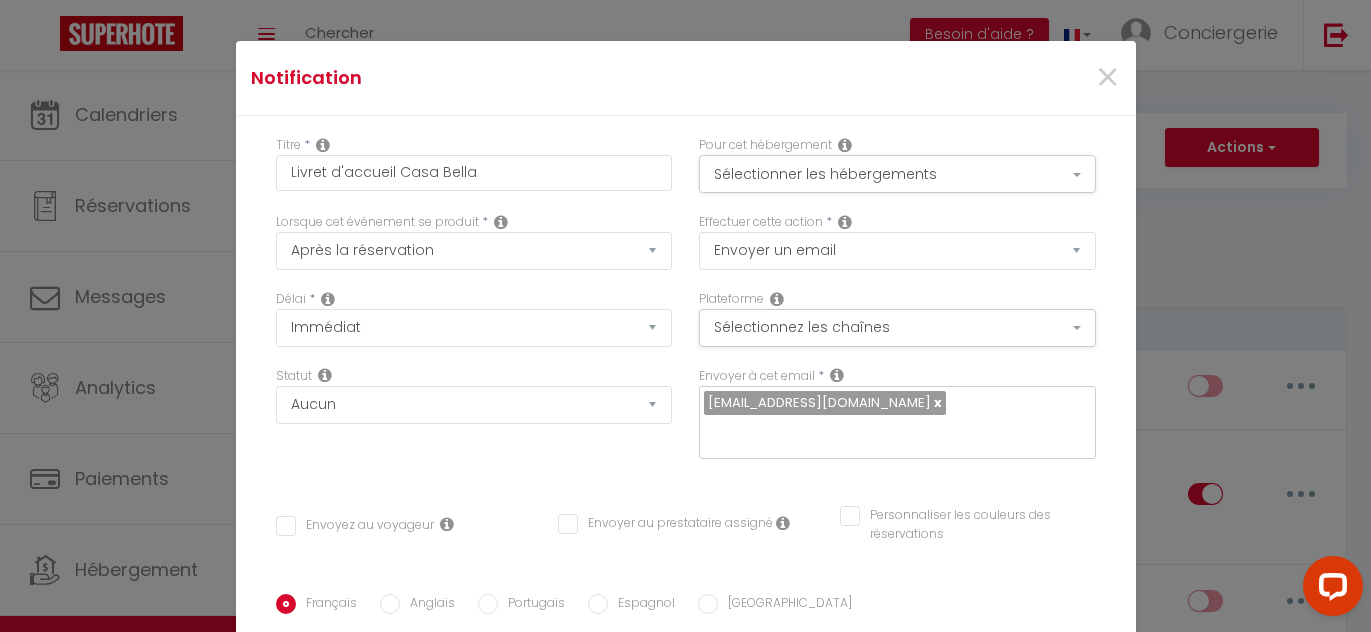 click on "Lorsque cet événement se produit   *      Après la réservation   Avant Checkin (à partir de 12h00)   Après Checkin (à partir de 12h00)   Avant Checkout (à partir de 12h00)   Après Checkout (à partir de 12h00)   Température   Co2   [MEDICAL_DATA] sonore   Après visualisation lien paiement   Après Paiement Lien KO   Après Caution Lien KO   Après Paiement Automatique KO   Après Caution Automatique KO   Après Visualisation du Contrat   Après Signature du Contrat   Paiement OK   Après soumission formulaire bienvenue   Aprés annulation réservation   Après remboursement automatique   Date spécifique   Après Assignation   Après Désassignation   Après soumission online checkin   Caution OK" at bounding box center (473, 251) 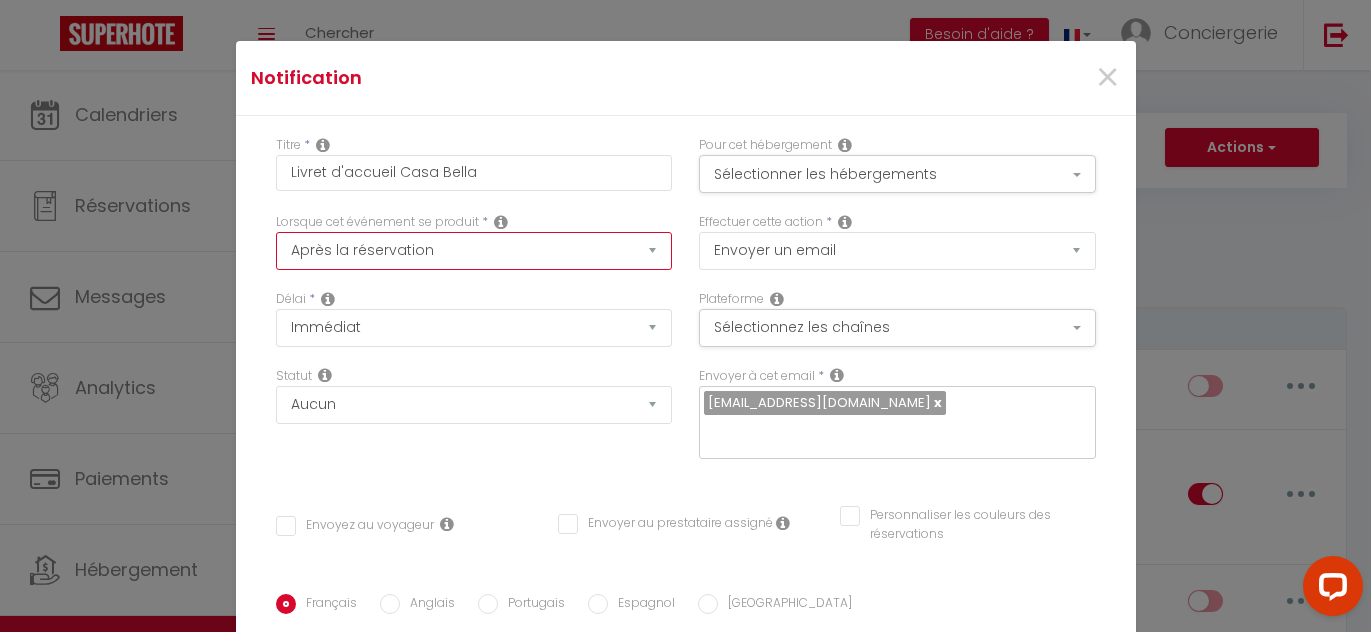 click on "Après la réservation   Avant Checkin (à partir de 12h00)   Après Checkin (à partir de 12h00)   Avant Checkout (à partir de 12h00)   Après Checkout (à partir de 12h00)   Température   Co2   Bruit sonore   Après visualisation lien paiement   Après Paiement Lien KO   Après Caution Lien KO   Après Paiement Automatique KO   Après Caution Automatique KO   Après Visualisation du Contrat   Après Signature du Contrat   Paiement OK   Après soumission formulaire bienvenue   Aprés annulation réservation   Après remboursement automatique   Date spécifique   Après Assignation   Après Désassignation   Après soumission online checkin   Caution OK" at bounding box center (474, 251) 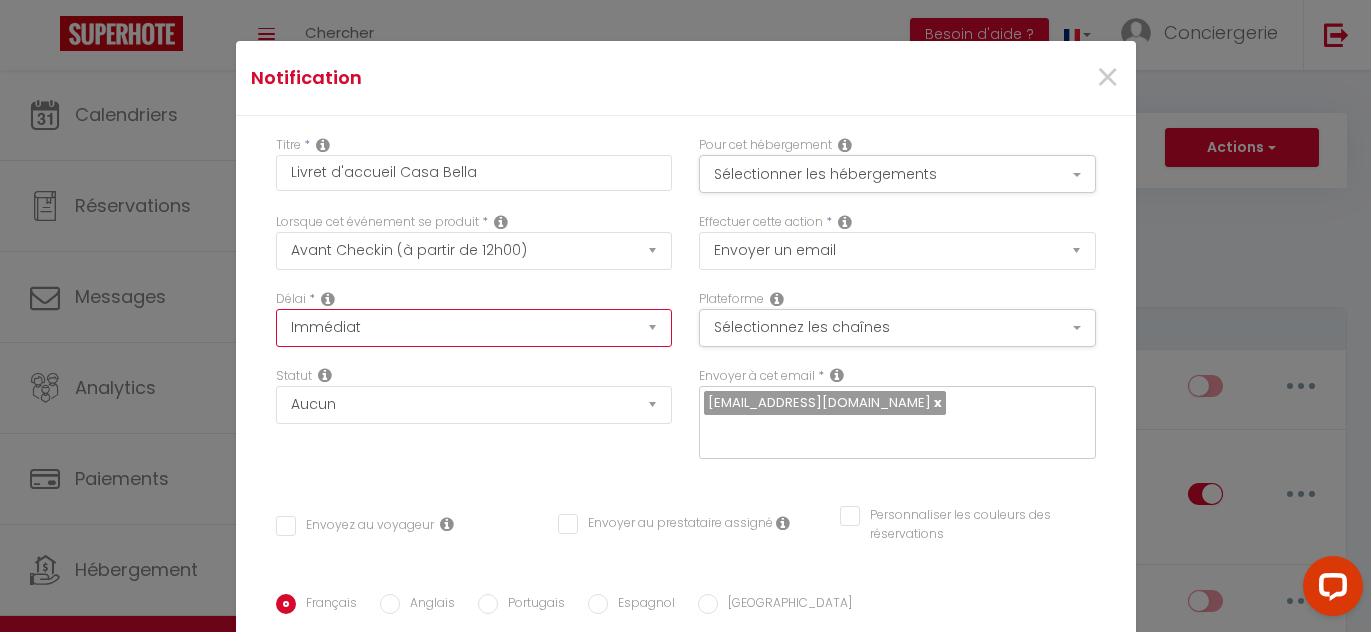click on "Immédiat - 10 Minutes - 1 Heure - 2 Heures - 3 Heures - 4 Heures - 5 Heures - 6 Heures - 7 Heures - 8 Heures - 9 Heures - 10 Heures - 11 Heures - 12 Heures - 13 Heures - 14 Heures - 15 Heures - 16 Heures - 17 Heures - 18 Heures - 19 Heures - 20 Heures - 21 Heures - 22 Heures - 23 Heures   - 1 Jour - 2 Jours - 3 Jours - 4 Jours - 5 Jours - 6 Jours - 7 Jours - 8 Jours - 9 Jours - 10 Jours - 11 Jours - 12 Jours - 13 Jours - 14 Jours - 15 Jours - 16 Jours - 17 Jours - 18 Jours - 19 Jours - 20 Jours - 21 Jours - 22 Jours - 23 Jours - 24 Jours - 25 Jours - 26 Jours - 27 Jours - 28 Jours - 29 Jours - 30 Jours - 31 Jours - 32 Jours - 33 Jours - 34 Jours - 35 Jours - 36 Jours - 37 Jours - 38 Jours - 39 Jours - 40 Jours - 41 Jours - 42 Jours - 43 Jours - 44 Jours - 45 Jours - 46 Jours - 47 Jours - 48 Jours - 49 Jours - 50 Jours - 51 Jours - 52 Jours - 53 Jours - 54 Jours - 55 Jours - 56 Jours - 57 Jours - 58 Jours - 59 Jours - 60 Jours - 61 Jours - 62 Jours - 63 Jours - 64 Jours - 65 Jours - 66 Jours - 67 Jours" at bounding box center [474, 328] 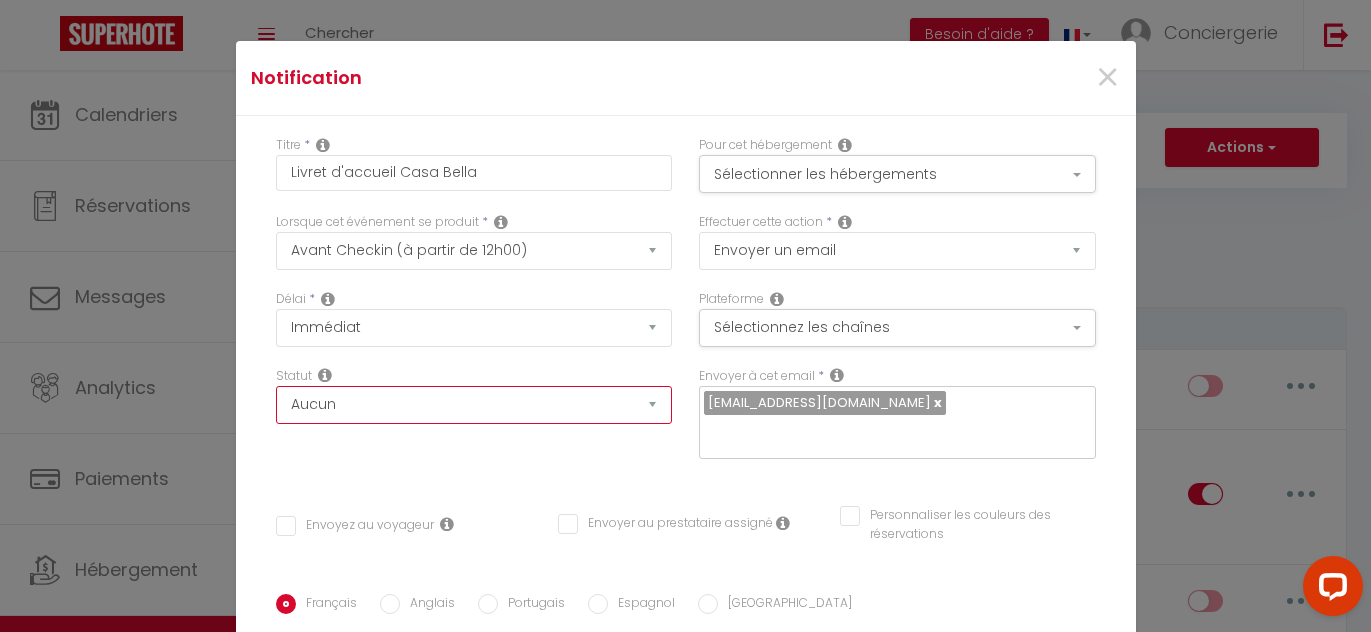 click on "Aucun   Si la réservation est payée   Si réservation non payée   Si la caution a été prise   Si caution non payée" at bounding box center (474, 405) 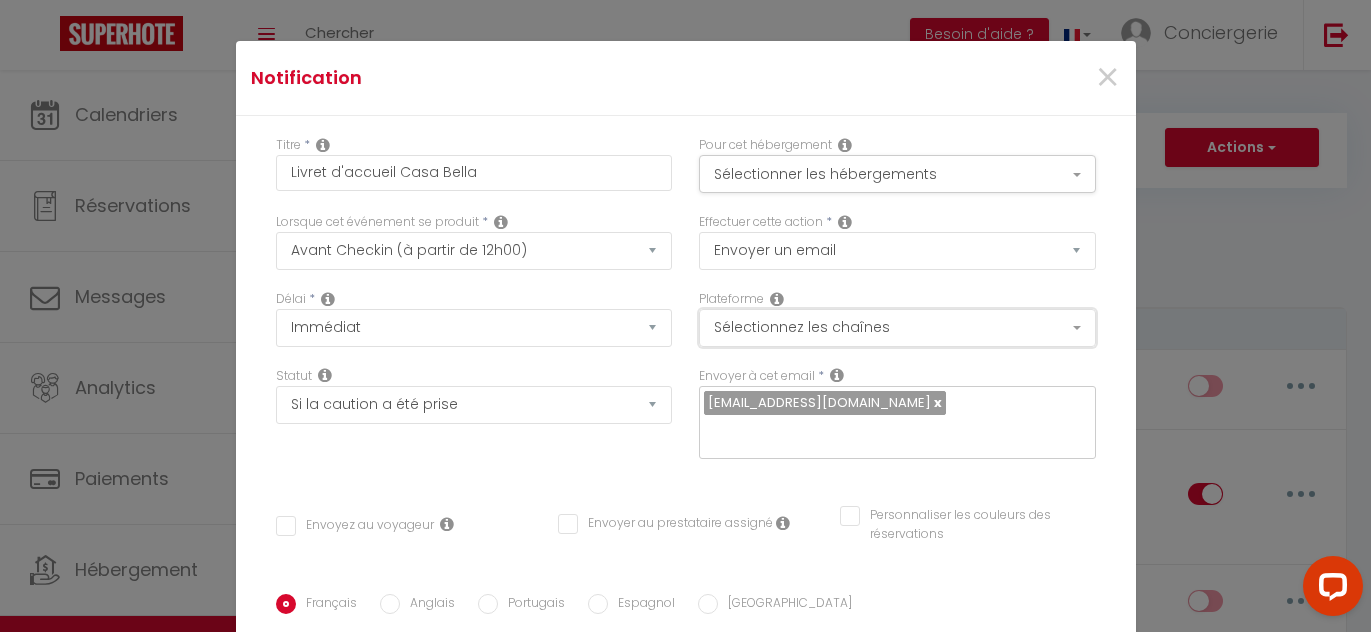 click on "Sélectionnez les chaînes" at bounding box center [897, 328] 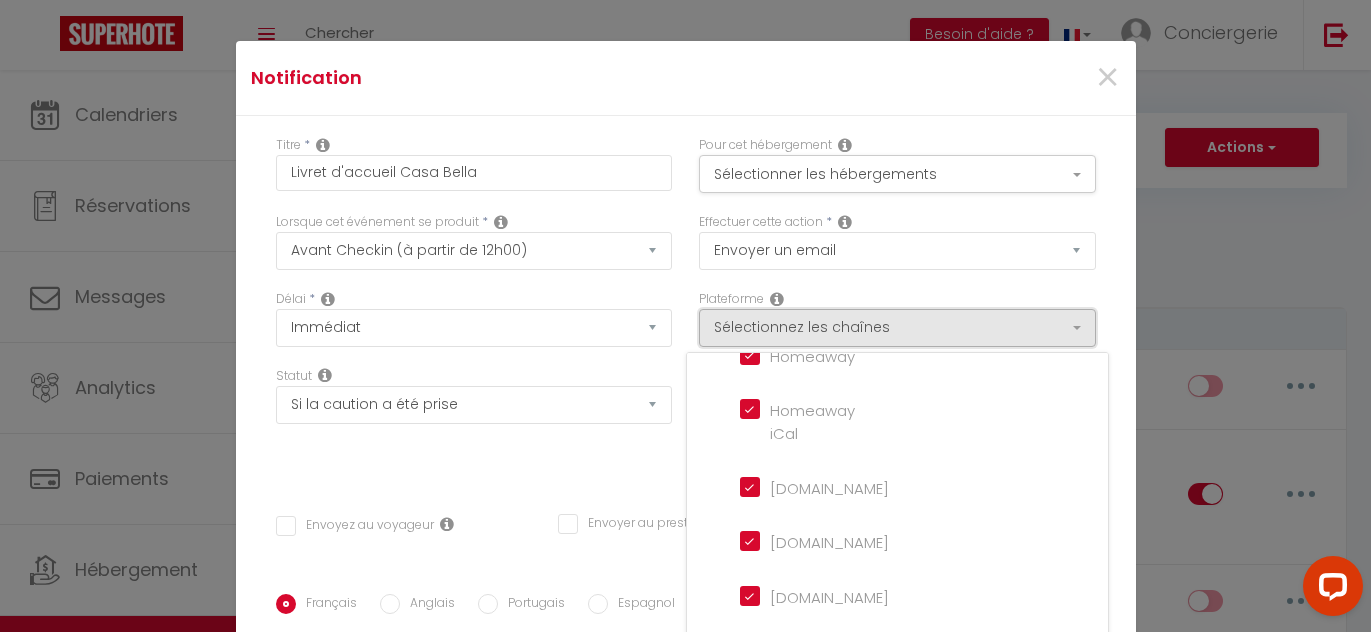scroll, scrollTop: 464, scrollLeft: 0, axis: vertical 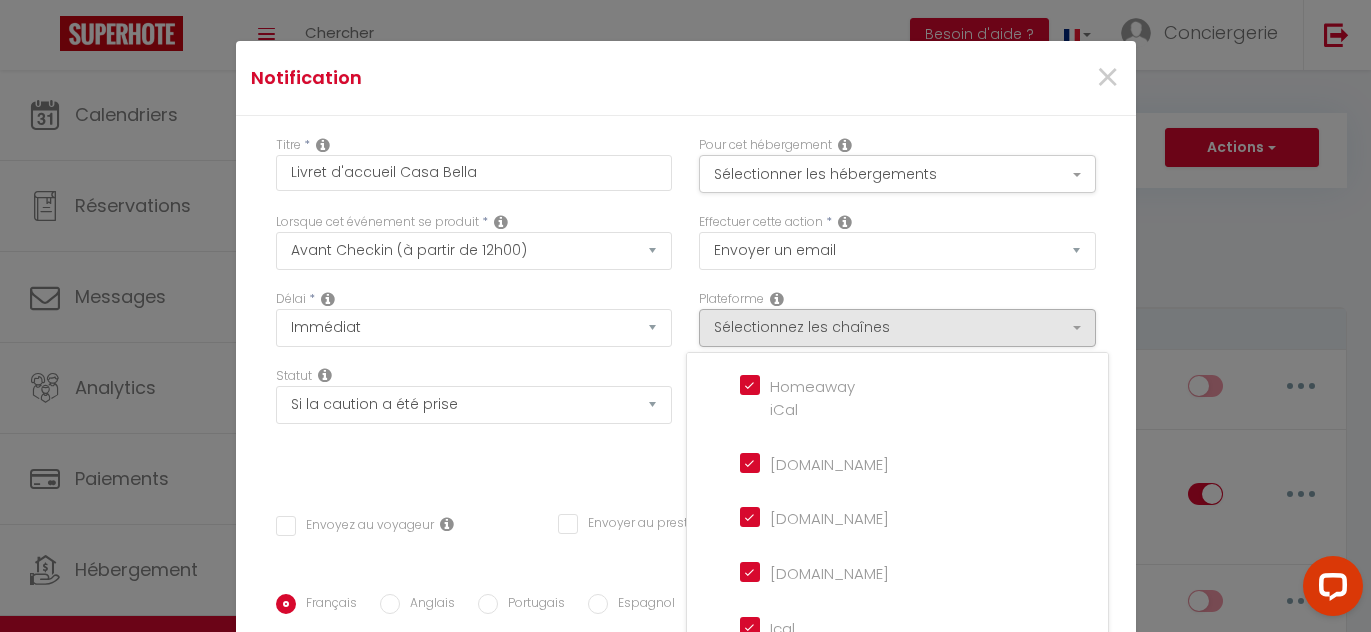 click on "Lorsque cet événement se produit   *      Après la réservation   Avant Checkin (à partir de 12h00)   Après Checkin (à partir de 12h00)   Avant Checkout (à partir de 12h00)   Après Checkout (à partir de 12h00)   Température   Co2   [MEDICAL_DATA] sonore   Après visualisation lien paiement   Après Paiement Lien KO   Après Caution Lien KO   Après Paiement Automatique KO   Après Caution Automatique KO   Après Visualisation du Contrat   Après Signature du Contrat   Paiement OK   Après soumission formulaire bienvenue   Aprés annulation réservation   Après remboursement automatique   Date spécifique   Après Assignation   Après Désassignation   Après soumission online checkin   Caution OK" at bounding box center [473, 251] 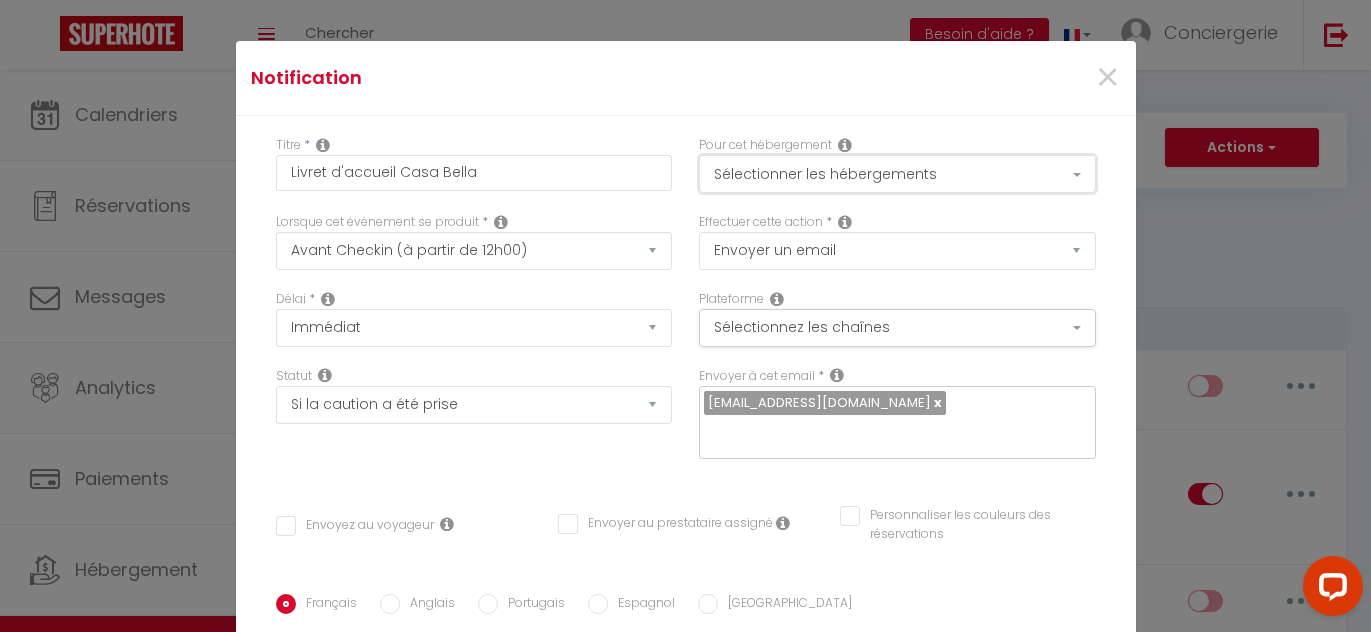 click on "Sélectionner les hébergements" at bounding box center (897, 174) 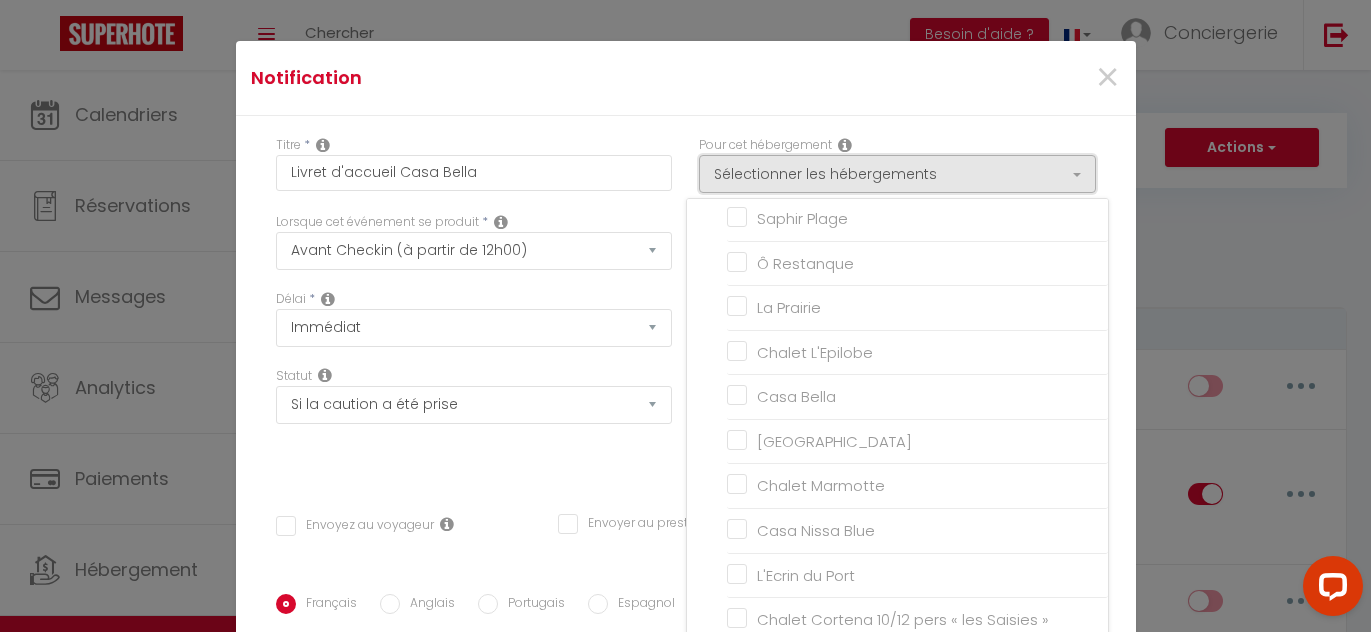 scroll, scrollTop: 211, scrollLeft: 0, axis: vertical 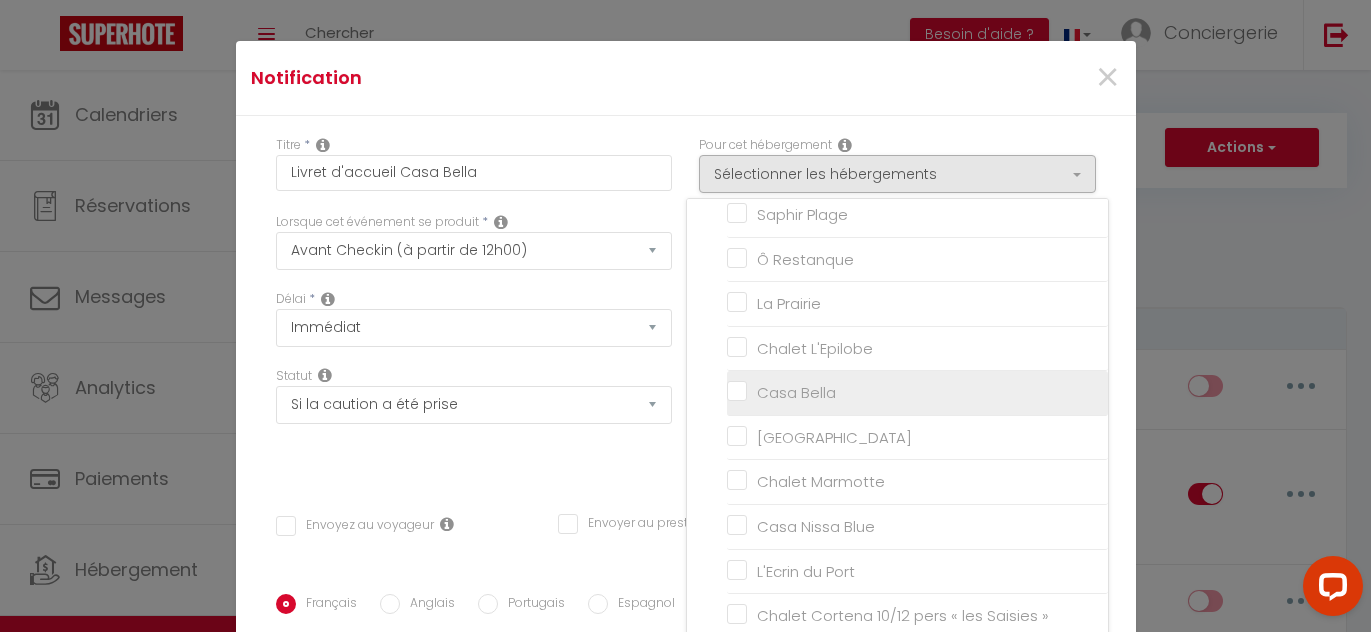 click on "Casa Bella" at bounding box center (917, 393) 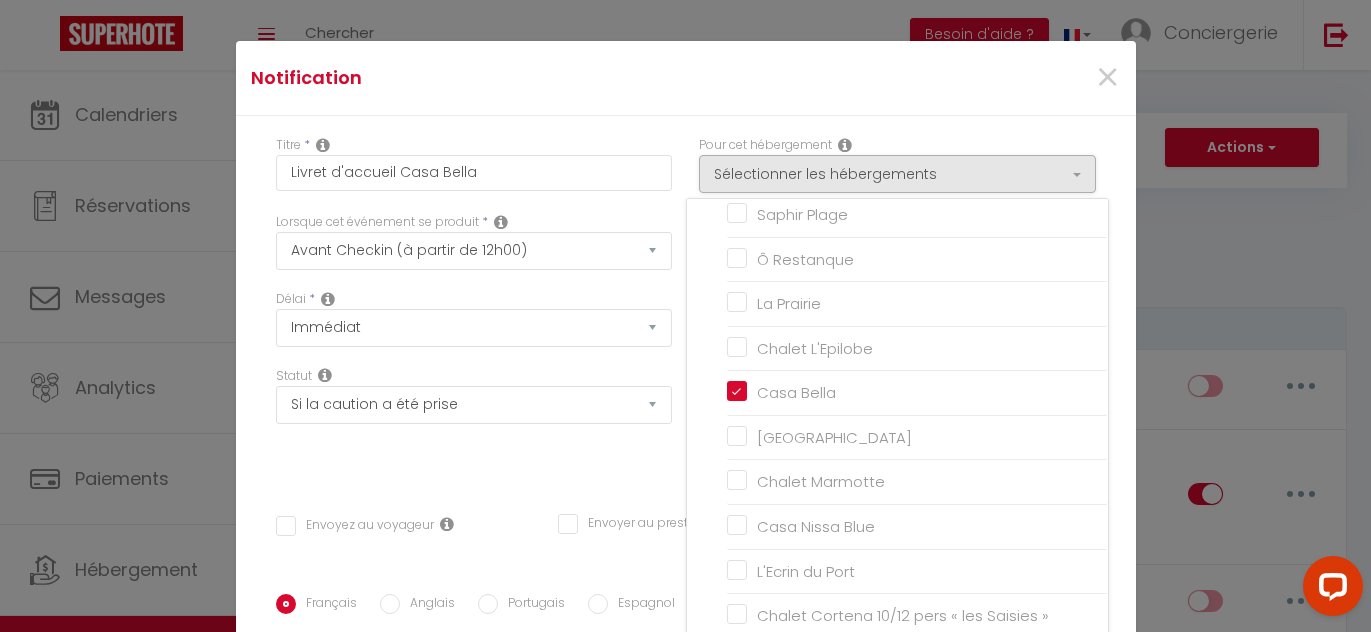 click on "Notification   ×" at bounding box center [686, 78] 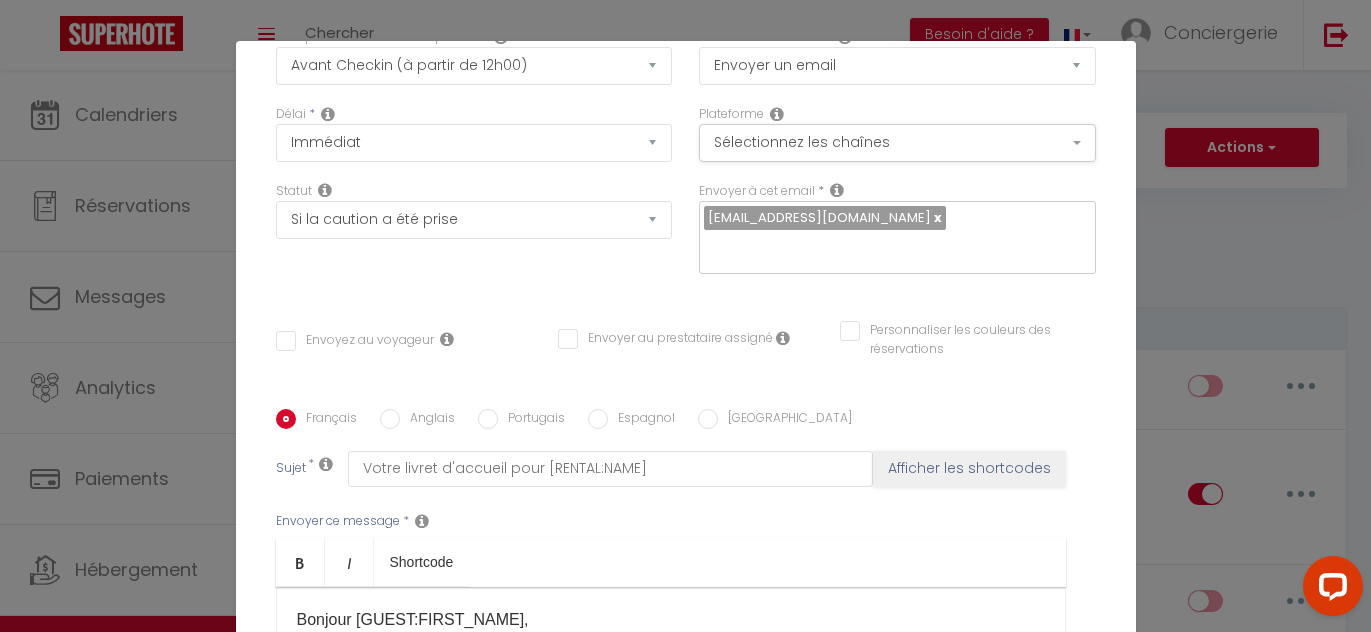 scroll, scrollTop: 207, scrollLeft: 0, axis: vertical 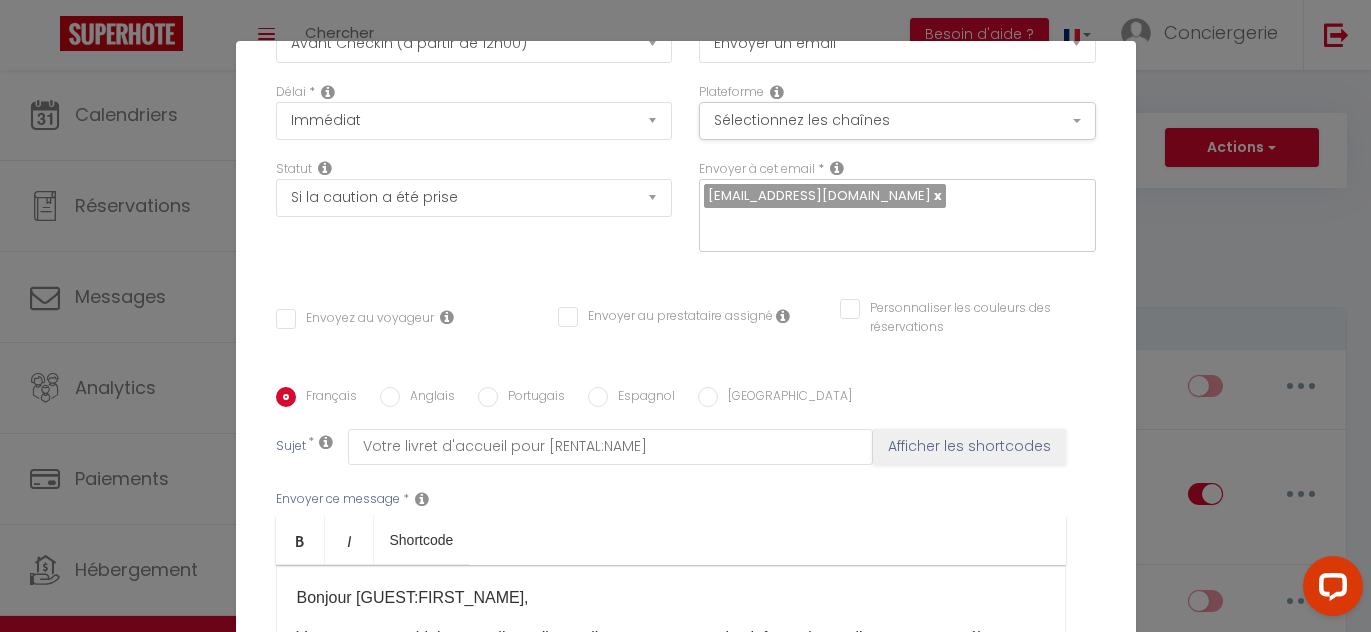 click on "Envoyez au voyageur" at bounding box center [355, 319] 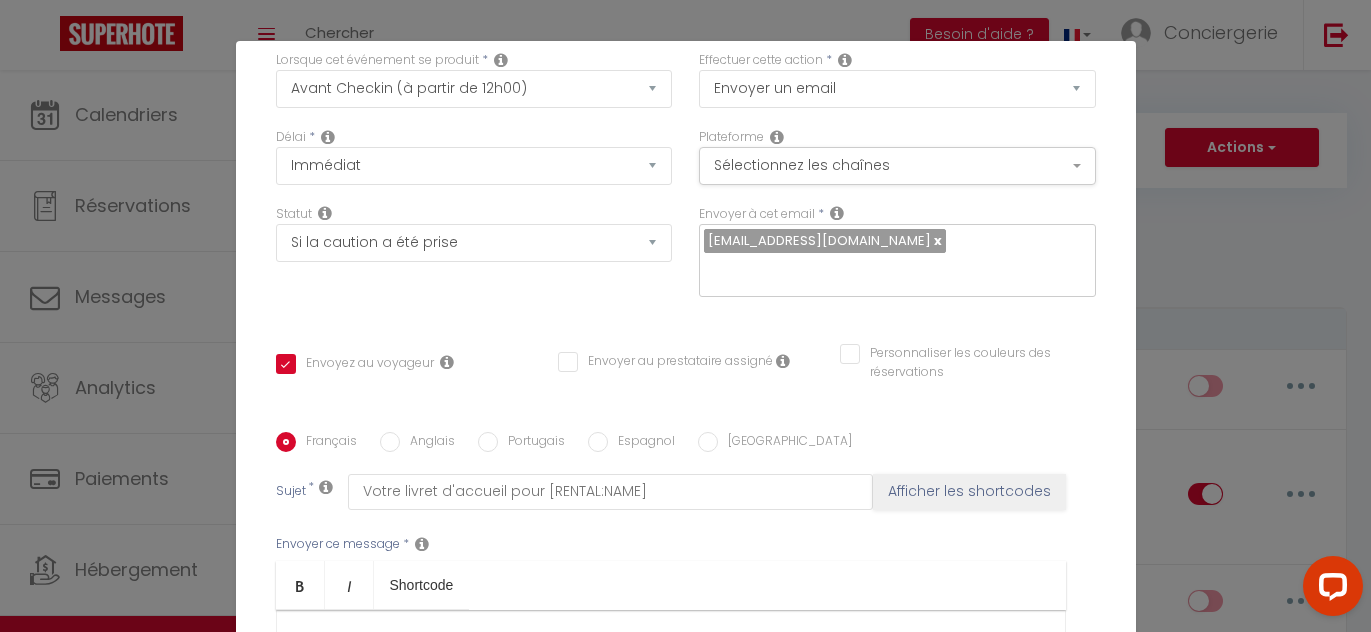 scroll, scrollTop: 433, scrollLeft: 0, axis: vertical 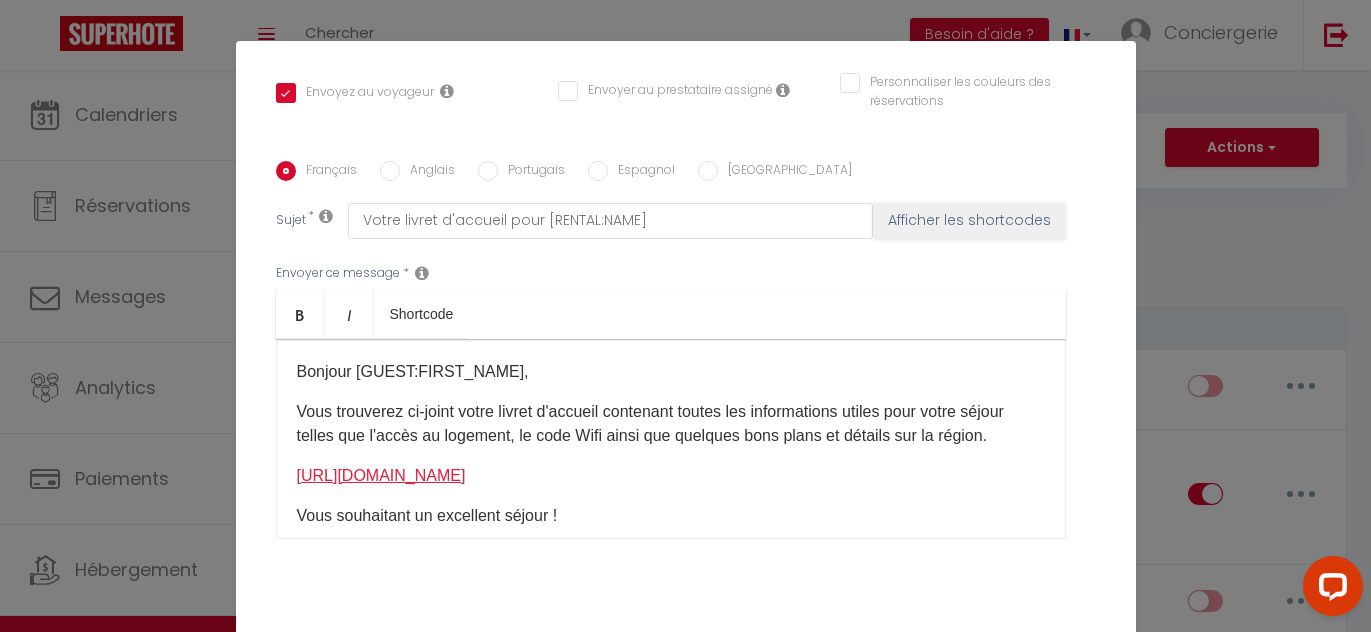 drag, startPoint x: 1003, startPoint y: 446, endPoint x: 302, endPoint y: 443, distance: 701.0064 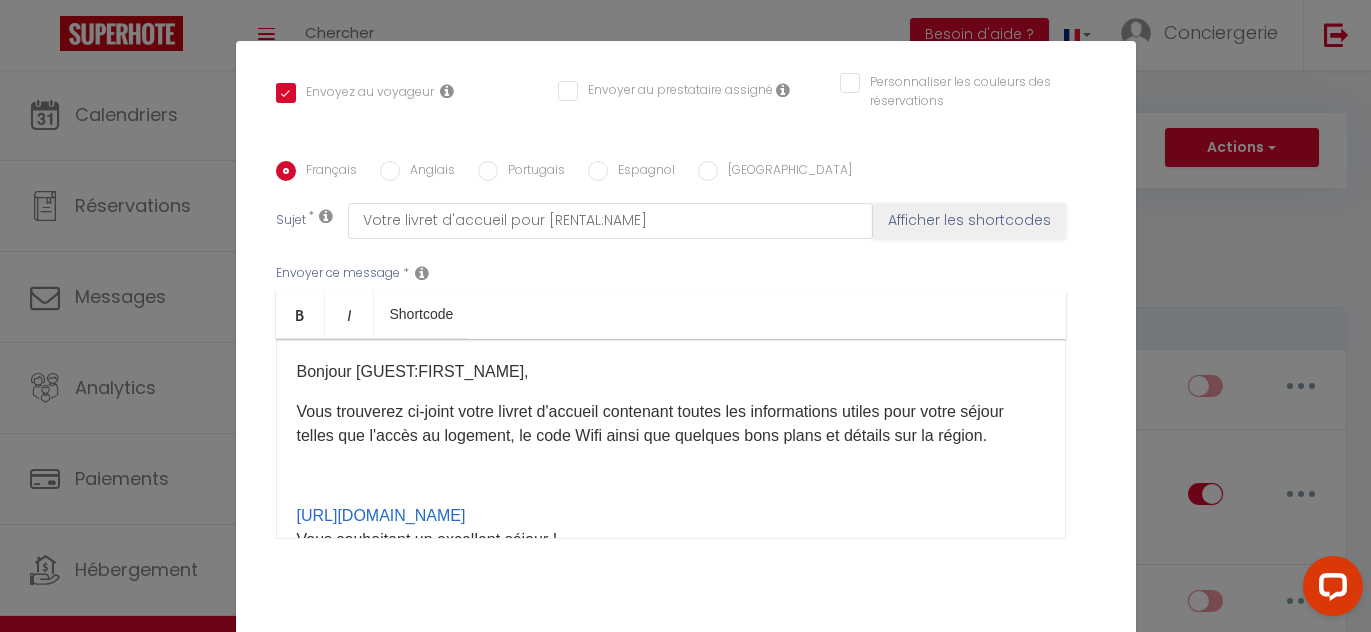 click on "​" at bounding box center [671, 476] 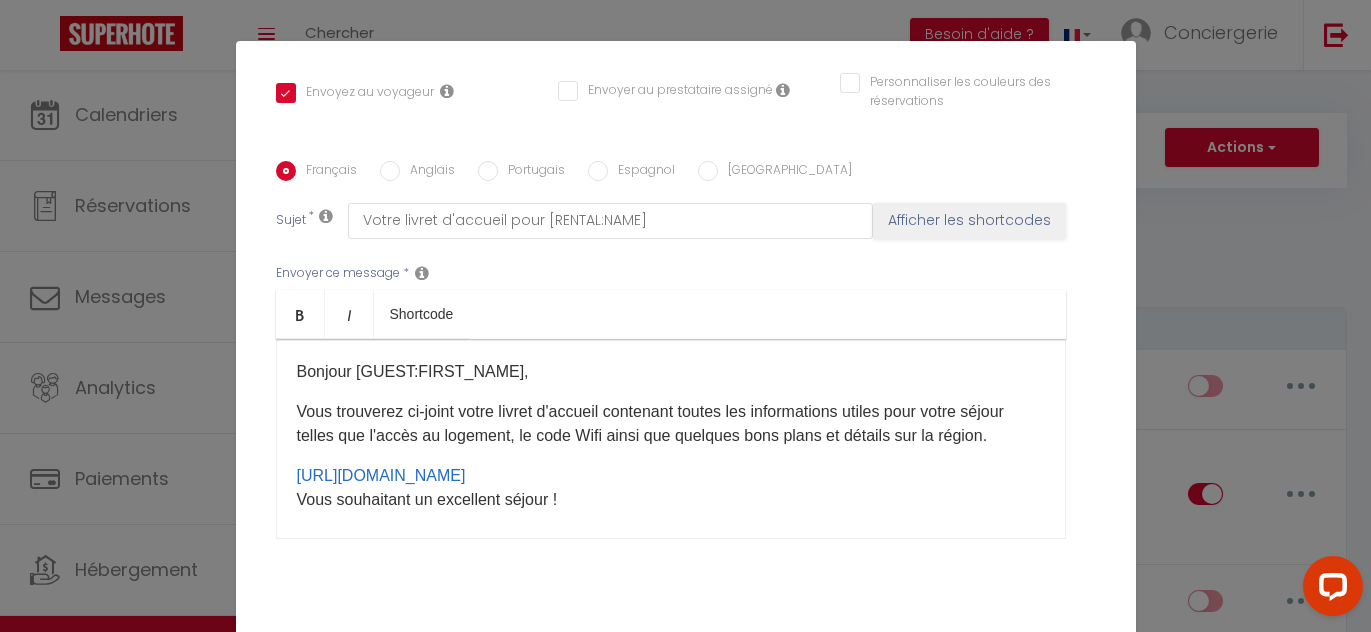click on "Vous souhaitant un excellent séjour ! Conciergerie Exclusive Properties​" at bounding box center (671, 524) 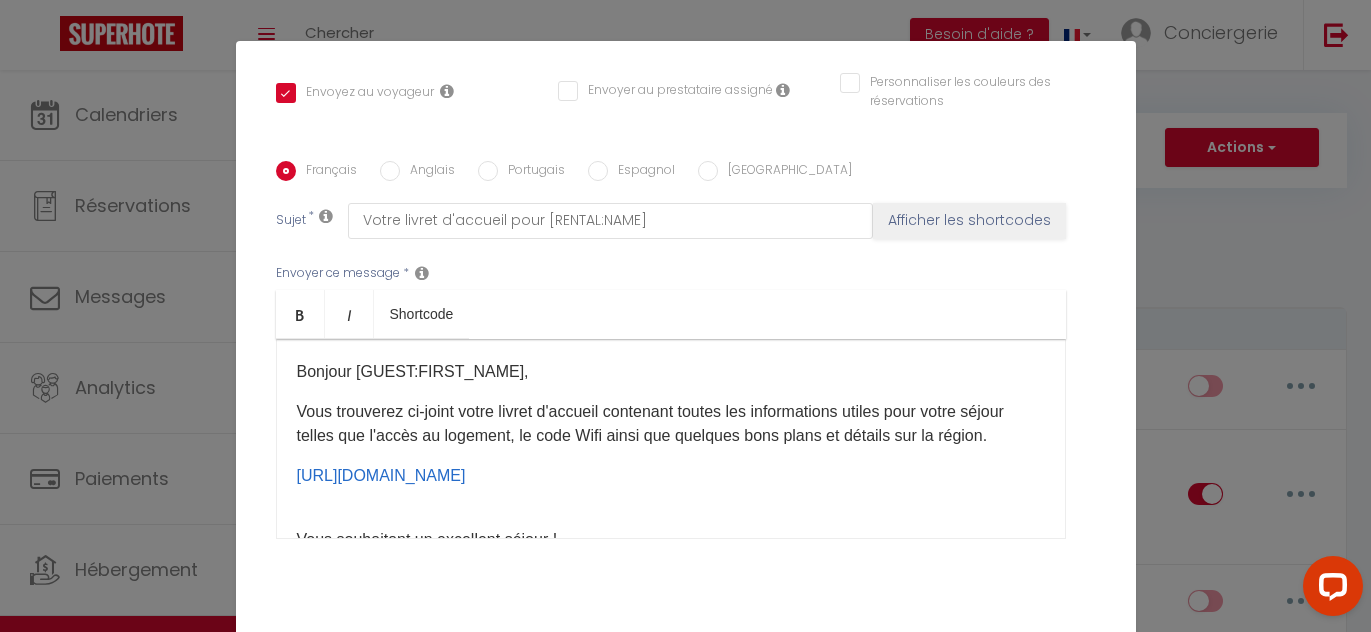 scroll, scrollTop: 11, scrollLeft: 0, axis: vertical 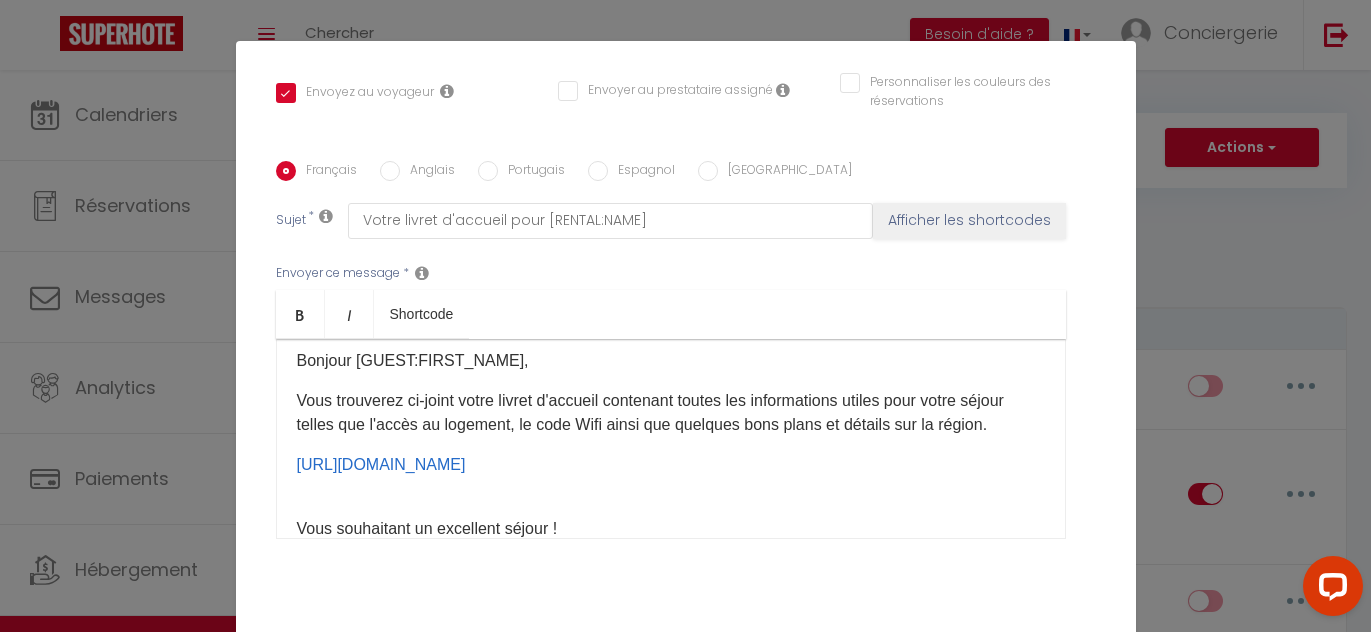 click at bounding box center (671, 489) 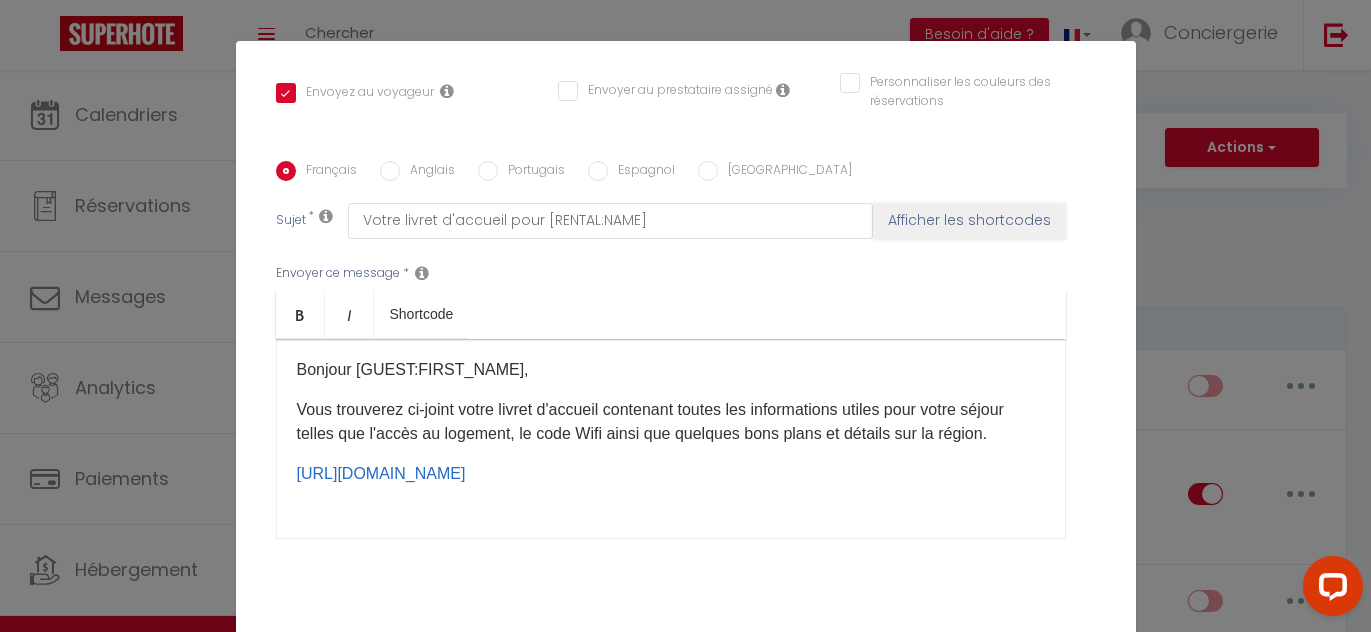 scroll, scrollTop: 0, scrollLeft: 0, axis: both 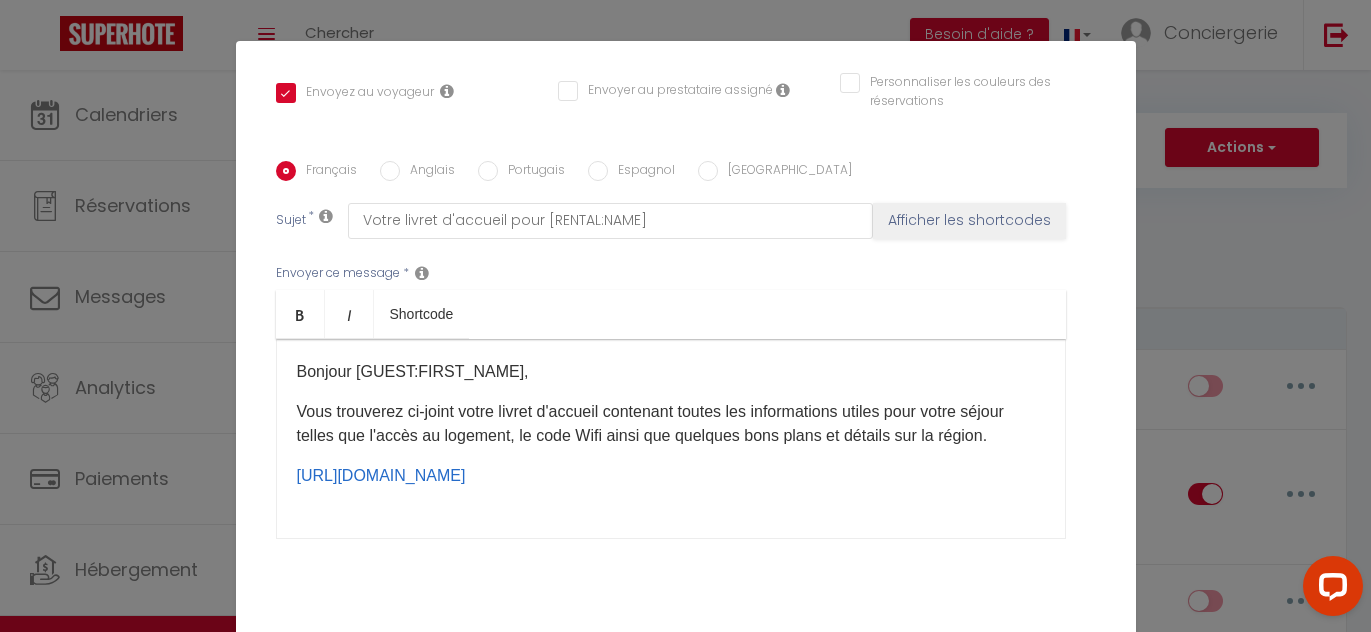 click on "Bonjour [GUEST:FIRST_NAME], Vous trouverez ci-joint votre livret d'accueil contenant toutes les informations utiles pour votre séjour telles que l'accès au logement, le code Wifi ainsi que quelques bons plans et détails sur la région. [URL][DOMAIN_NAME] ​ Vous souhaitant un excellent séjour ! Conciergerie Exclusive Properties​
​ ​" at bounding box center (671, 439) 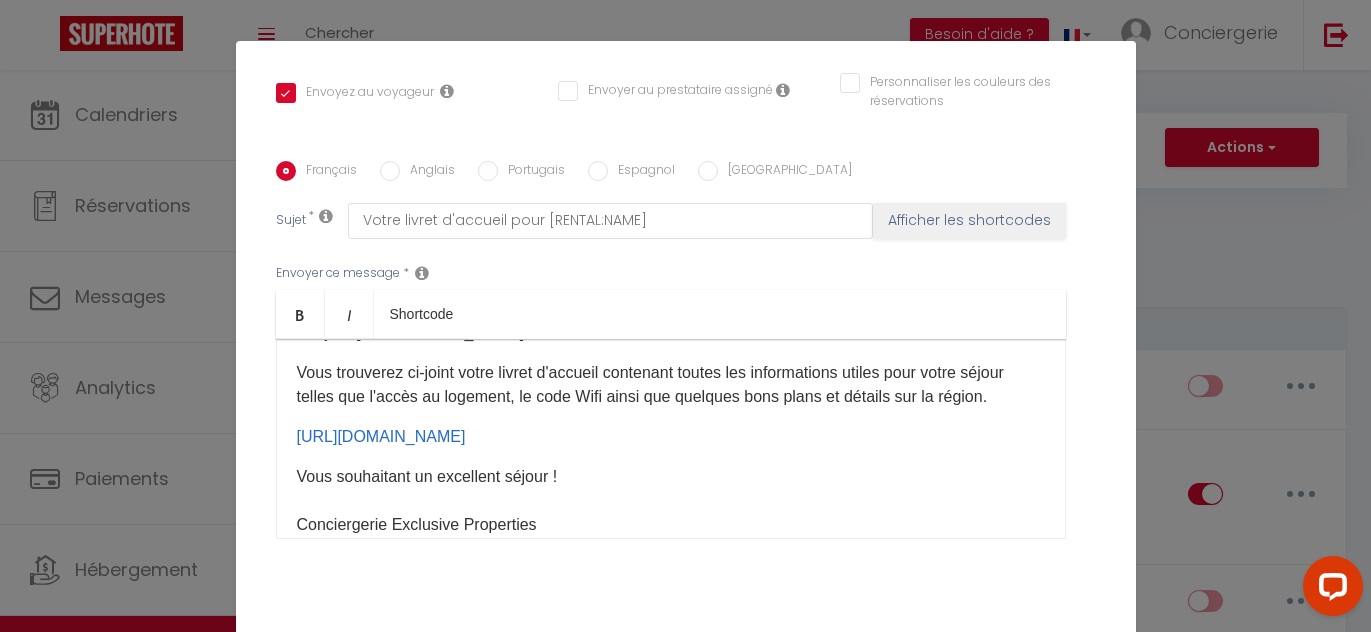 scroll, scrollTop: 44, scrollLeft: 0, axis: vertical 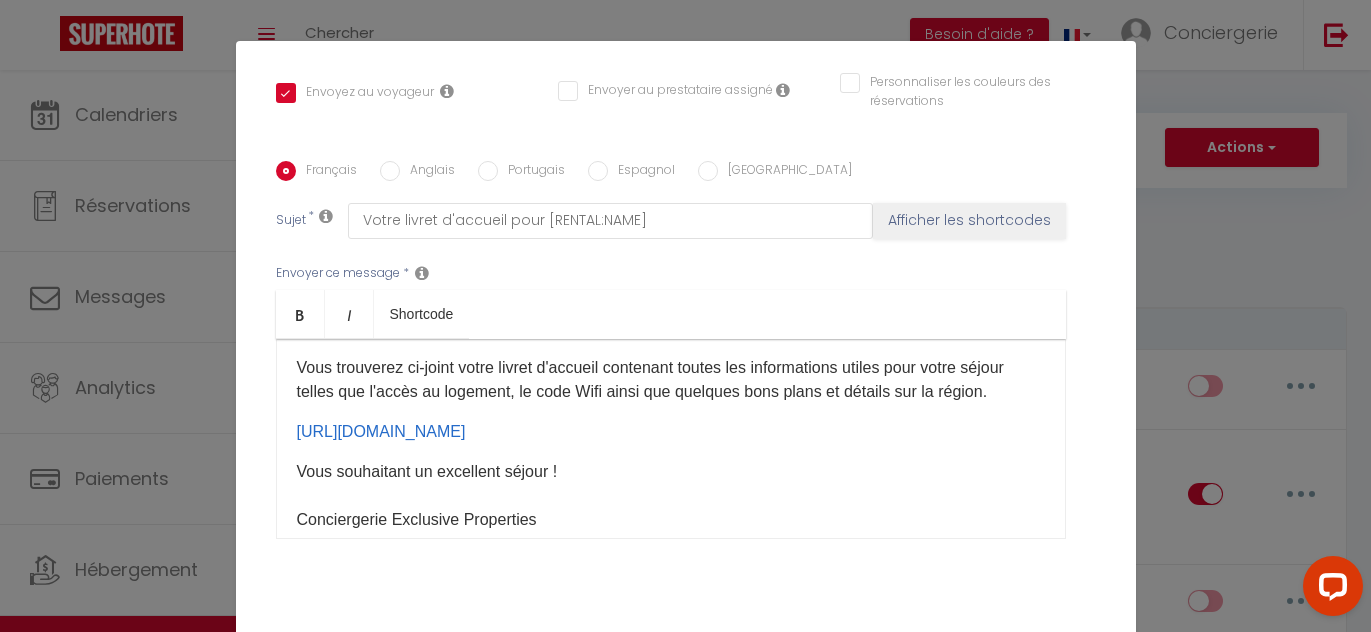 click on "Vous trouverez ci-joint votre livret d'accueil contenant toutes les informations utiles pour votre séjour telles que l'accès au logement, le code Wifi ainsi que quelques bons plans et détails sur la région." at bounding box center [671, 380] 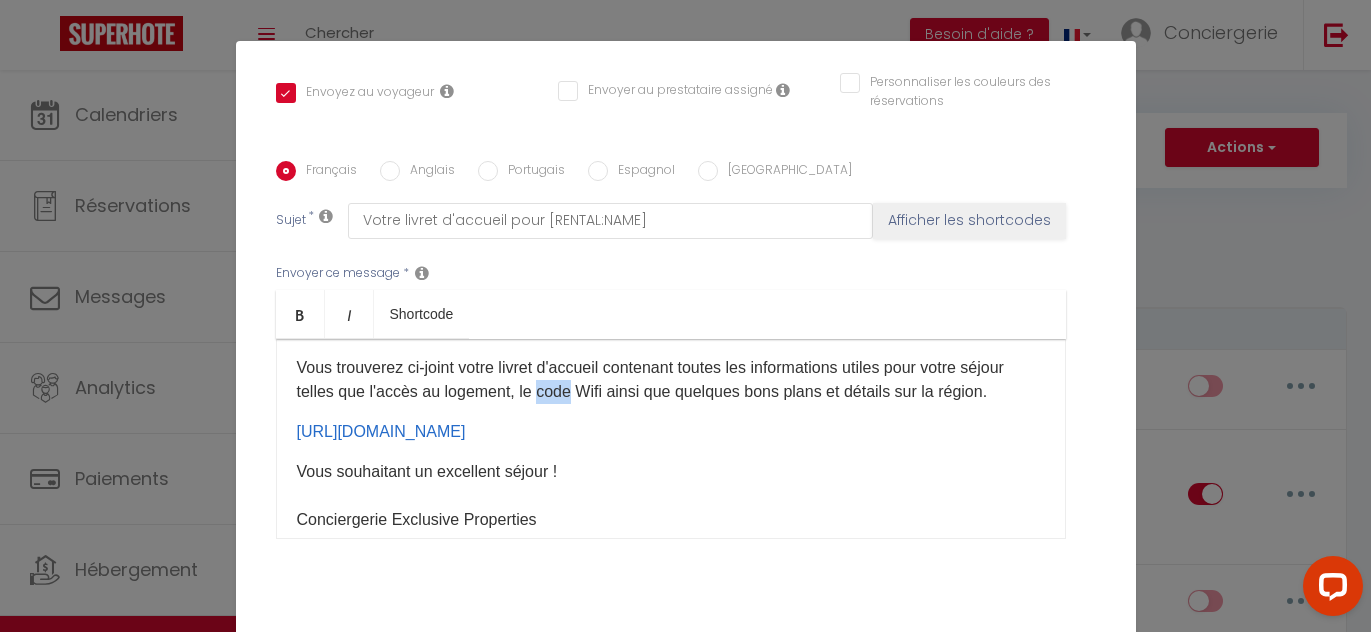 click on "Vous trouverez ci-joint votre livret d'accueil contenant toutes les informations utiles pour votre séjour telles que l'accès au logement, le code Wifi ainsi que quelques bons plans et détails sur la région." at bounding box center [671, 380] 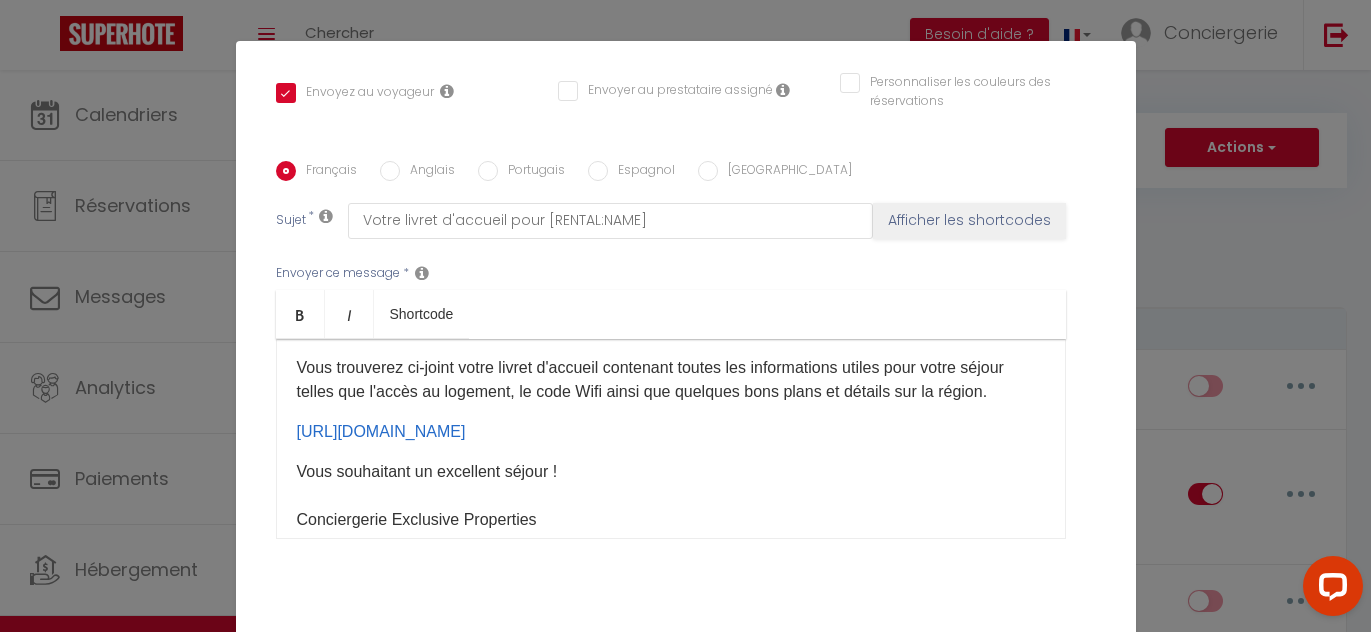 click on "Vous trouverez ci-joint votre livret d'accueil contenant toutes les informations utiles pour votre séjour telles que l'accès au logement, le code Wifi ainsi que quelques bons plans et détails sur la région." at bounding box center [671, 380] 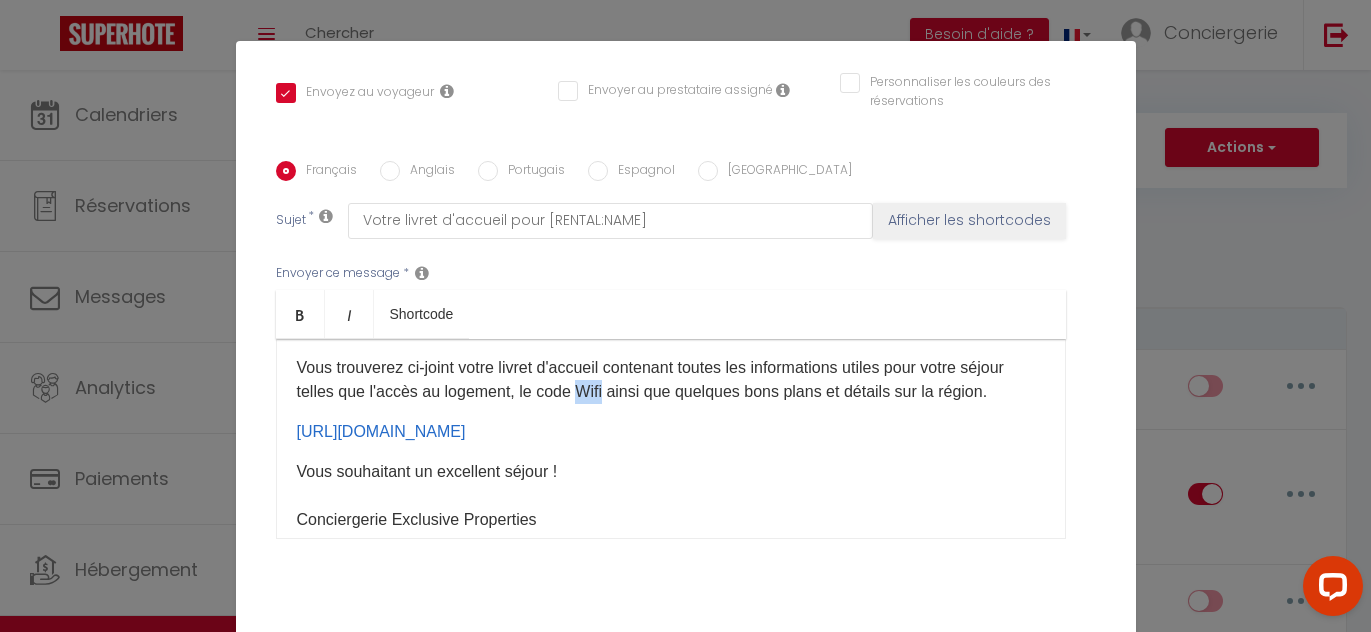 click on "Vous trouverez ci-joint votre livret d'accueil contenant toutes les informations utiles pour votre séjour telles que l'accès au logement, le code Wifi ainsi que quelques bons plans et détails sur la région." at bounding box center [671, 380] 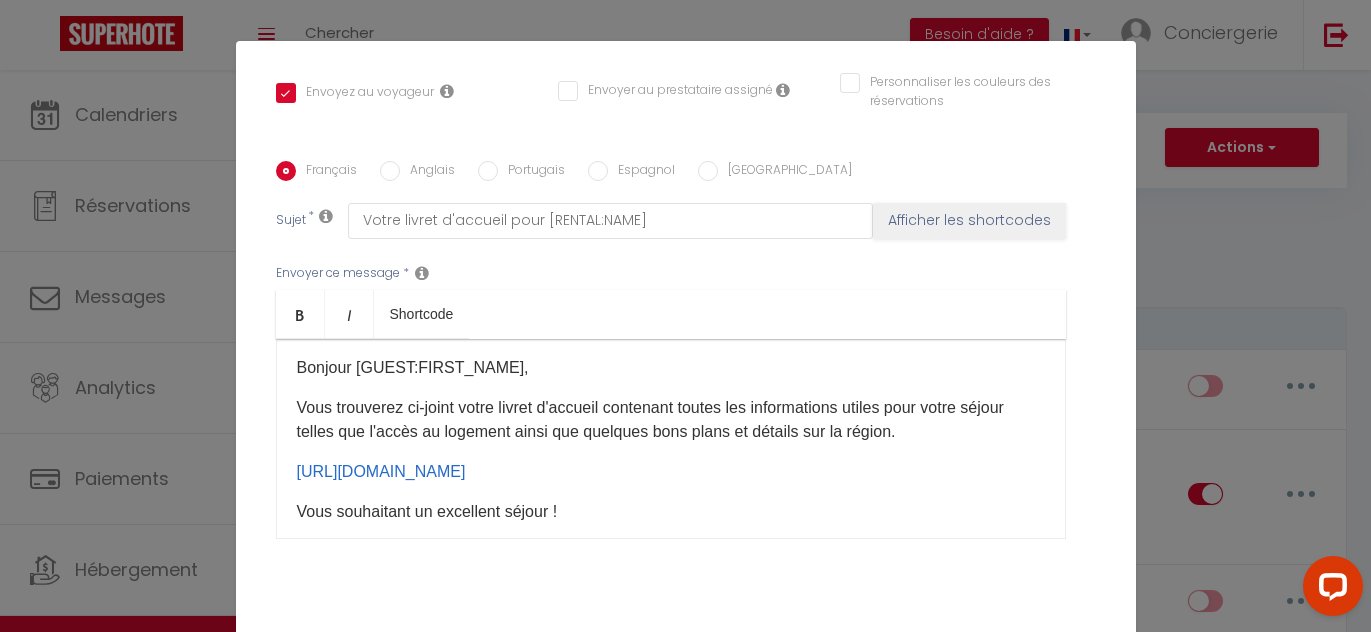 scroll, scrollTop: 0, scrollLeft: 0, axis: both 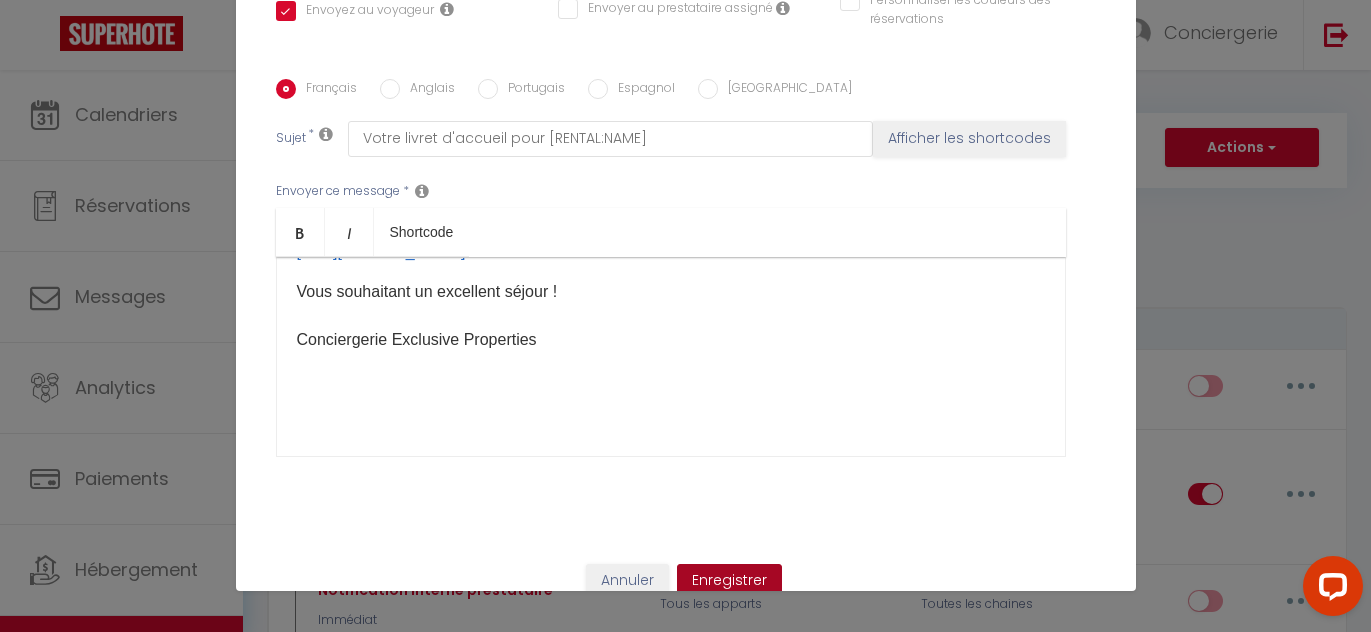 click on "Enregistrer" at bounding box center (729, 581) 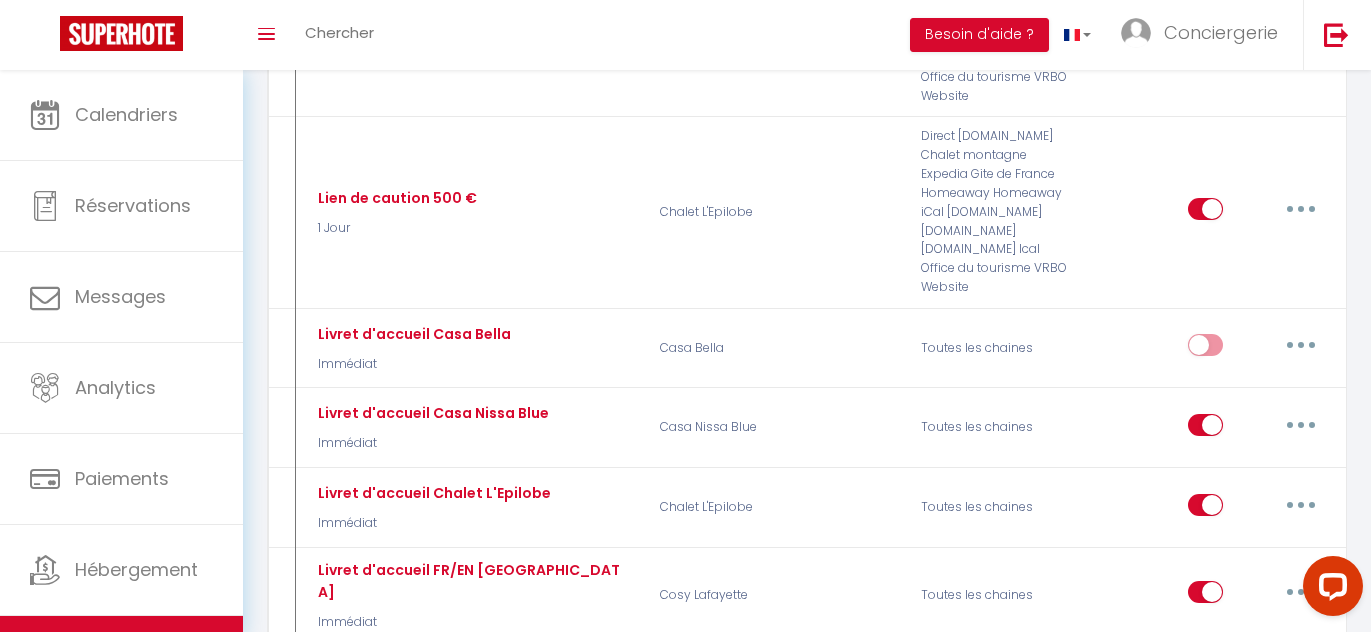 scroll, scrollTop: 1226, scrollLeft: 0, axis: vertical 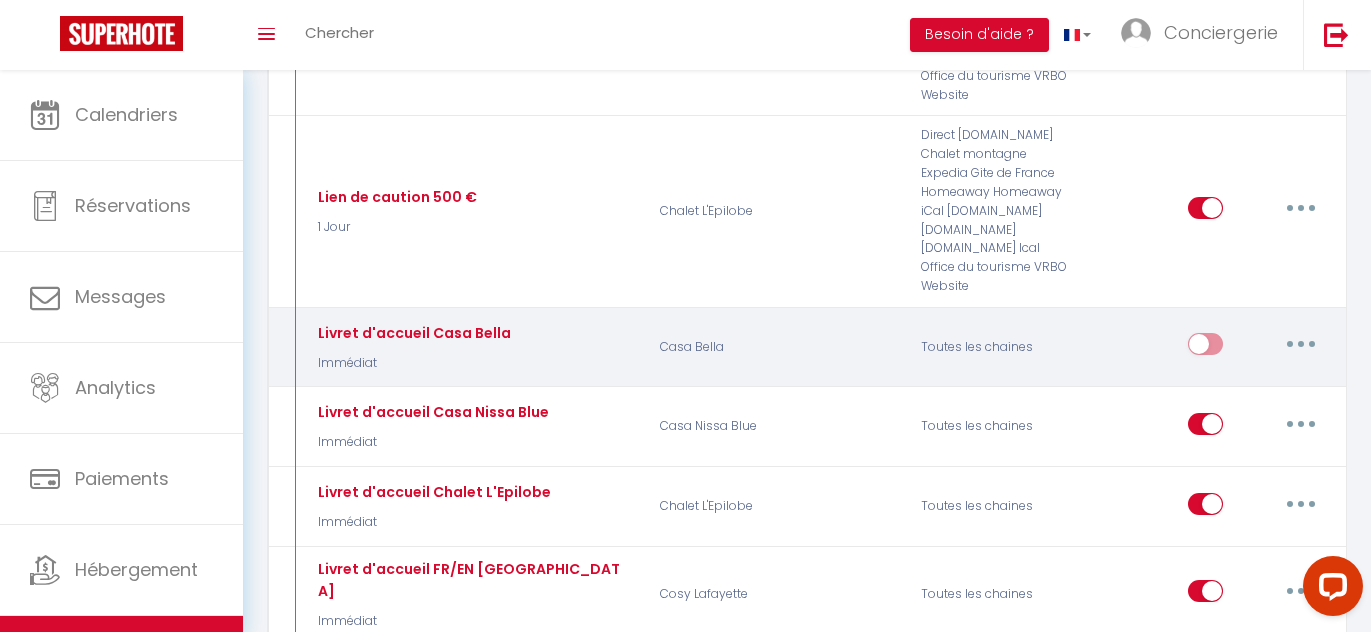 click at bounding box center (1205, 348) 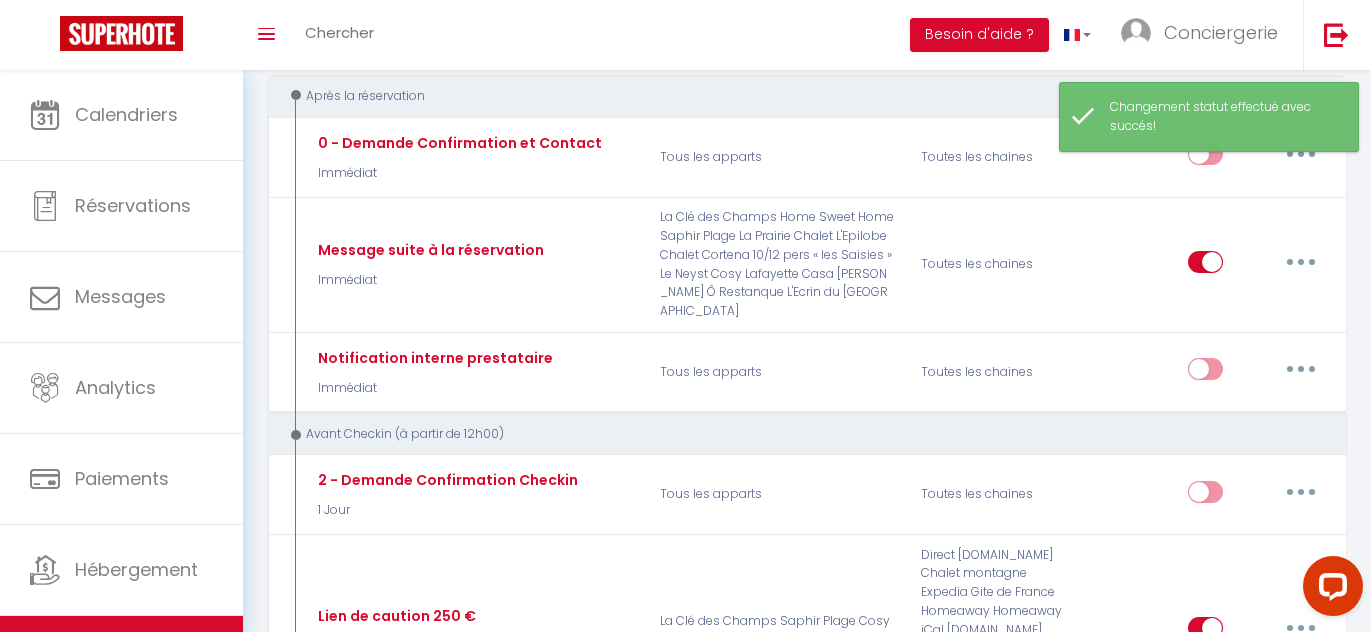 scroll, scrollTop: 0, scrollLeft: 0, axis: both 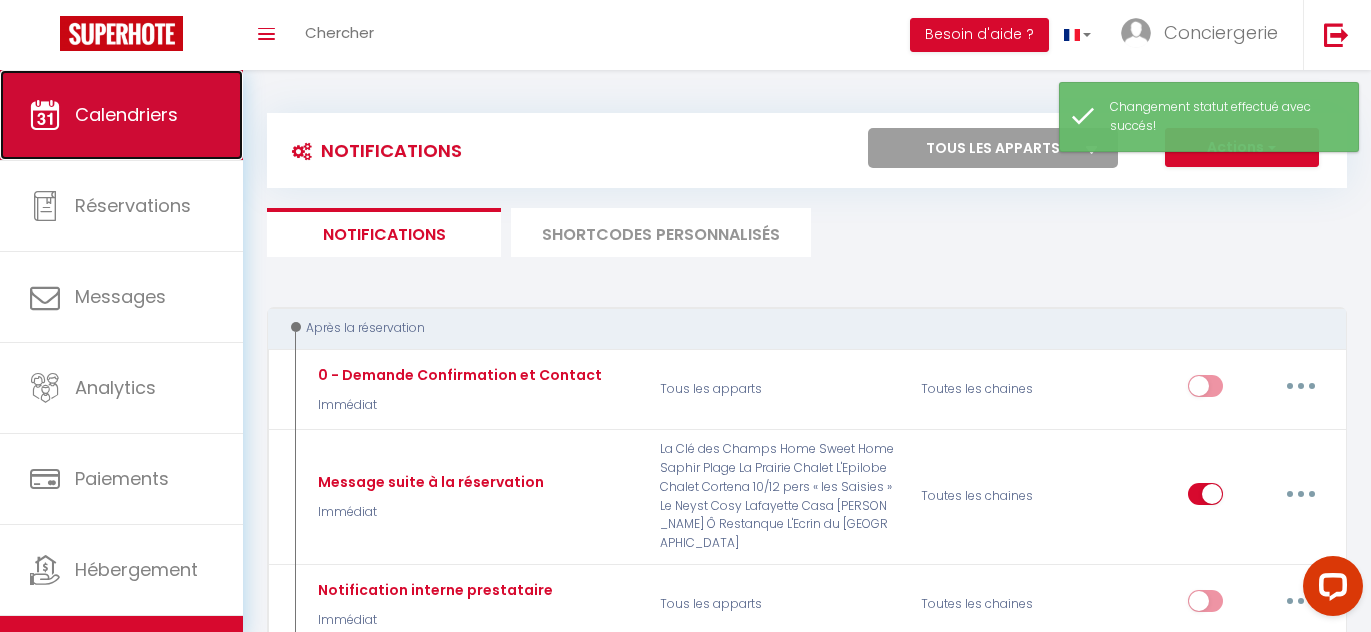 click on "Calendriers" at bounding box center (121, 115) 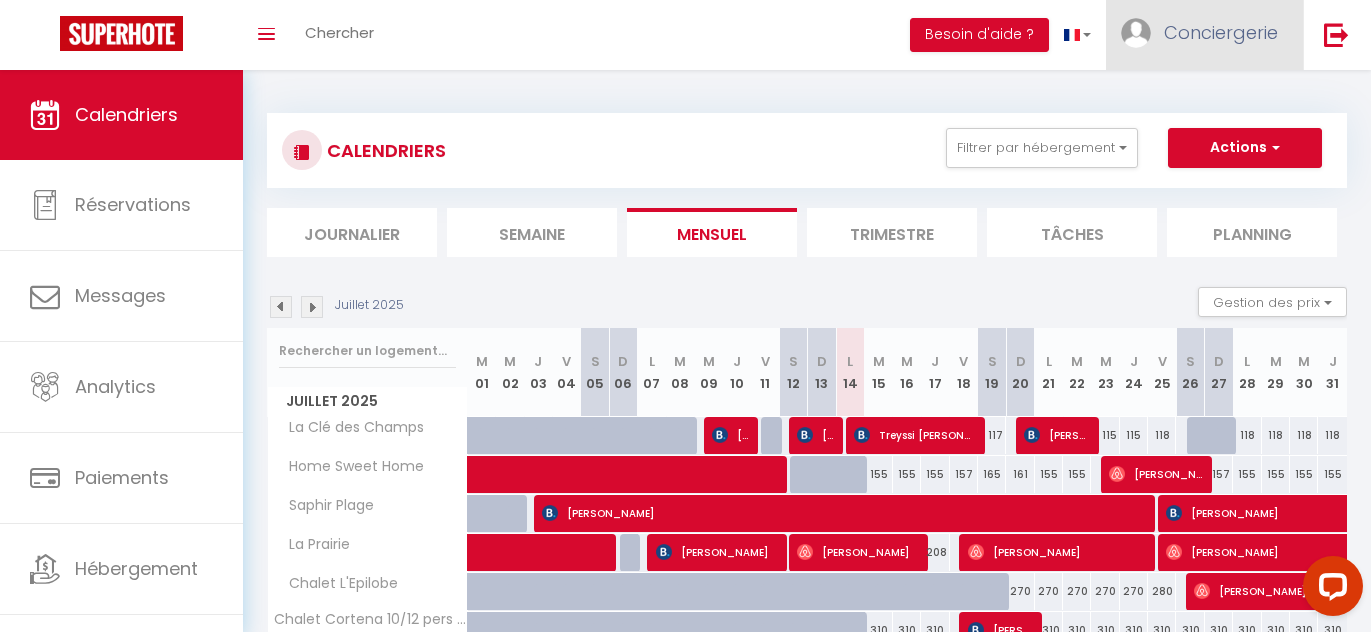 click on "Conciergerie" at bounding box center [1221, 32] 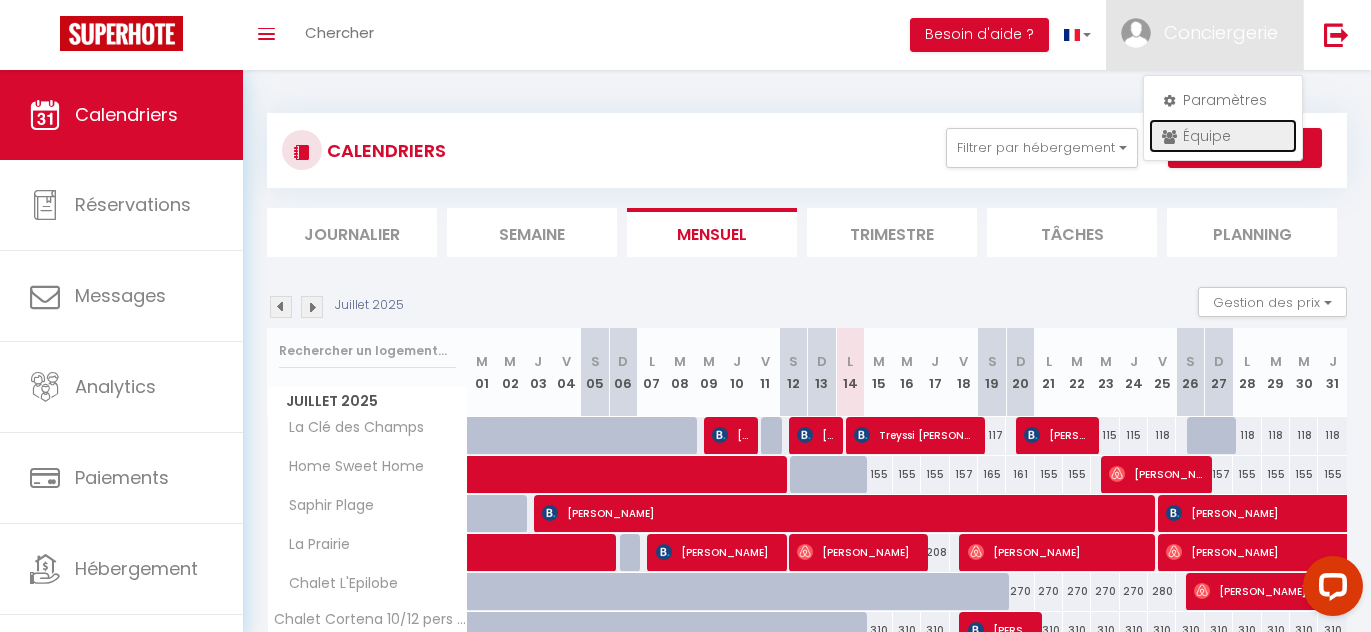 click on "Équipe" at bounding box center (1223, 136) 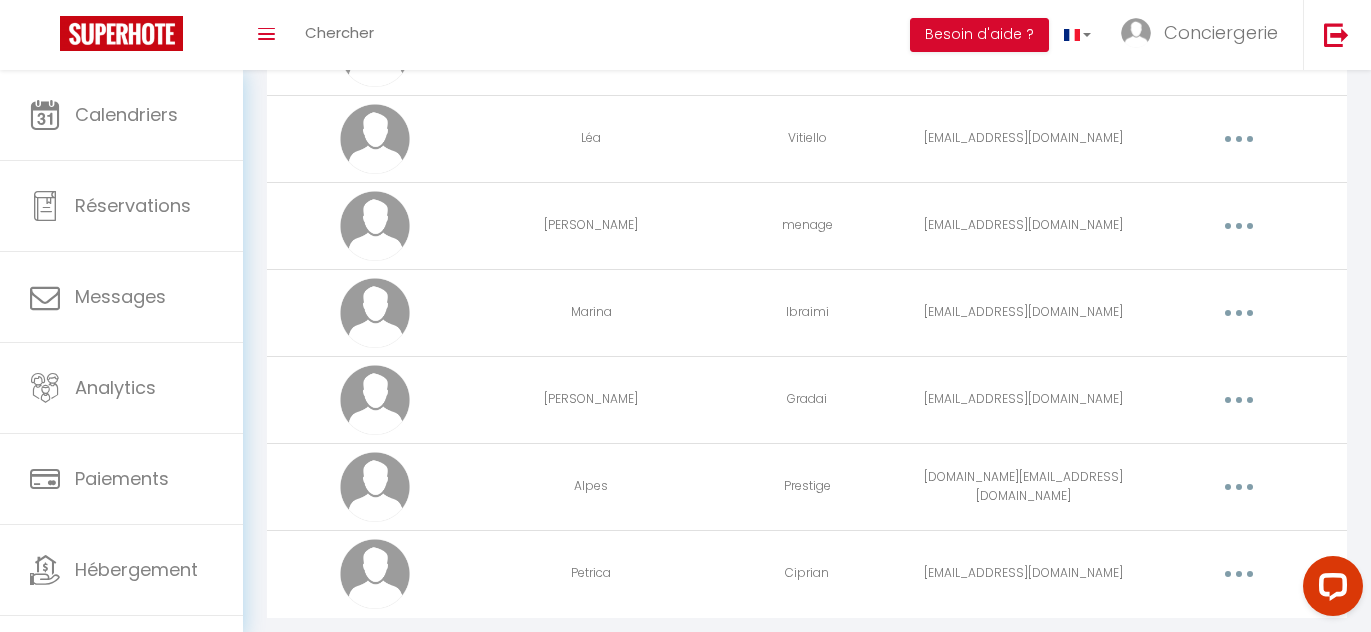 scroll, scrollTop: 366, scrollLeft: 0, axis: vertical 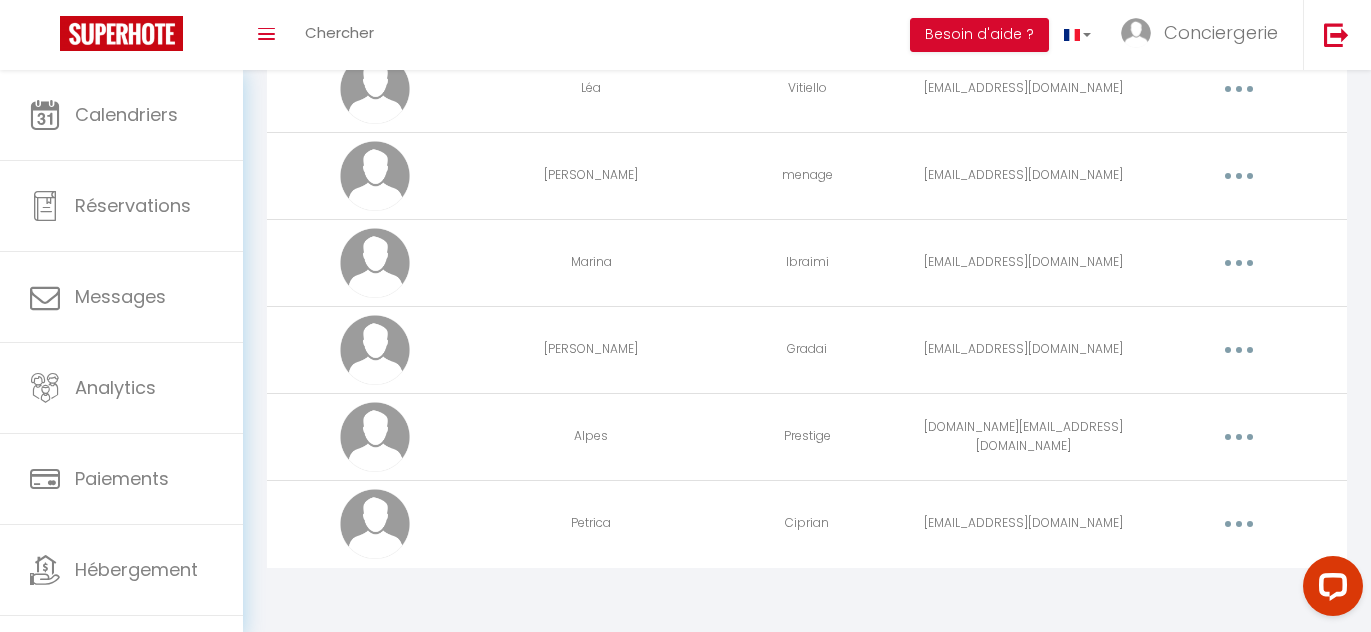click at bounding box center [1239, 524] 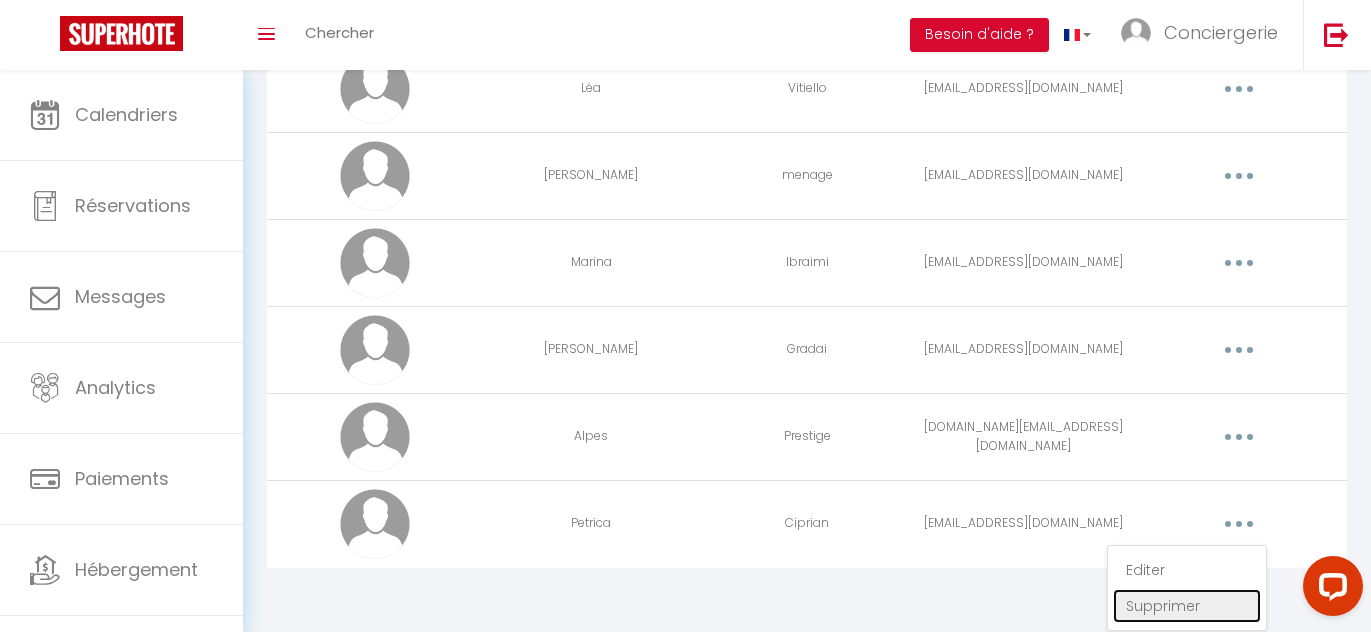 click on "Supprimer" at bounding box center (1187, 606) 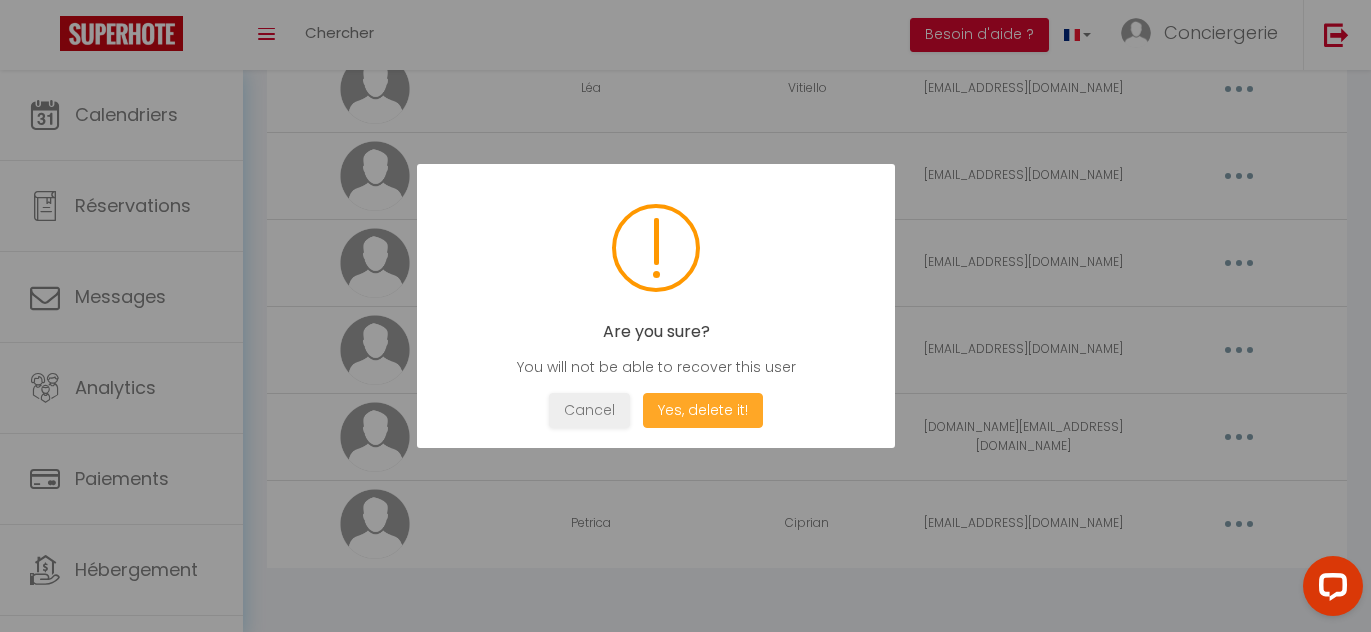 click on "Yes, delete it!" at bounding box center (703, 410) 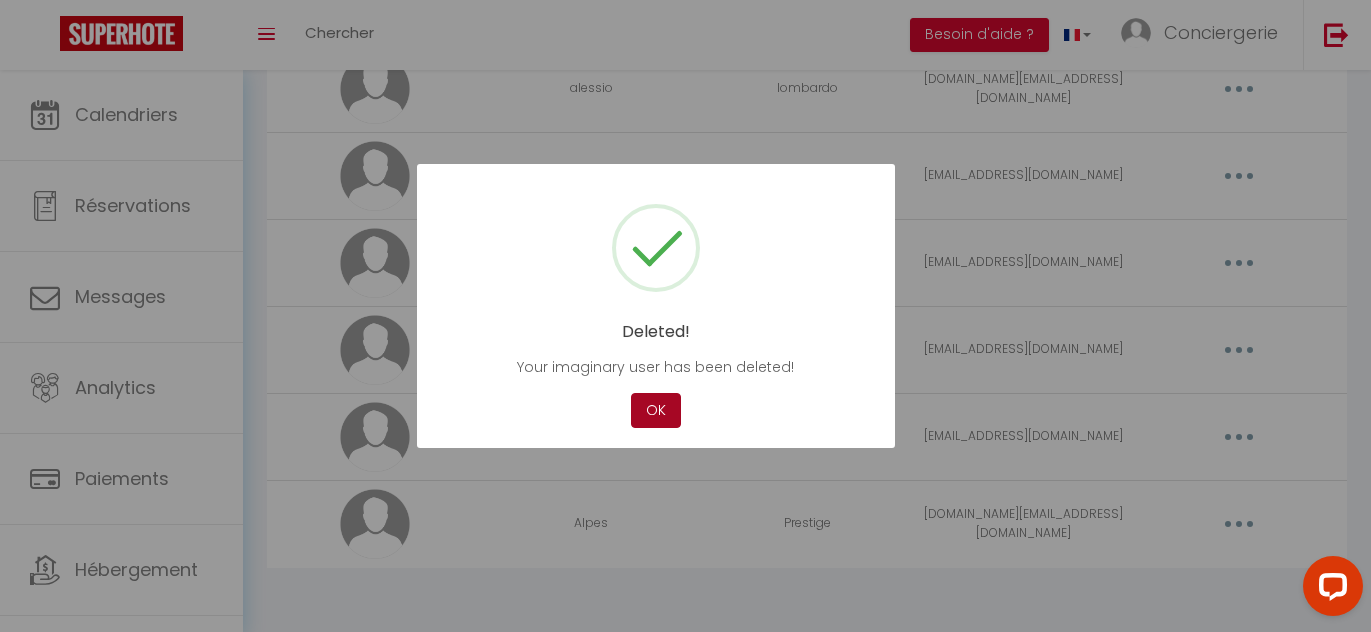 scroll, scrollTop: 279, scrollLeft: 0, axis: vertical 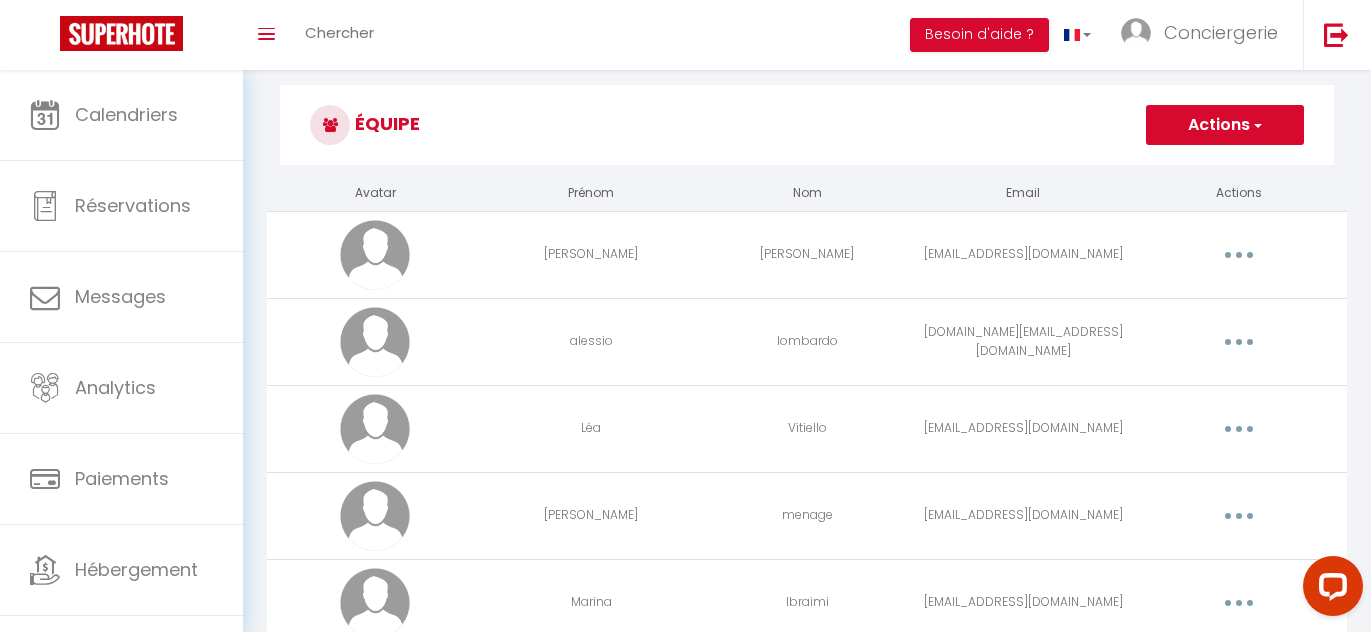 click at bounding box center (1239, 429) 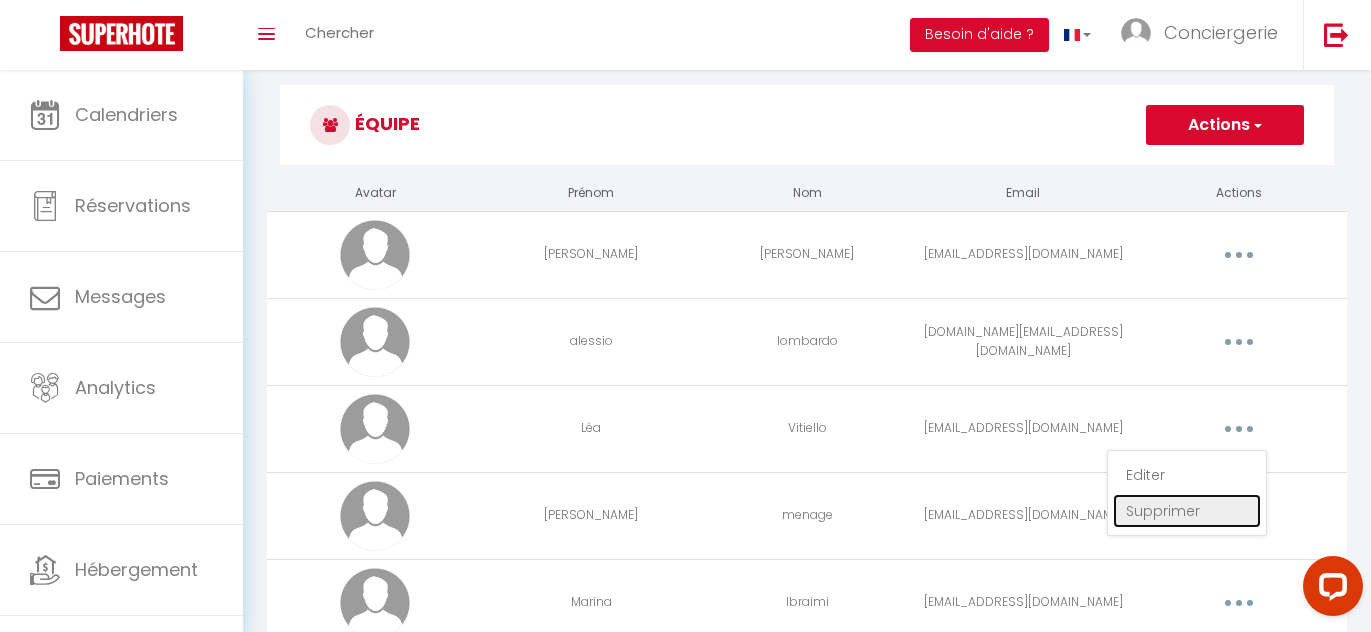 click on "Supprimer" at bounding box center [1187, 511] 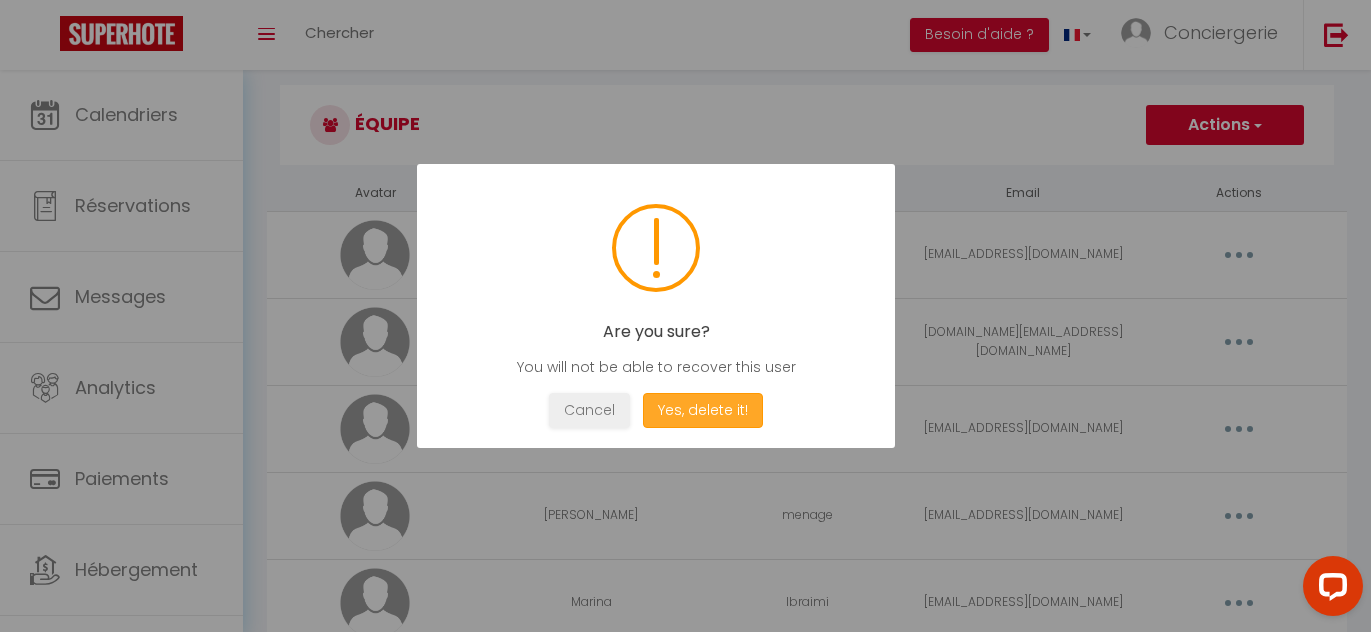 click on "Yes, delete it!" at bounding box center [703, 410] 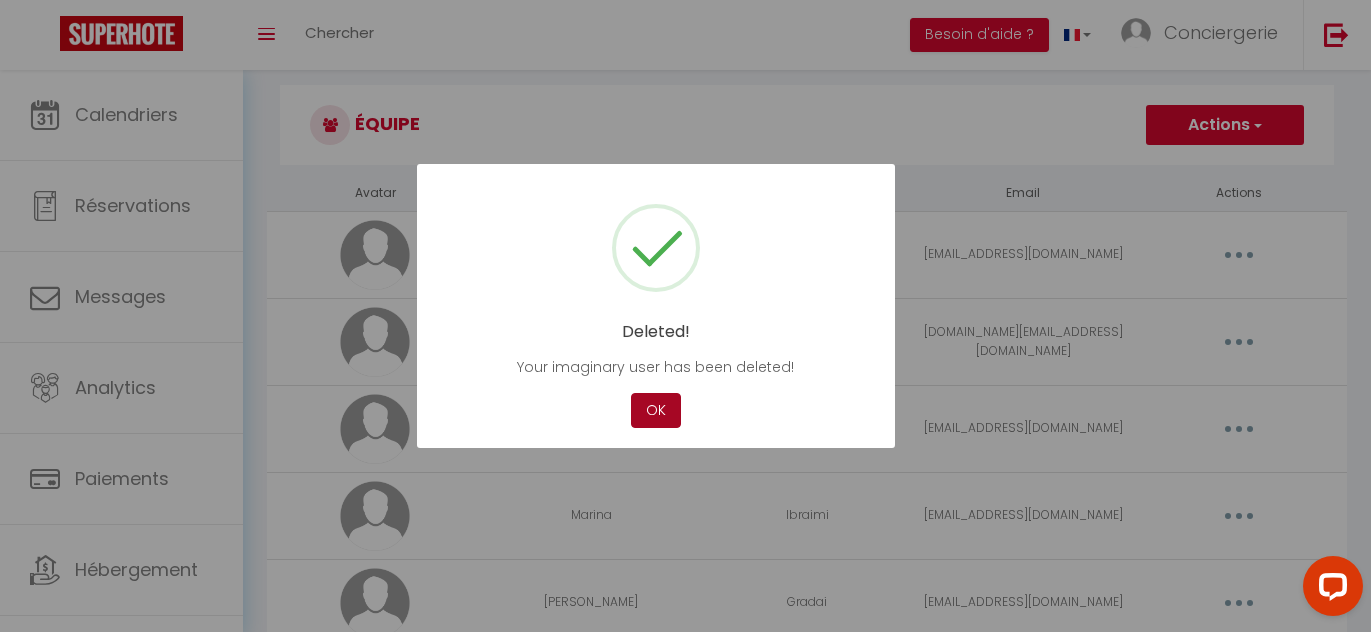click on "OK" at bounding box center (656, 410) 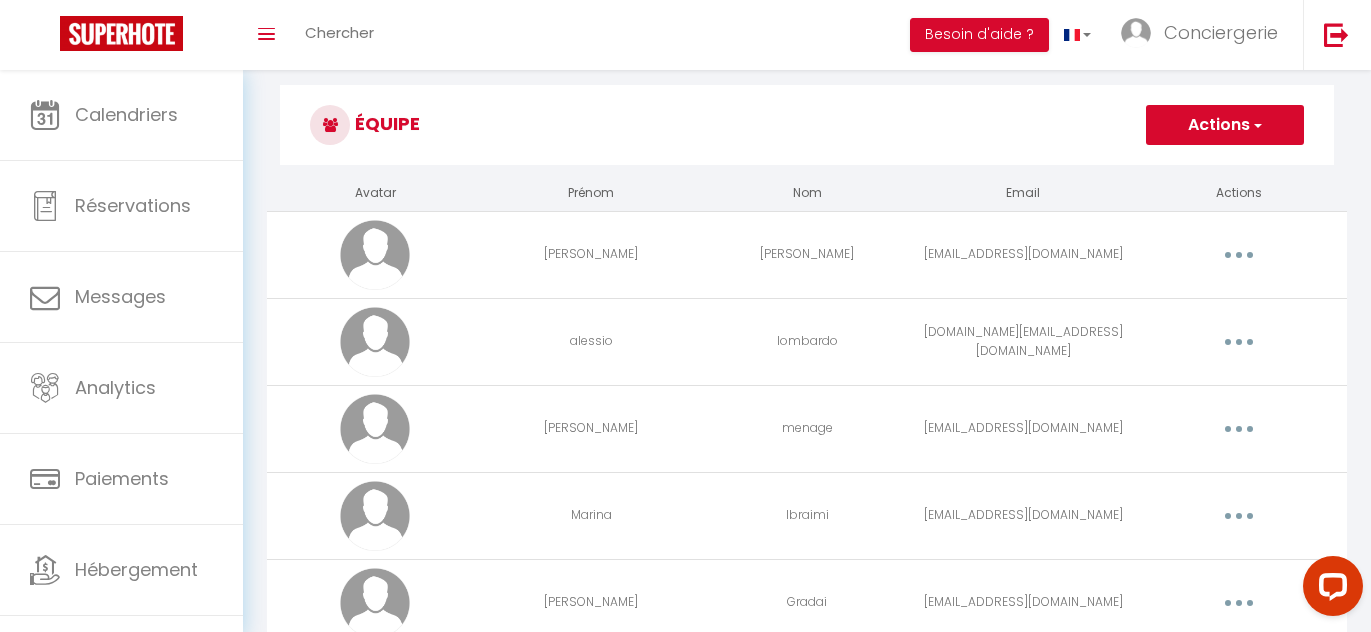 scroll, scrollTop: 0, scrollLeft: 0, axis: both 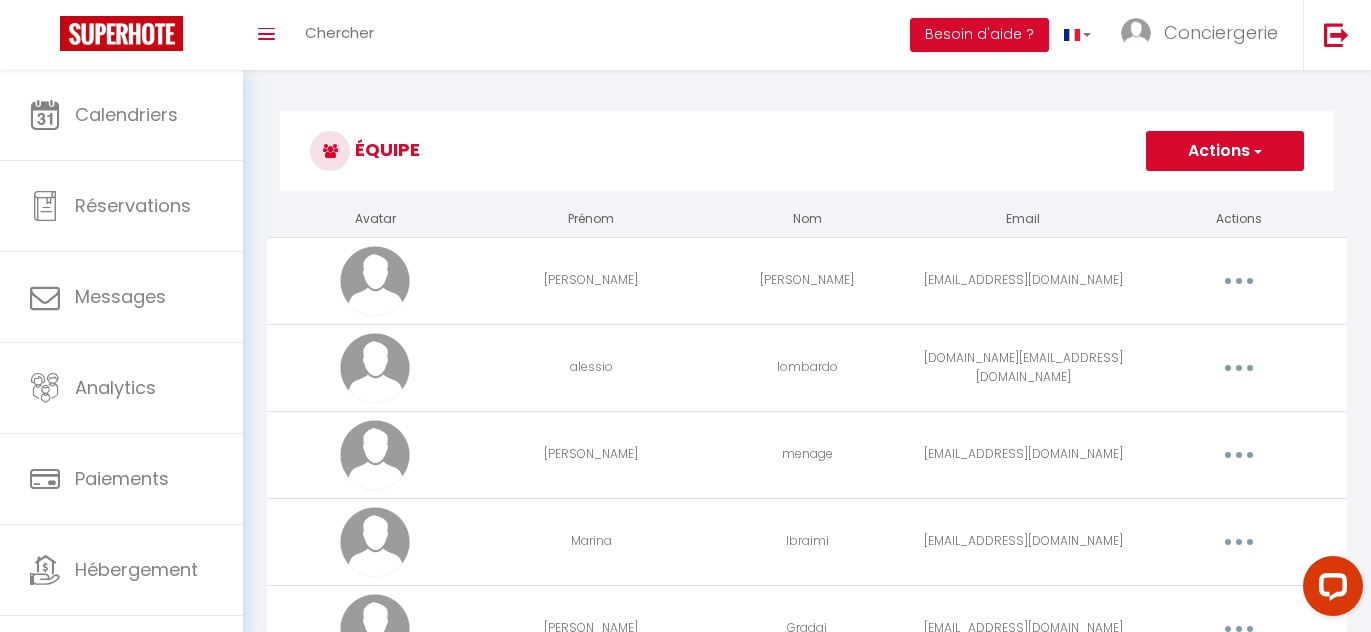 click on "Actions" at bounding box center [1225, 151] 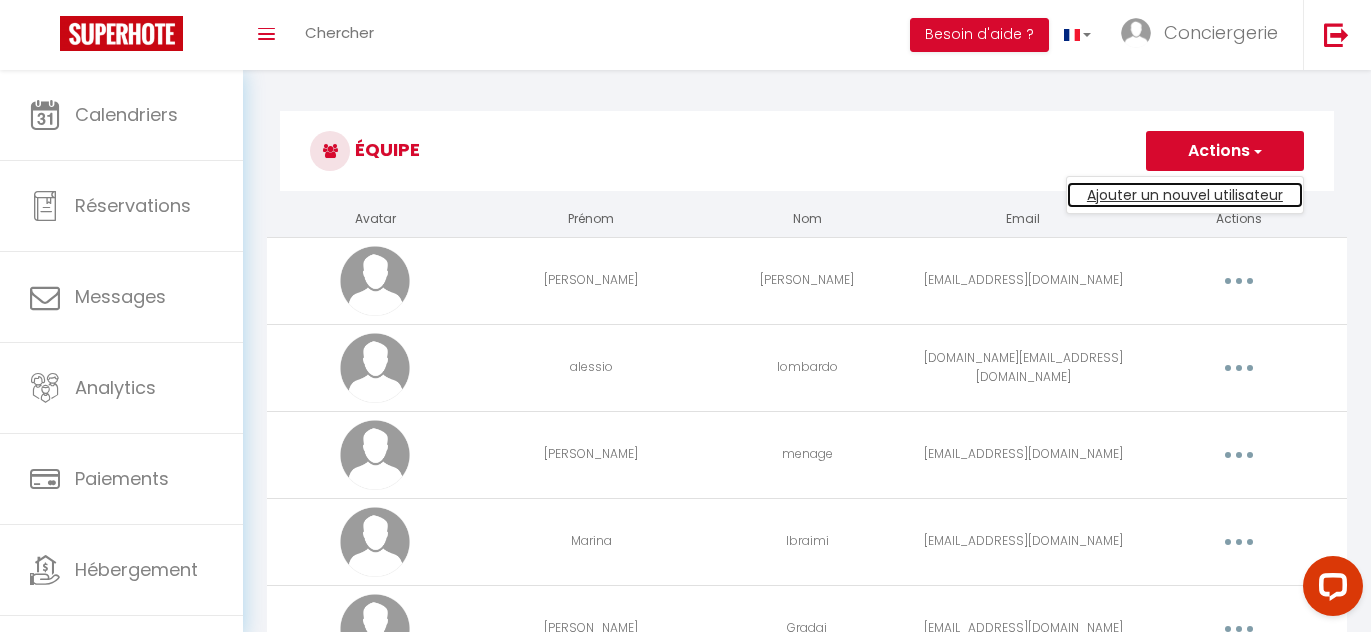 click on "Ajouter un nouvel utilisateur" at bounding box center [1185, 195] 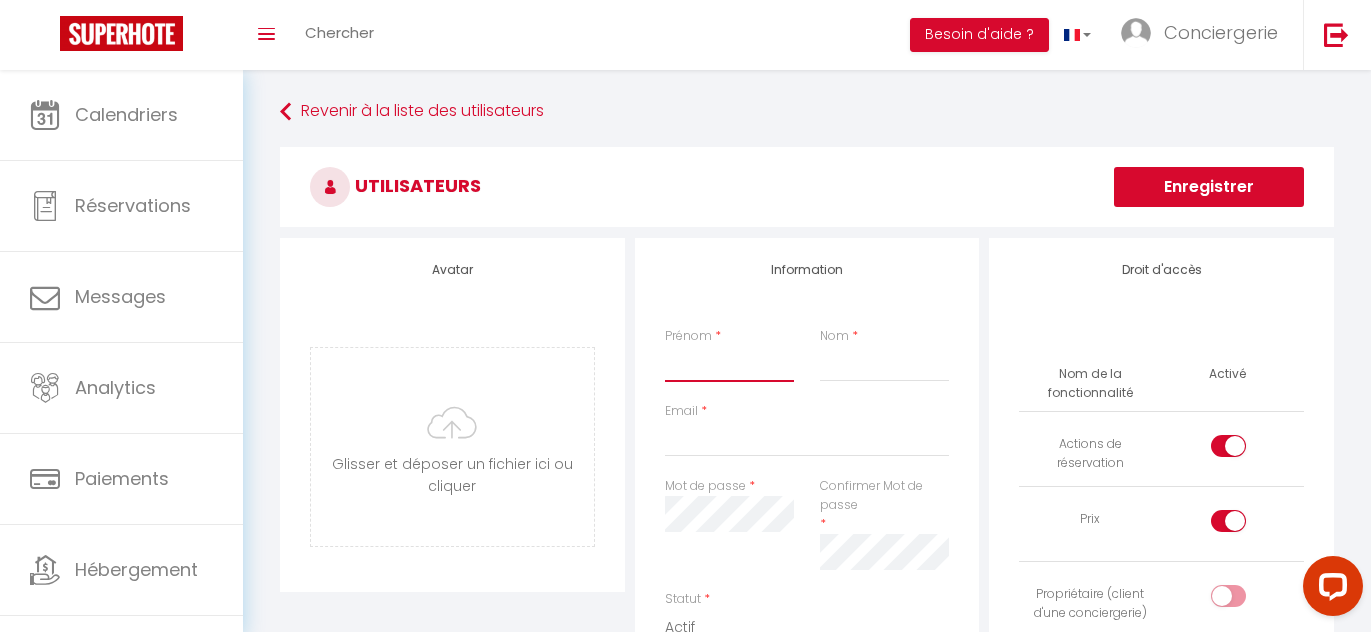 click on "Prénom" at bounding box center (729, 364) 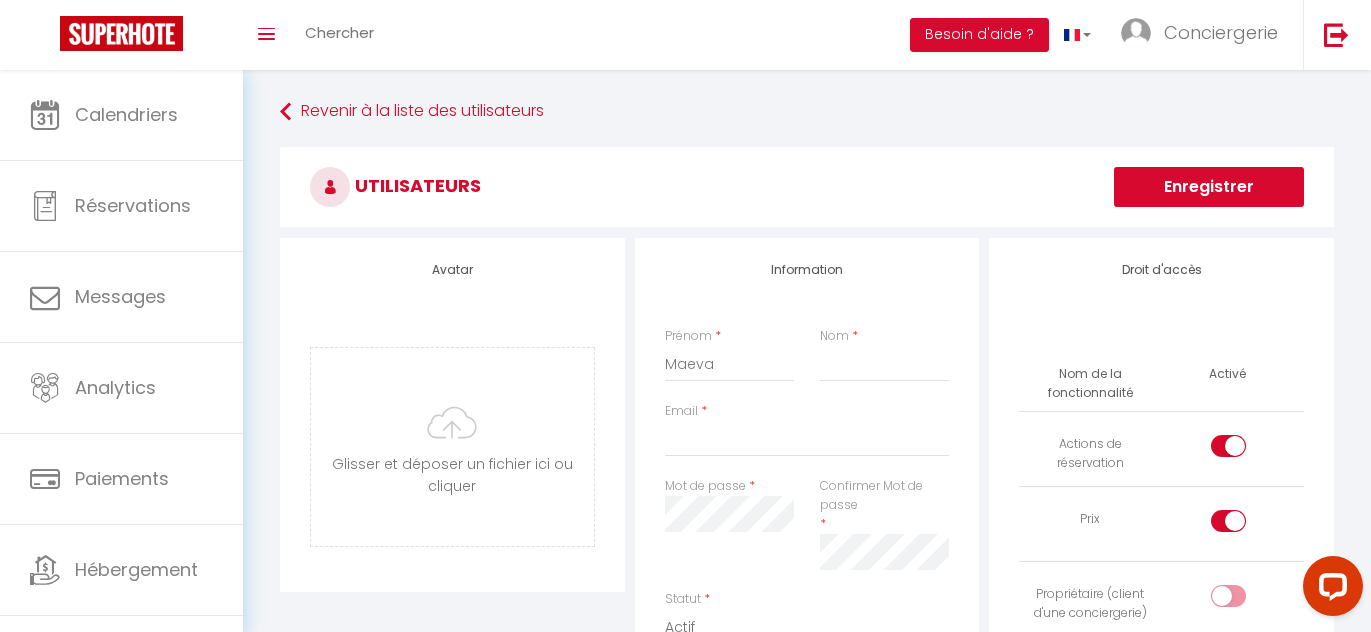 click on "Nom   *" at bounding box center (884, 354) 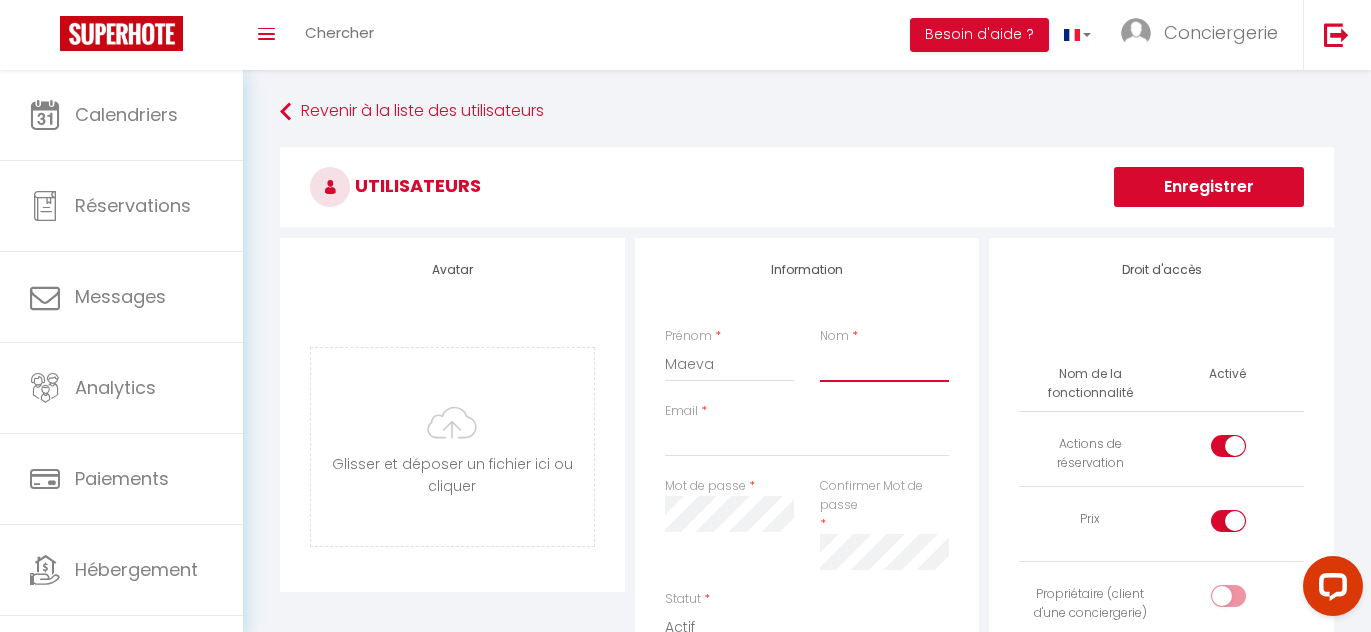 click on "Nom" at bounding box center (884, 364) 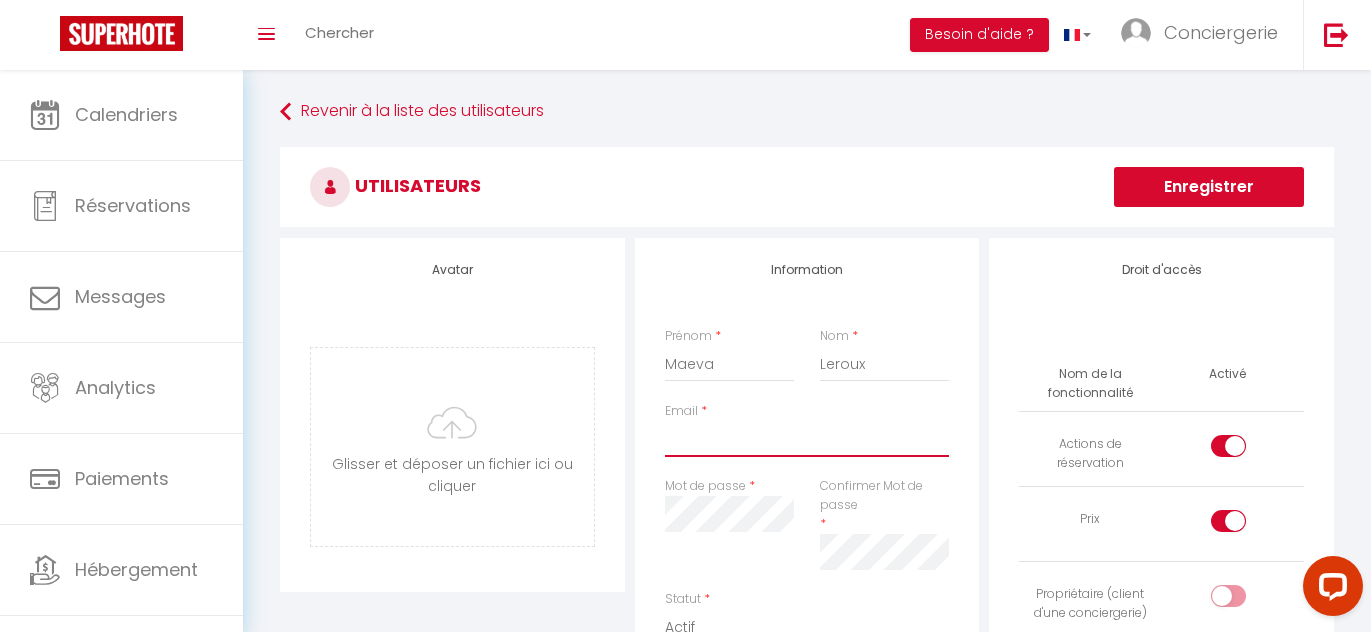 click on "Email" at bounding box center (807, 439) 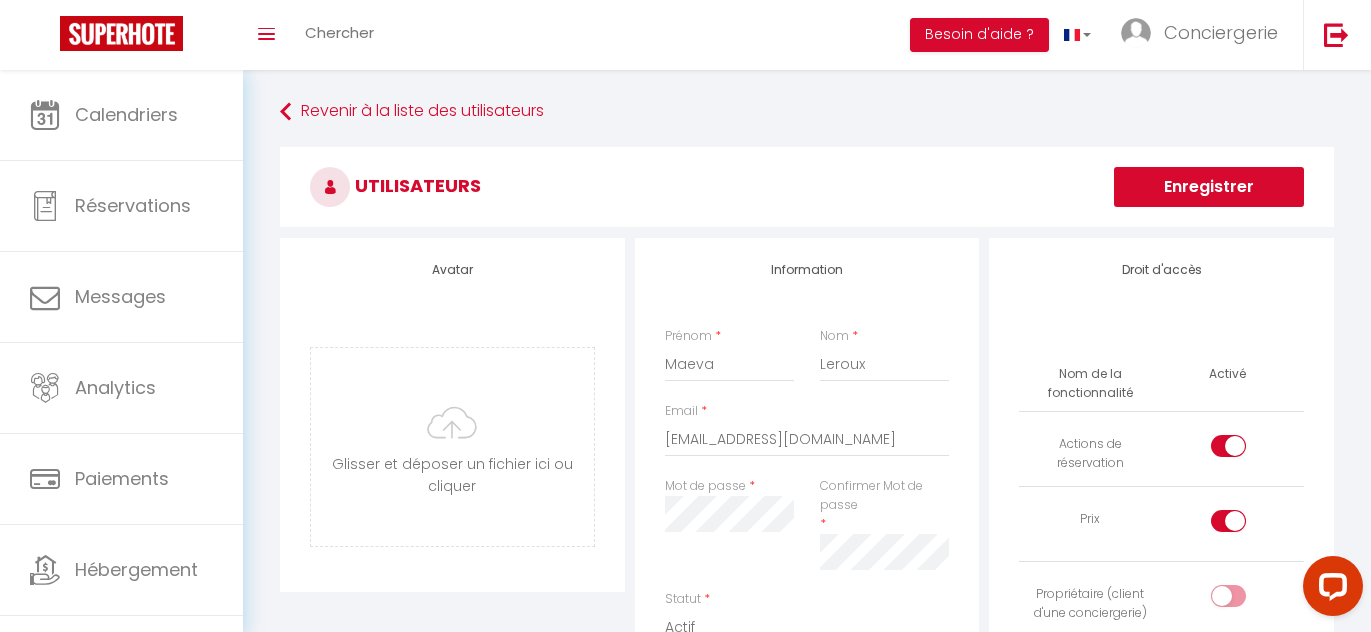 click on "Droit d'accès    Nom de la fonctionnalité   Activé
Actions de réservation
Prix
Propriétaire (client d'une conciergerie)" at bounding box center [1161, 478] 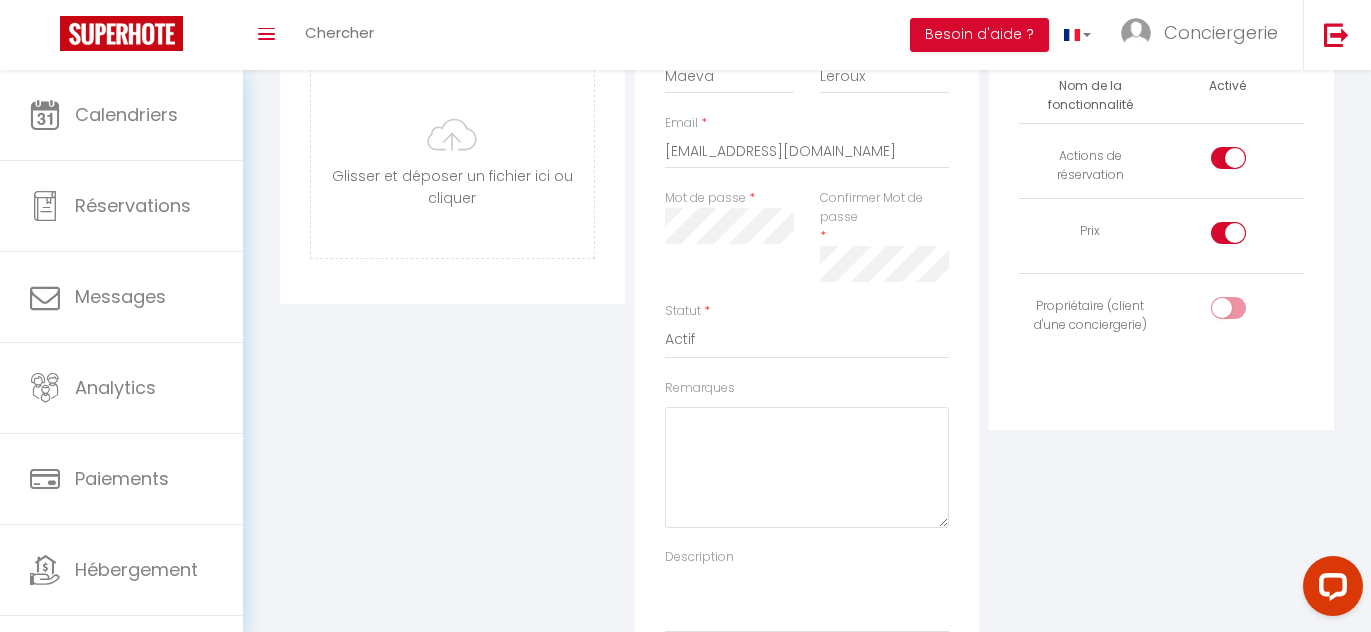 scroll, scrollTop: 280, scrollLeft: 0, axis: vertical 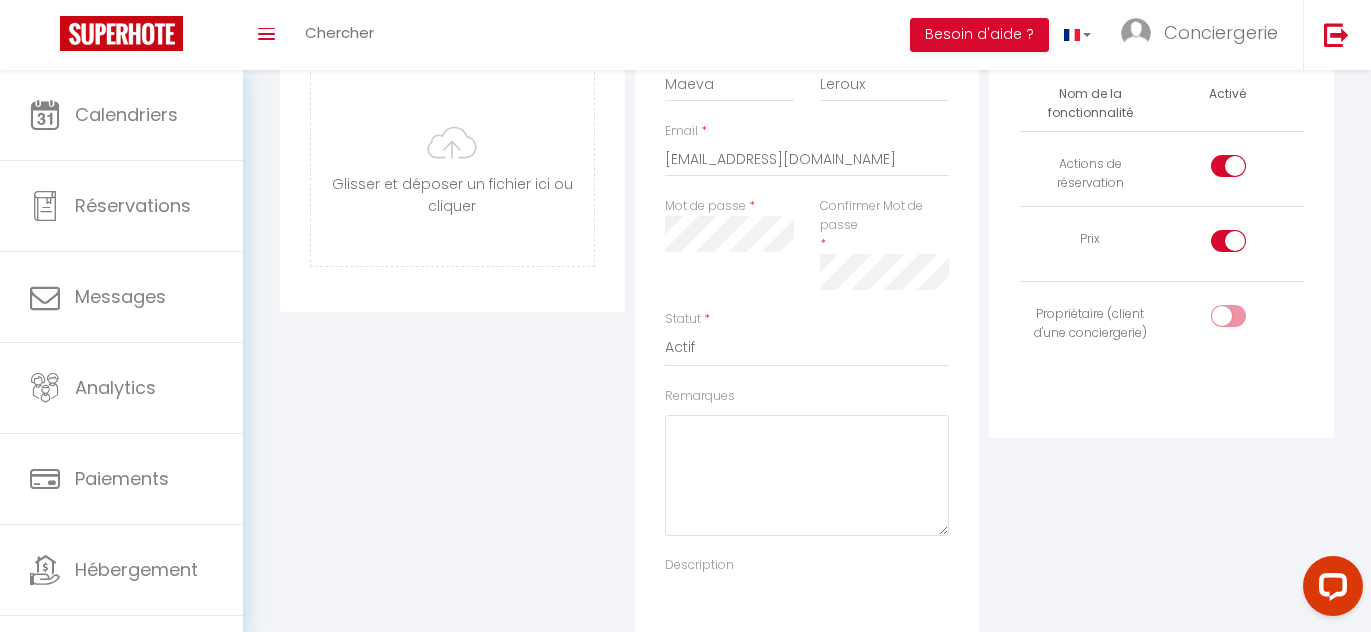 click on "Confirmer Mot de passe   *" at bounding box center (884, 243) 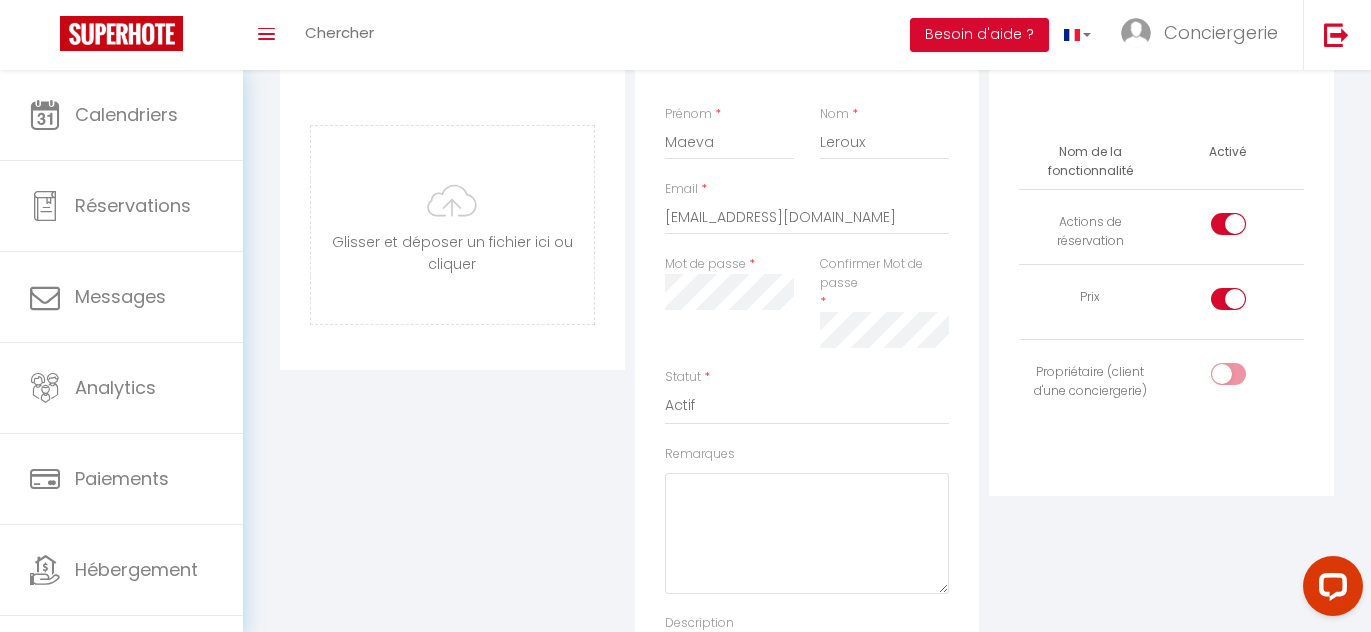 scroll, scrollTop: 230, scrollLeft: 0, axis: vertical 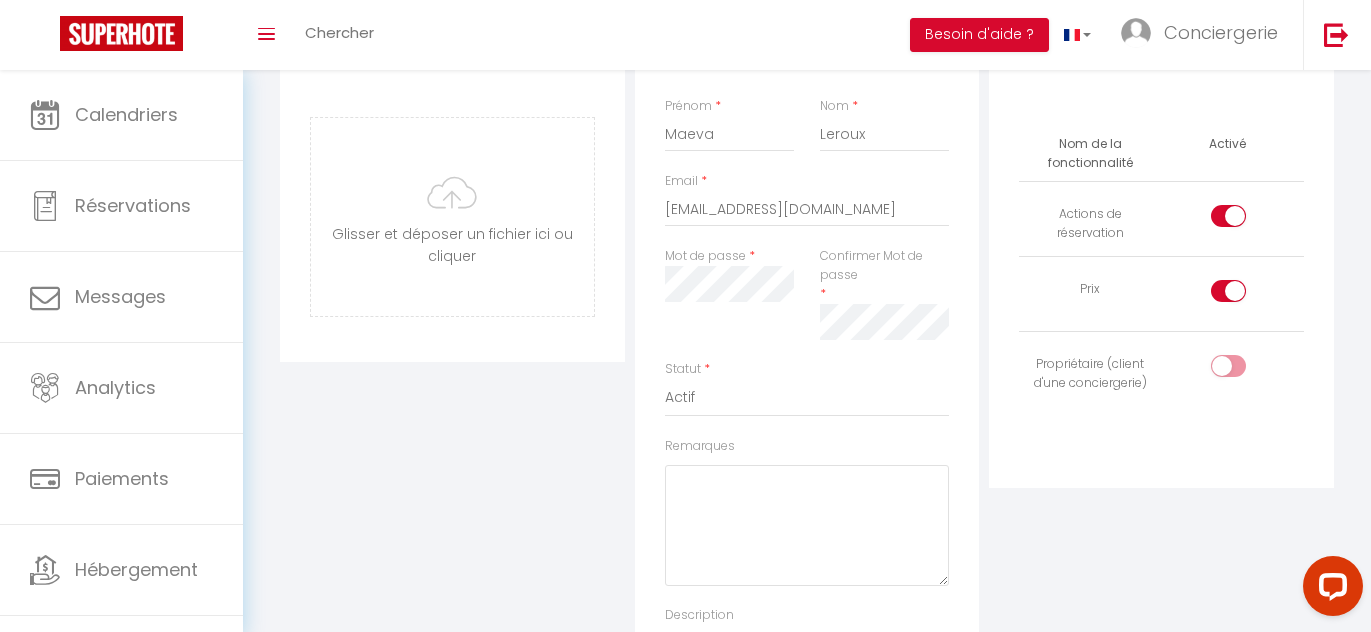 click at bounding box center [1228, 216] 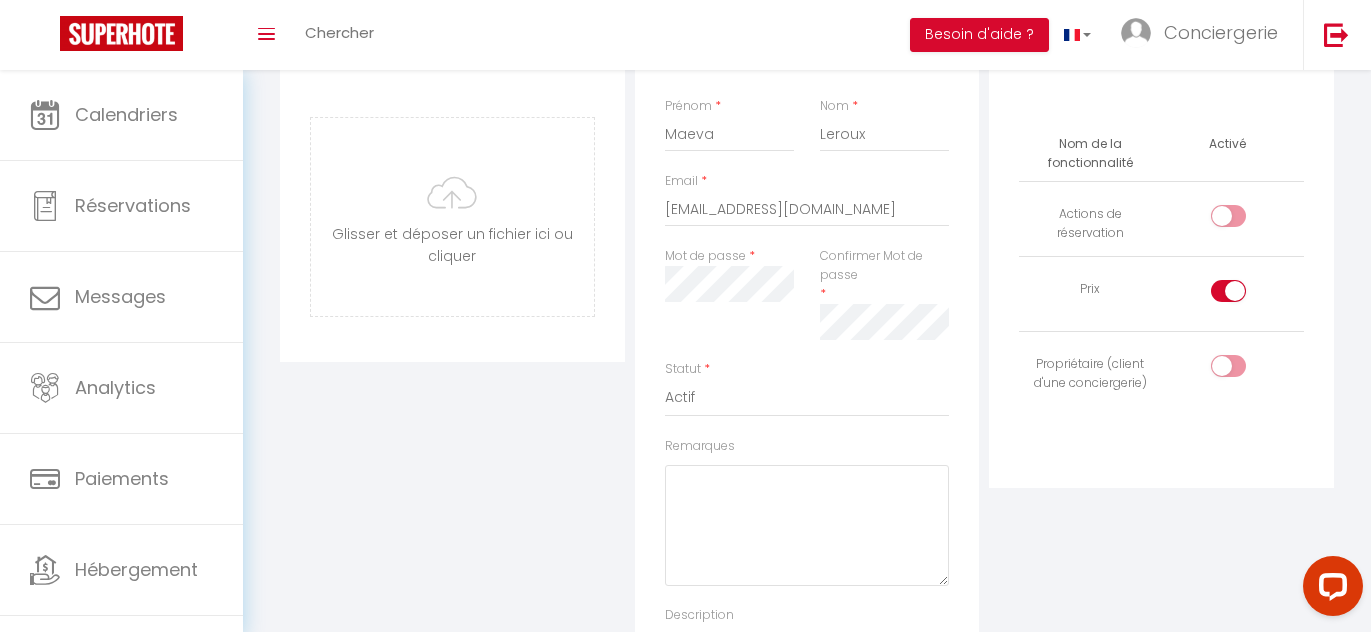 click at bounding box center [1228, 291] 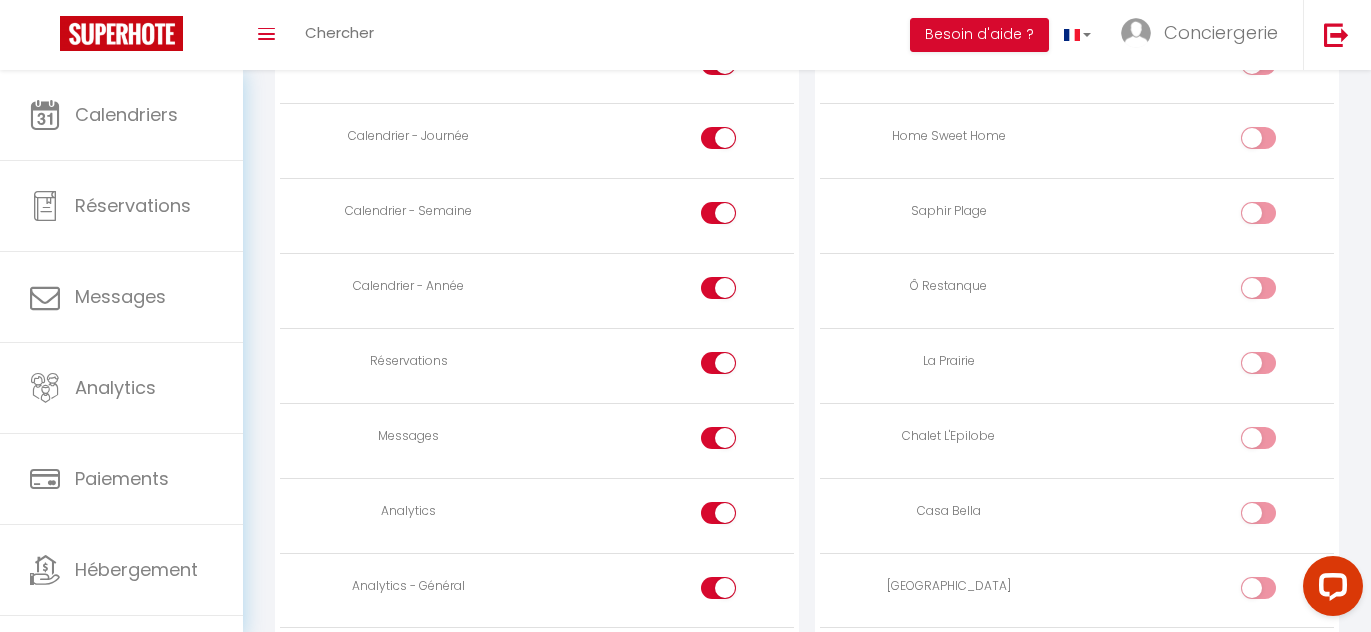 scroll, scrollTop: 1214, scrollLeft: 0, axis: vertical 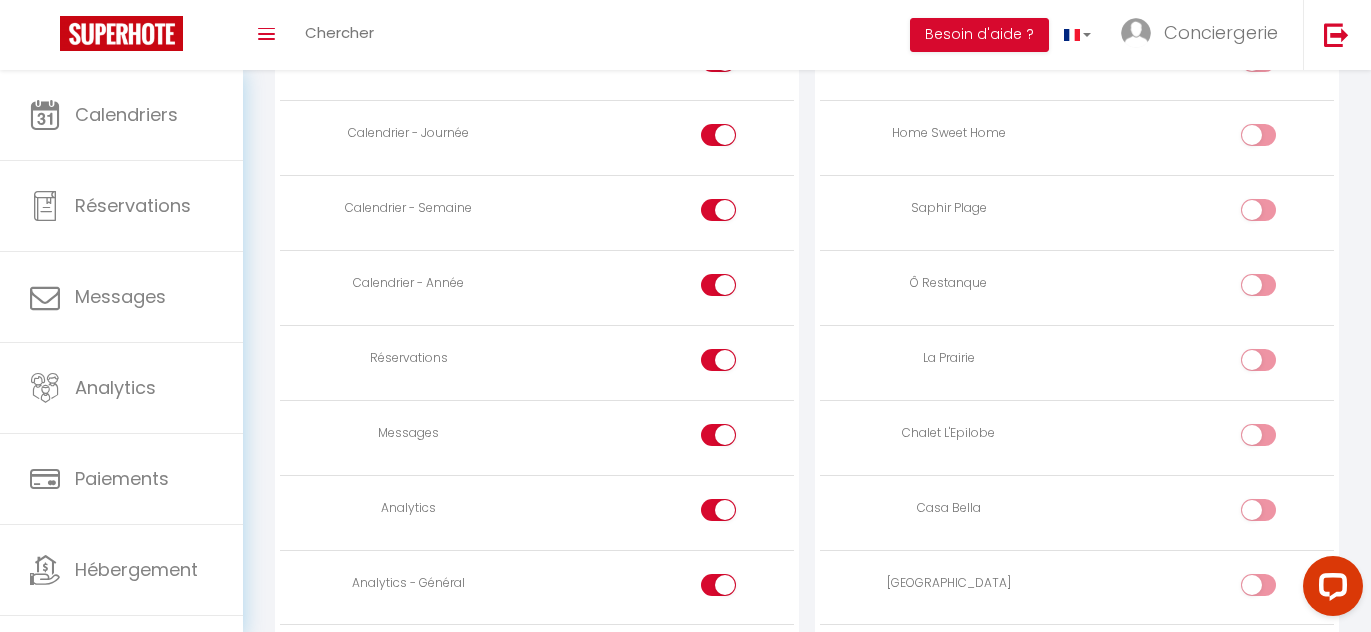 click at bounding box center [735, 514] 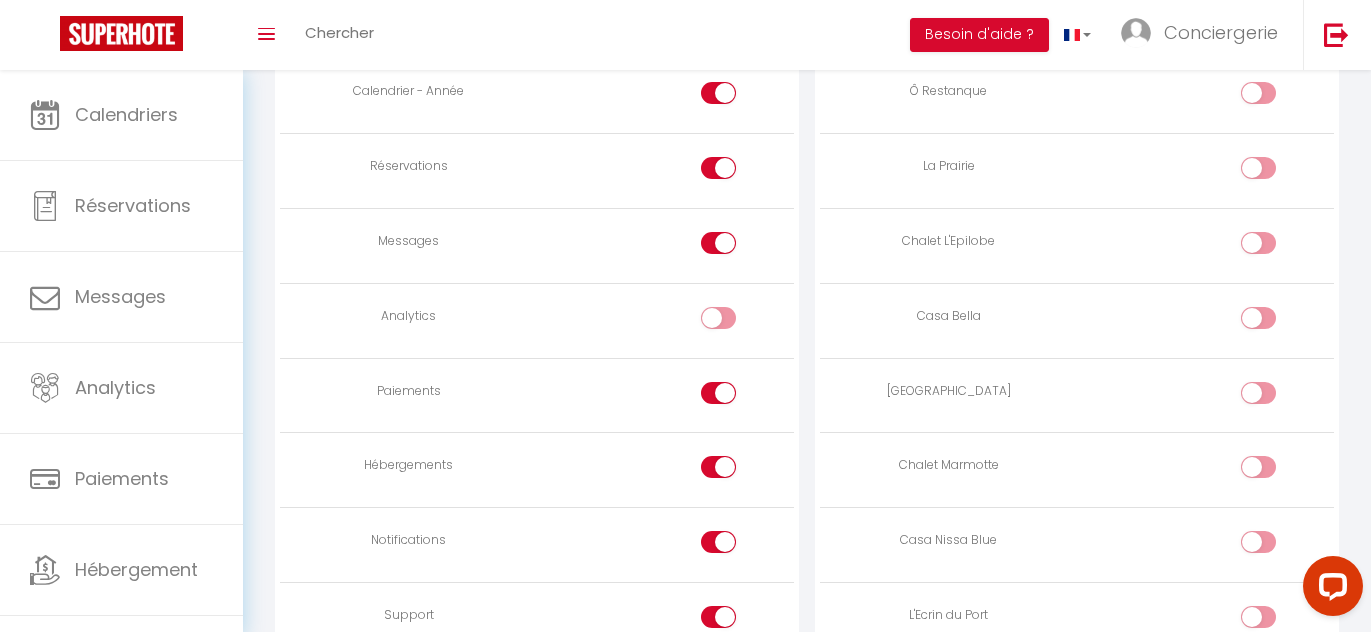 scroll, scrollTop: 1416, scrollLeft: 0, axis: vertical 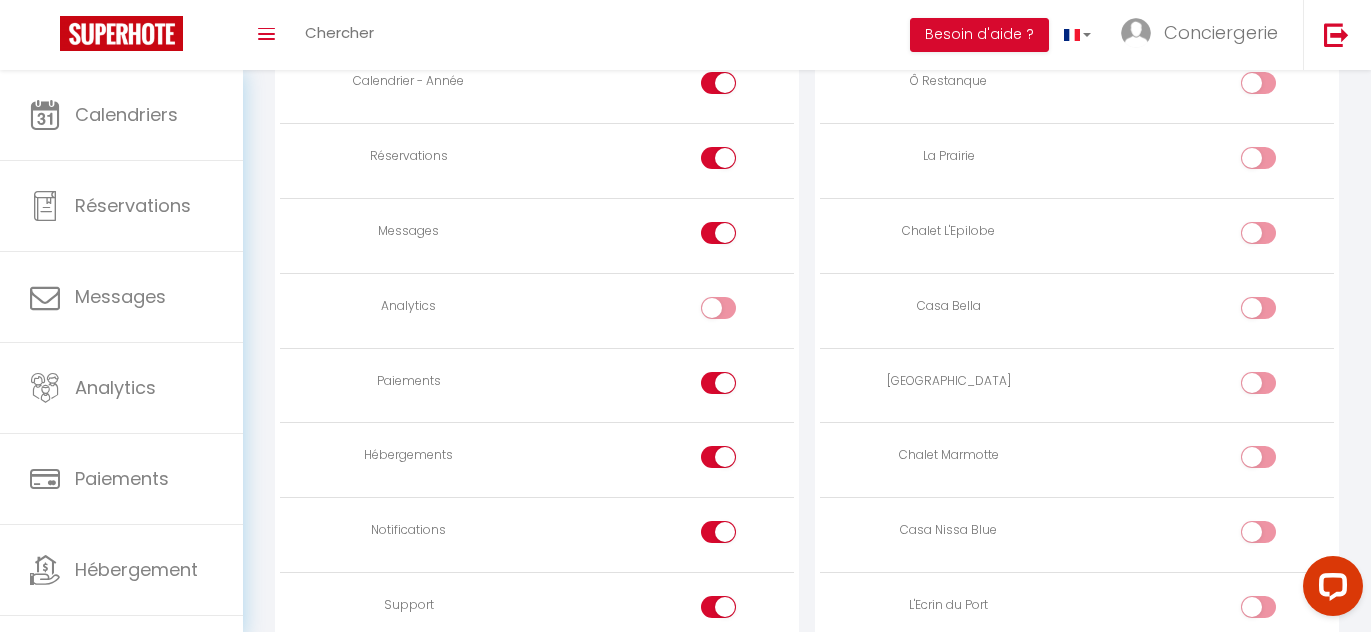 click at bounding box center [718, 383] 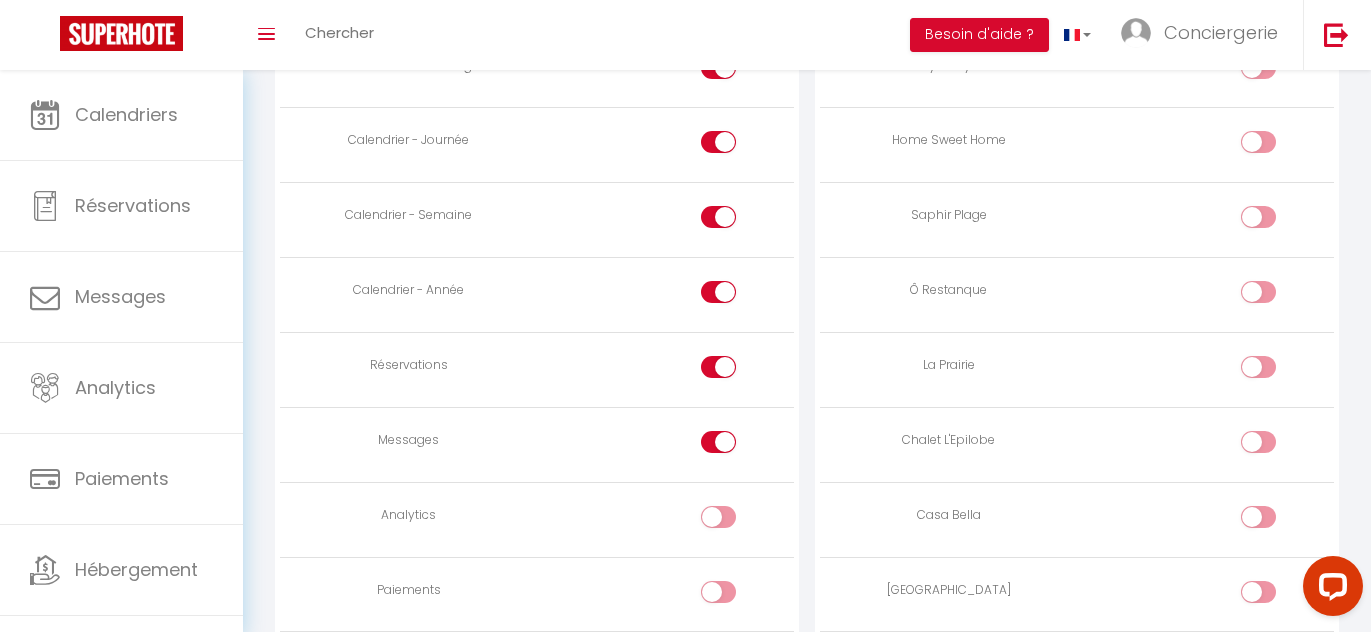 scroll, scrollTop: 1216, scrollLeft: 0, axis: vertical 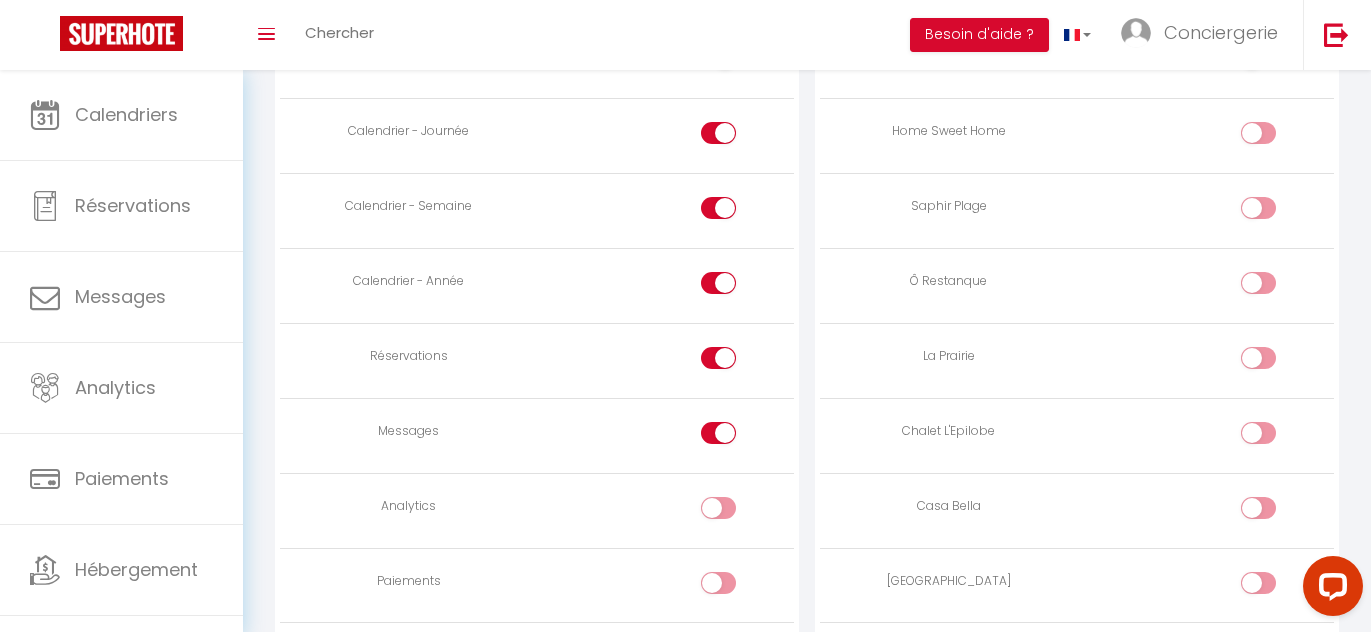 click at bounding box center [1275, 287] 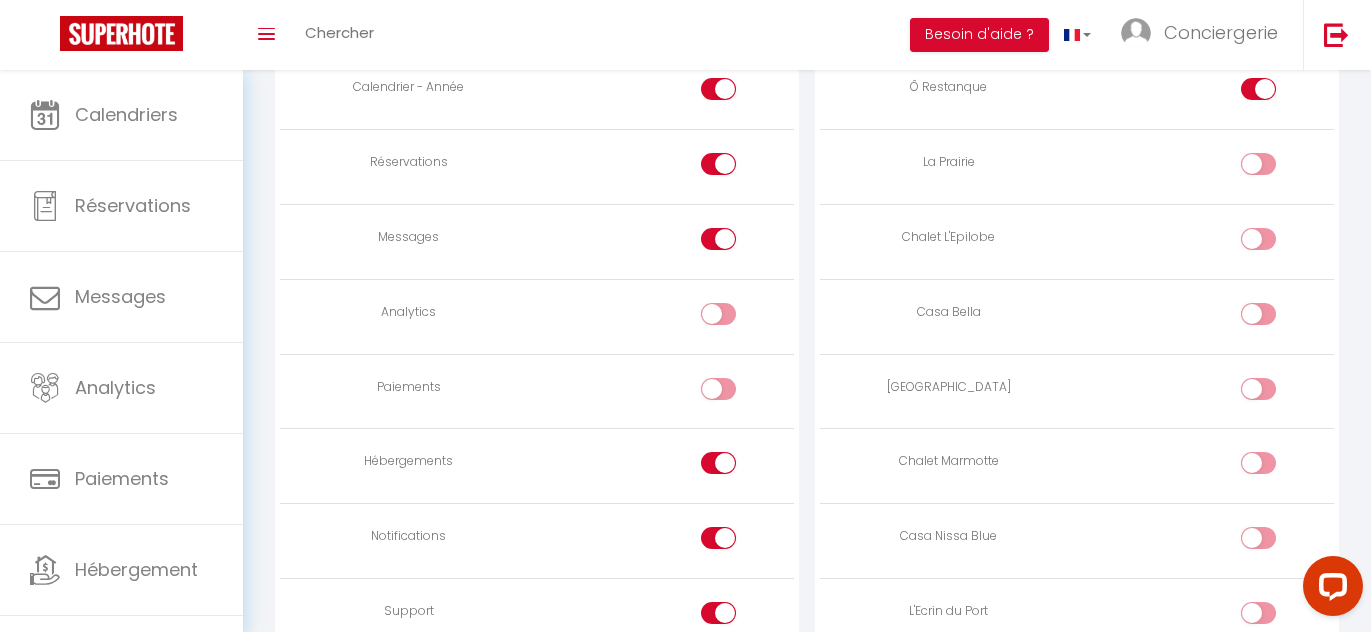 scroll, scrollTop: 1420, scrollLeft: 0, axis: vertical 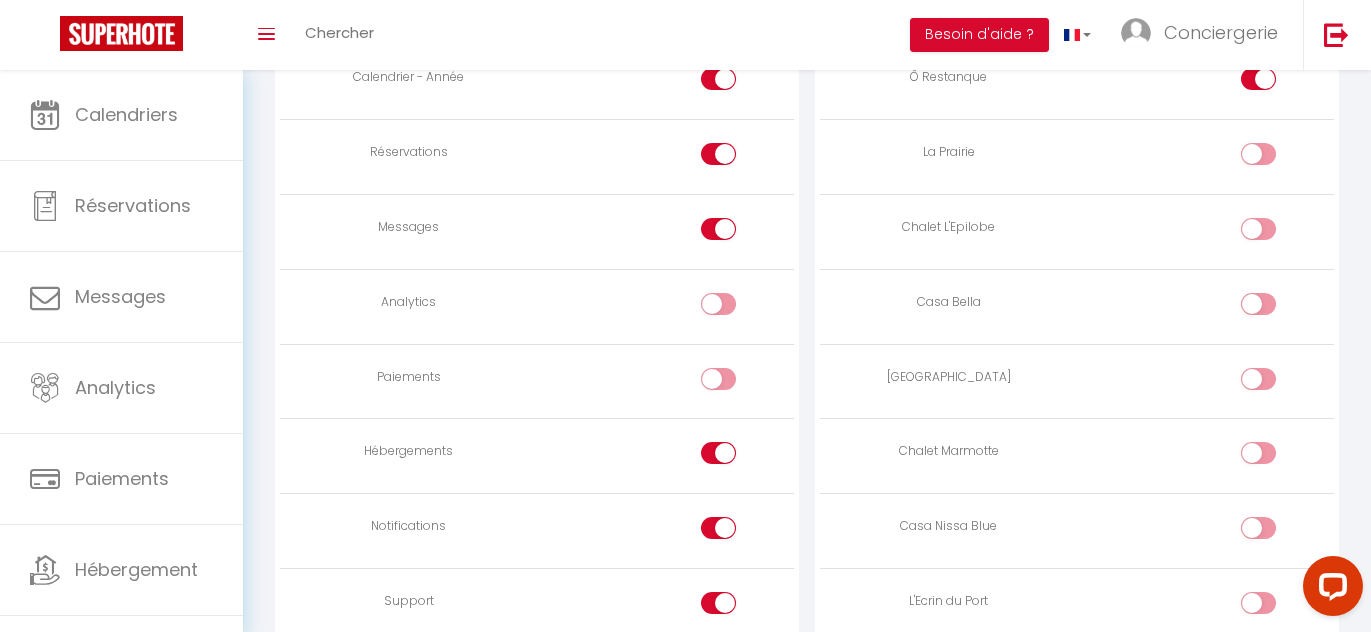 click at bounding box center (1258, 304) 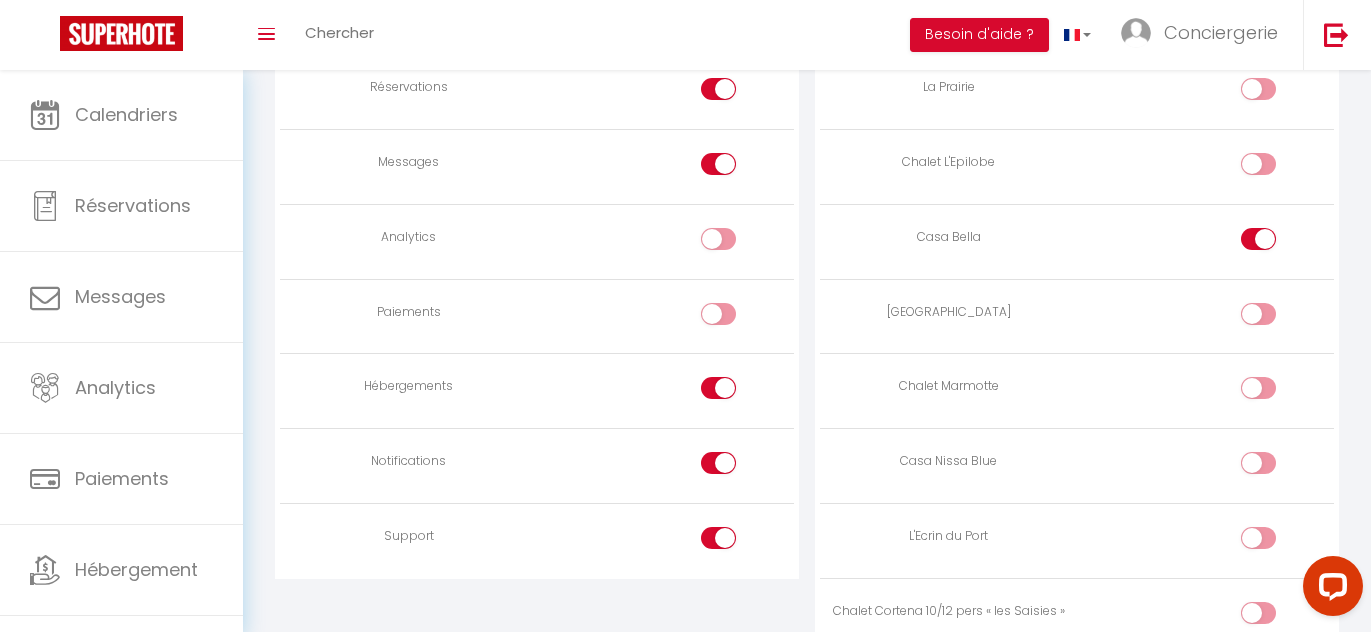 scroll, scrollTop: 1490, scrollLeft: 0, axis: vertical 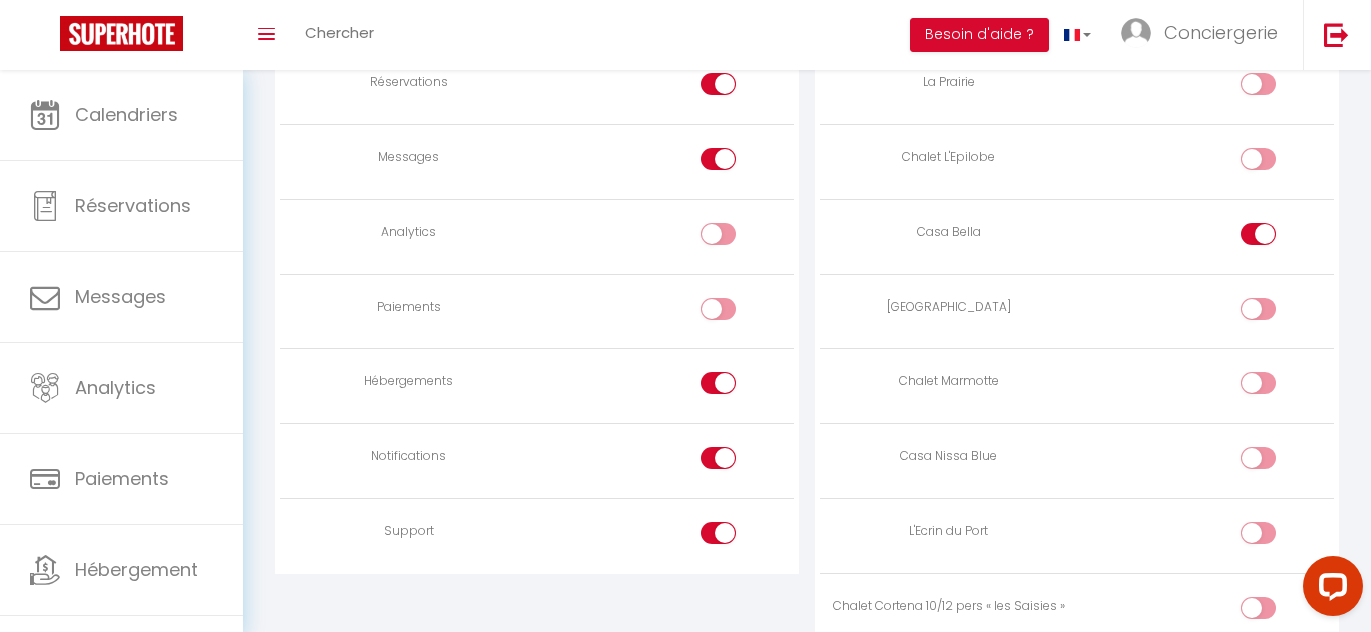 click at bounding box center (1258, 309) 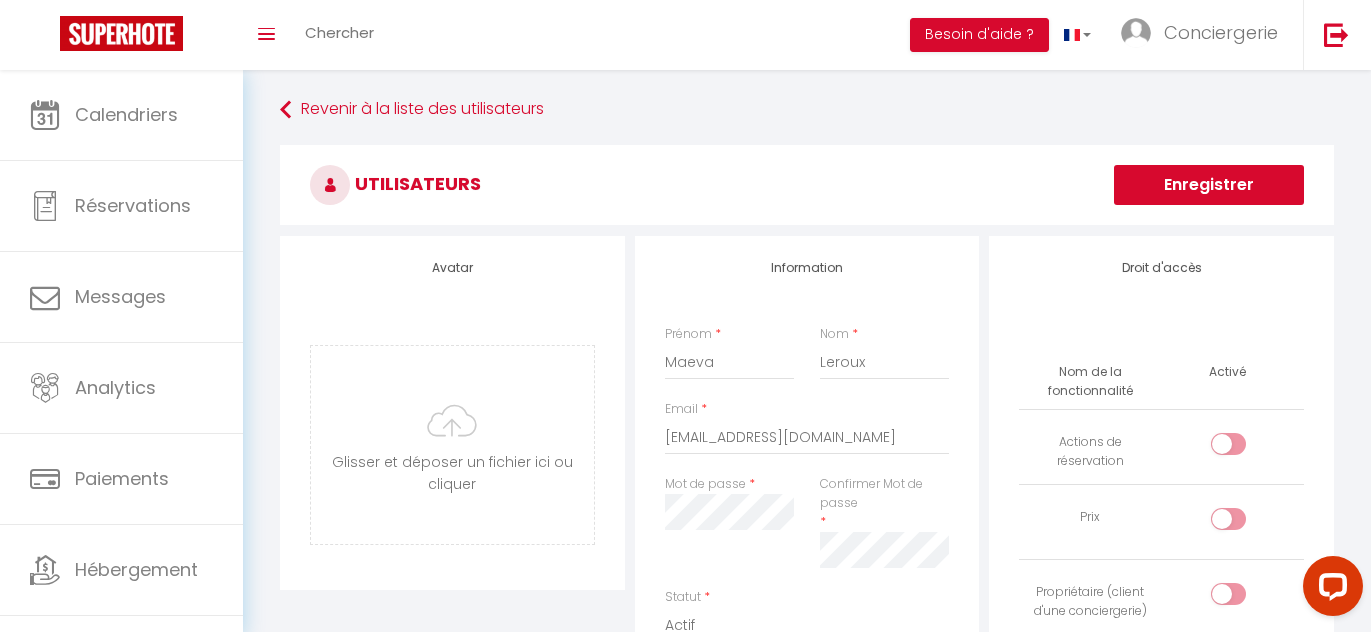 scroll, scrollTop: 0, scrollLeft: 0, axis: both 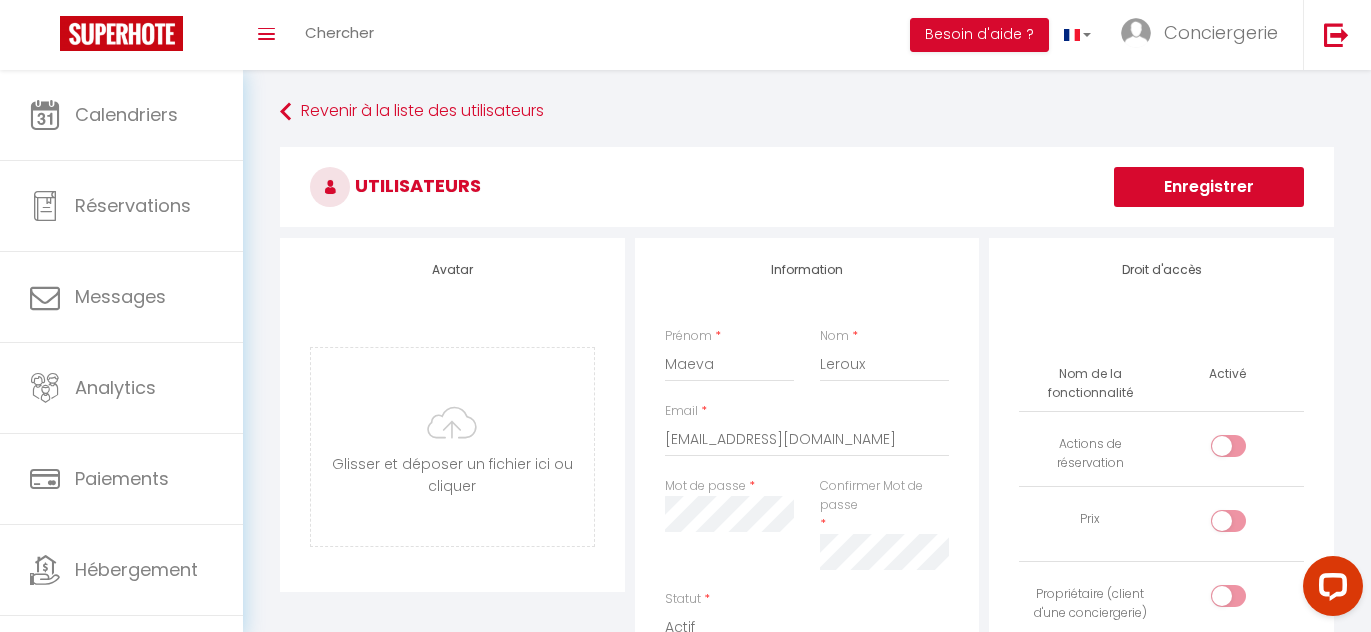 click on "Enregistrer" at bounding box center (1209, 187) 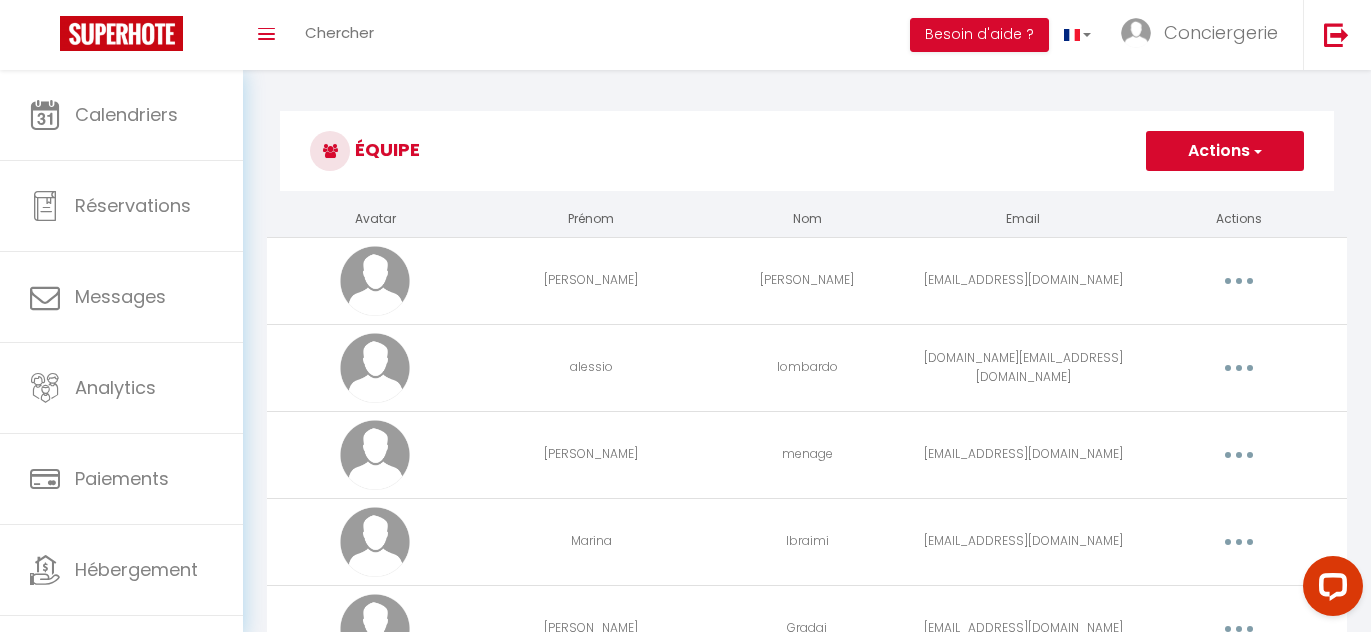 scroll, scrollTop: 279, scrollLeft: 0, axis: vertical 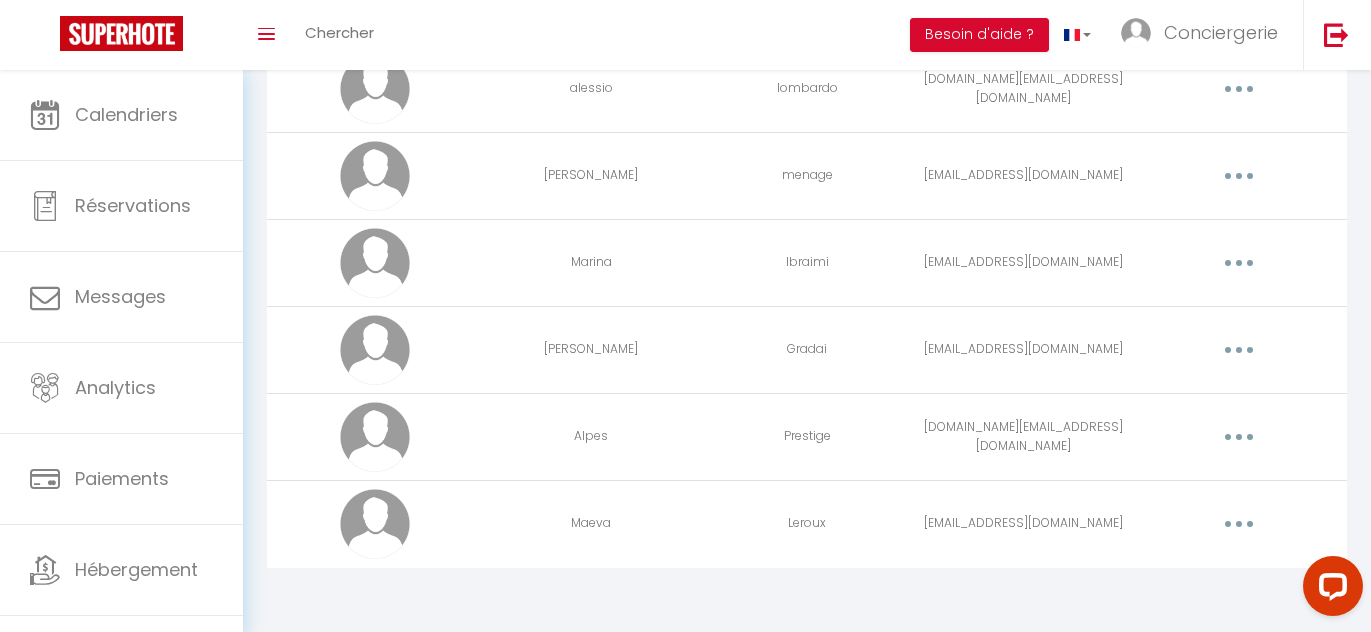 click at bounding box center [1239, 524] 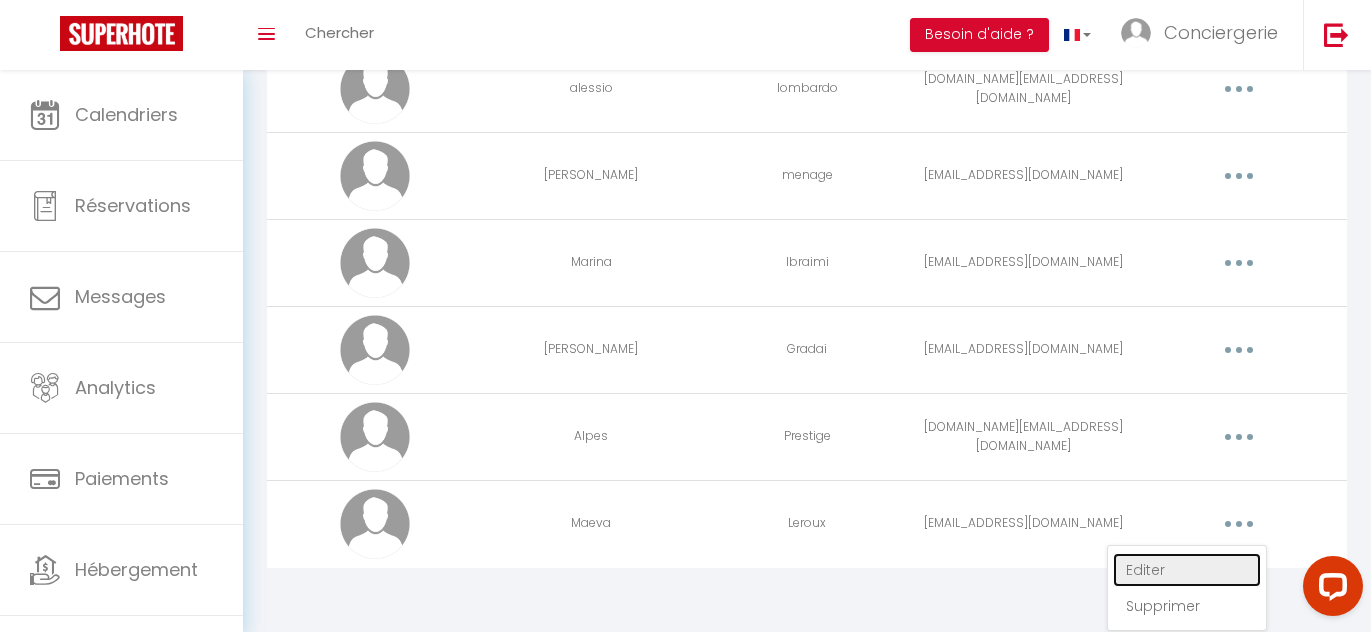 click on "Editer" at bounding box center [1187, 570] 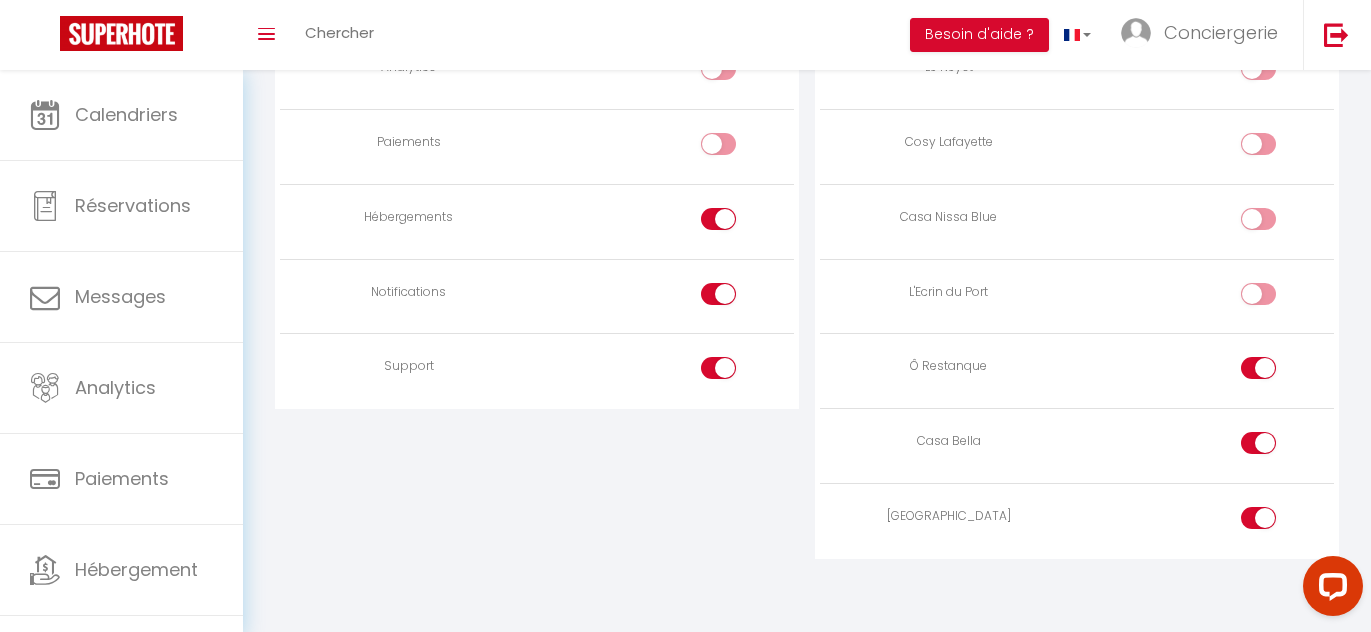 scroll, scrollTop: 0, scrollLeft: 0, axis: both 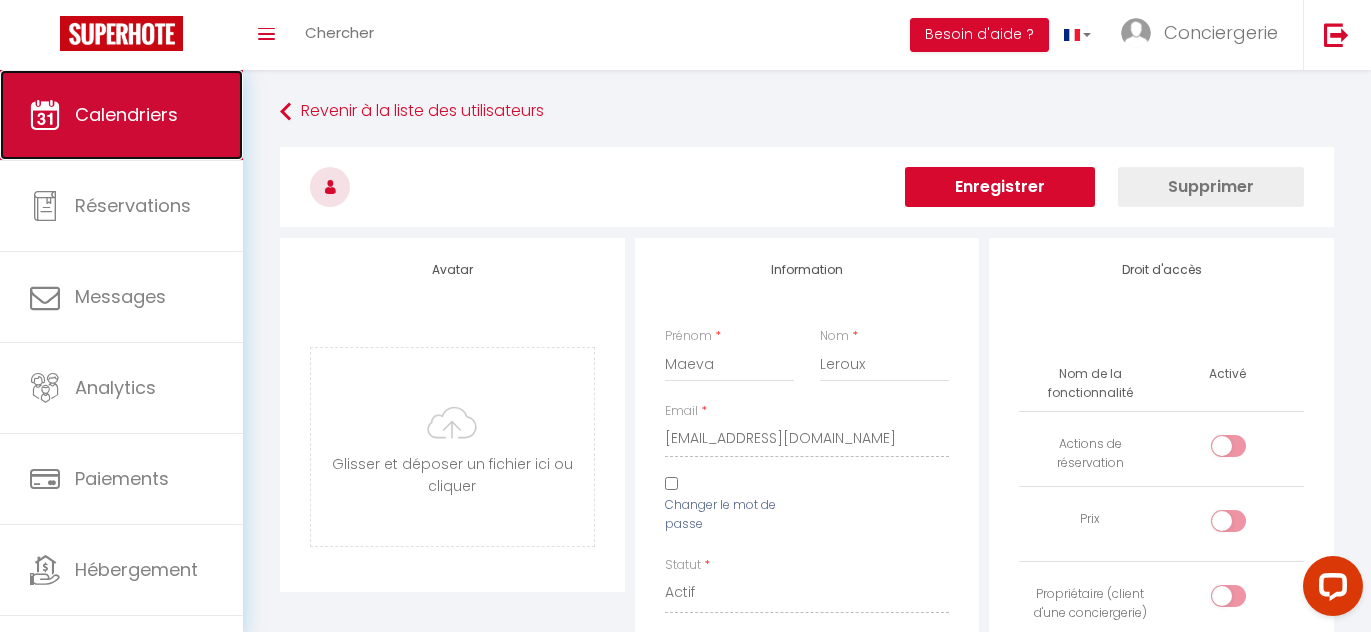 click on "Calendriers" at bounding box center [126, 114] 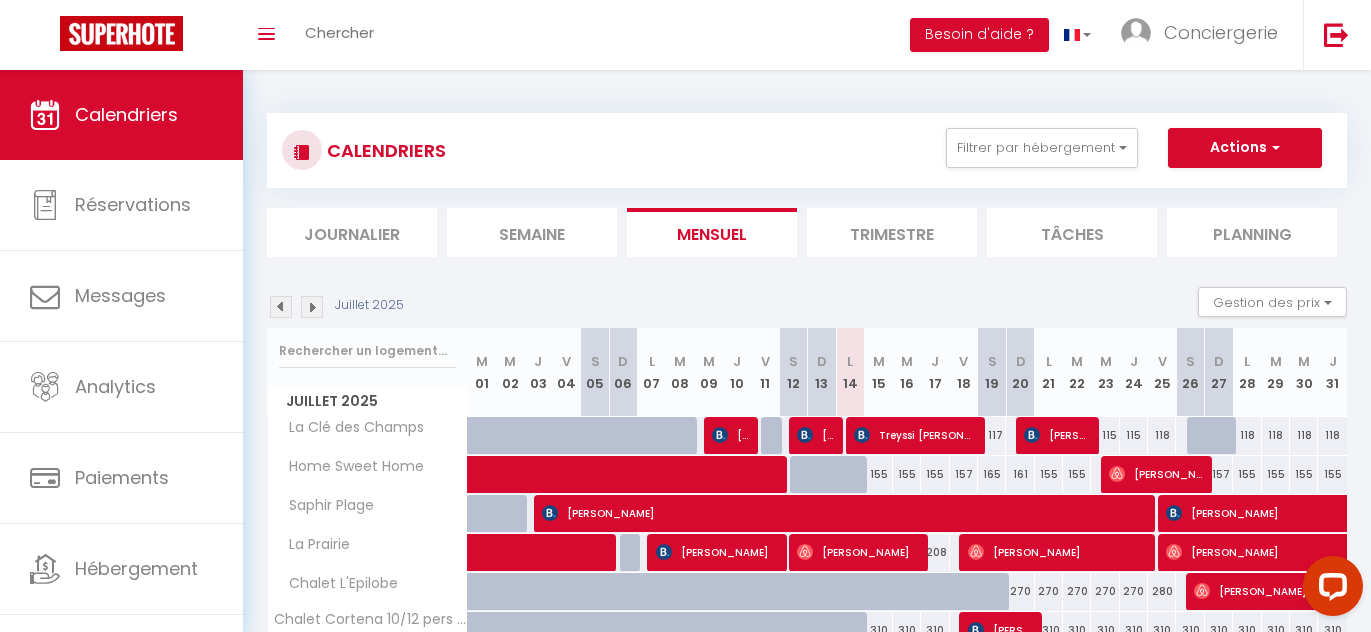 click on "Juillet 2025
Gestion des prix
Nb Nuits minimum   Règles   Disponibilité" at bounding box center [807, 307] 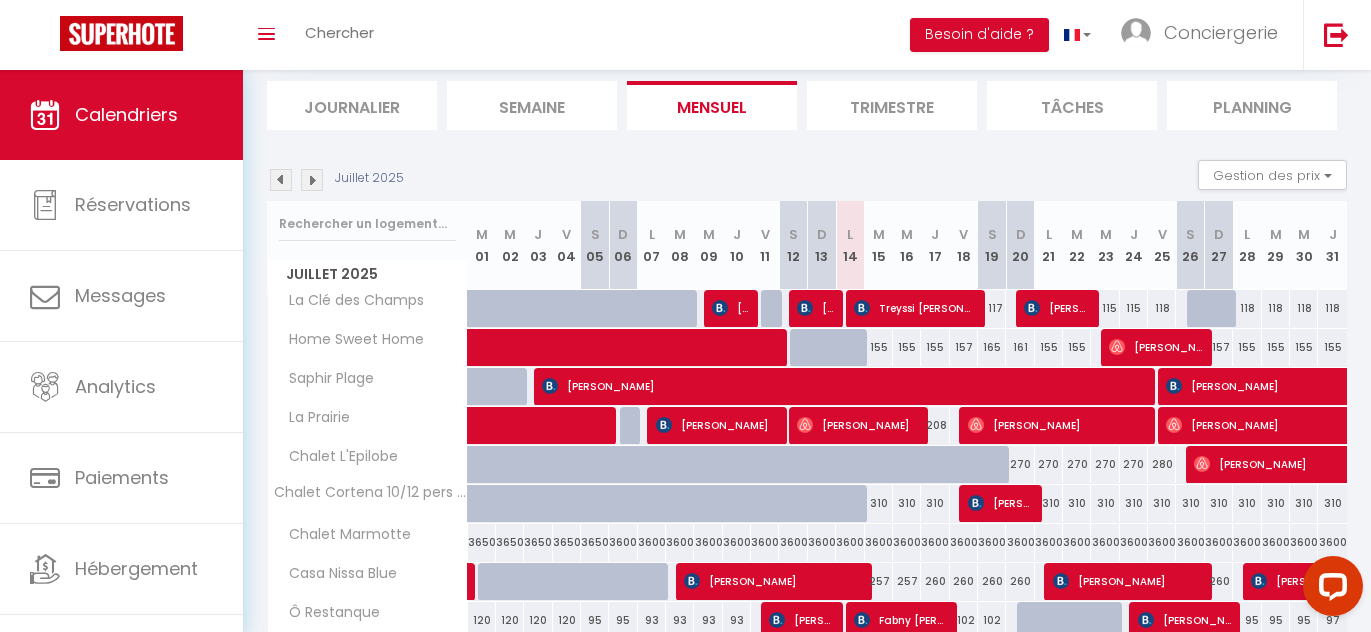 click on "Juillet 2025
Gestion des prix
Nb Nuits minimum   Règles   Disponibilité           Juillet 2025
M
01
M
02
J
03
V
04
S
05
D
06
L
07
M
08
M
09
J
10
V
11
S
12
D
13
L" at bounding box center (807, 464) 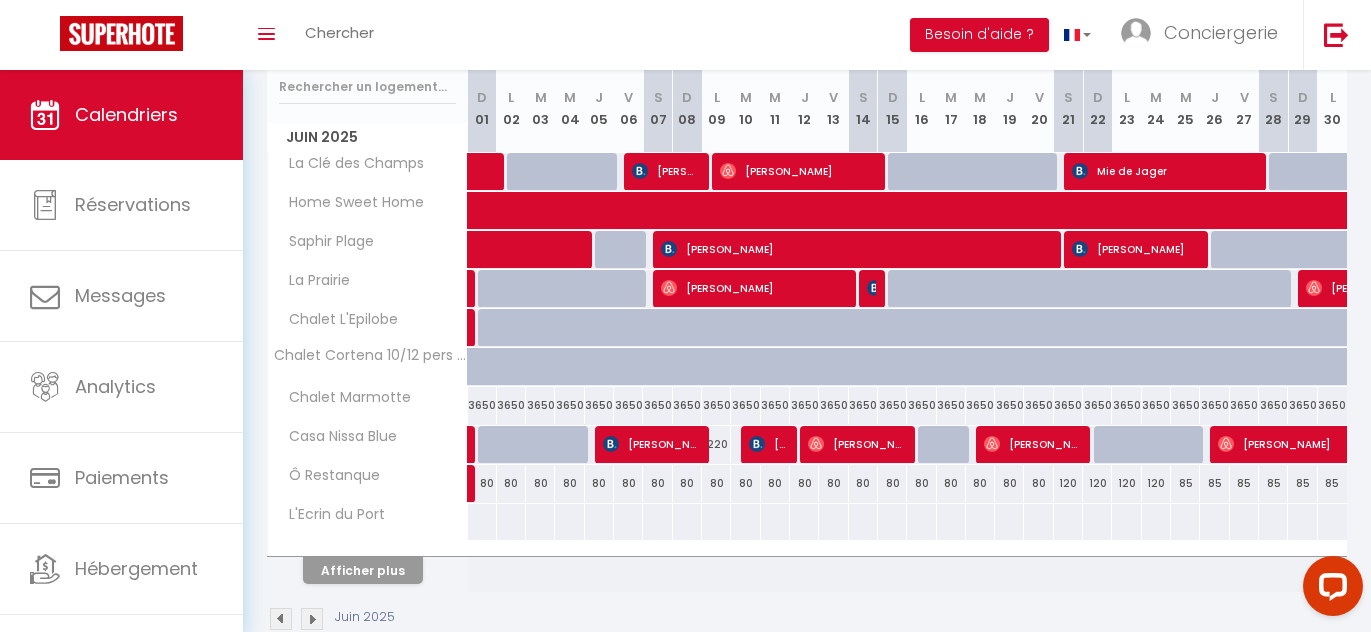 scroll, scrollTop: 306, scrollLeft: 0, axis: vertical 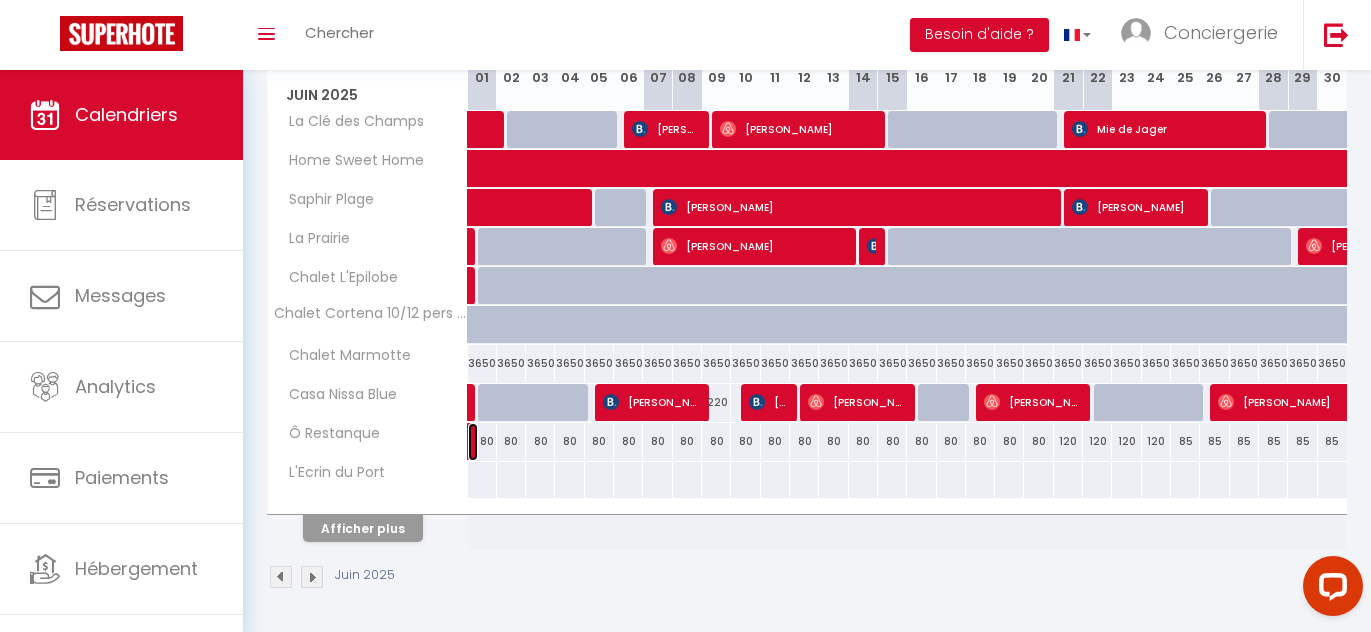click at bounding box center [473, 442] 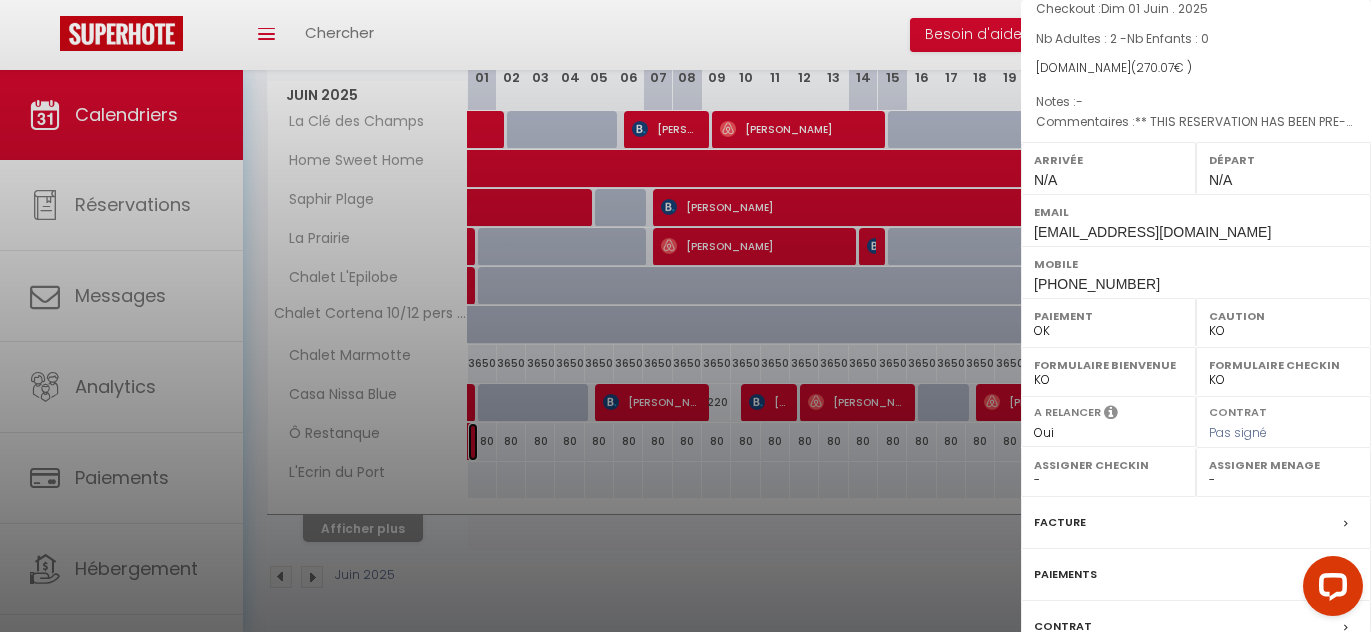 scroll, scrollTop: 300, scrollLeft: 0, axis: vertical 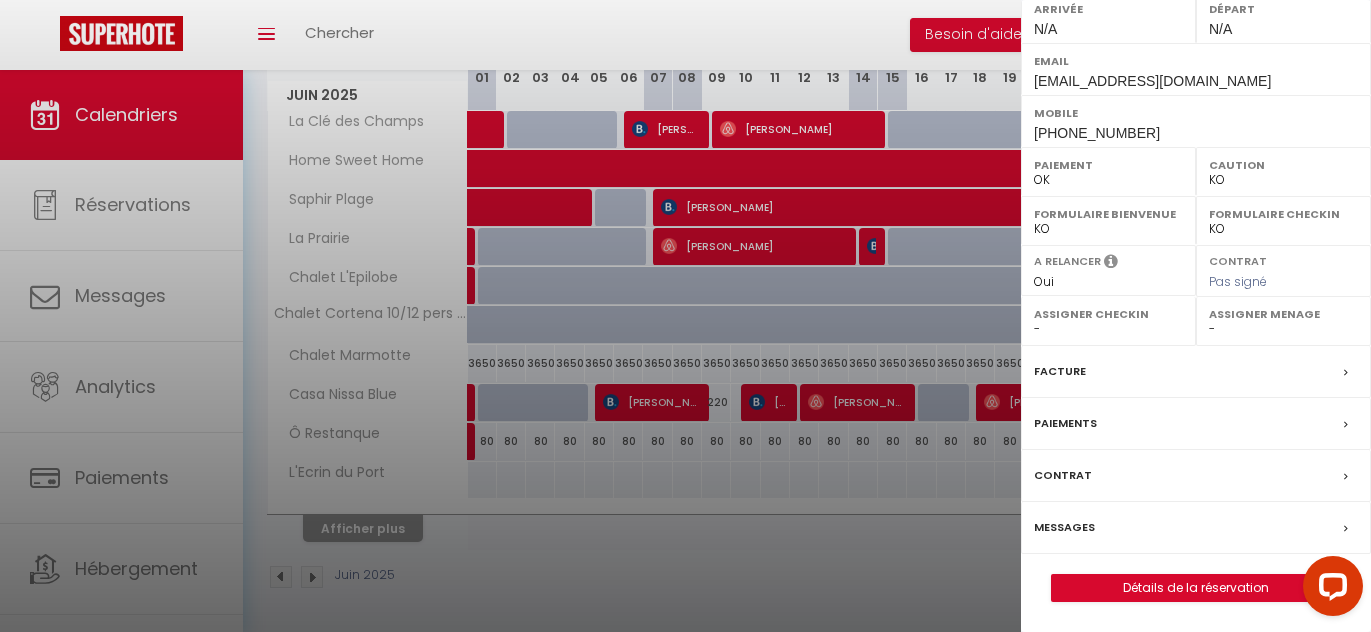 click on "Messages" at bounding box center (1064, 527) 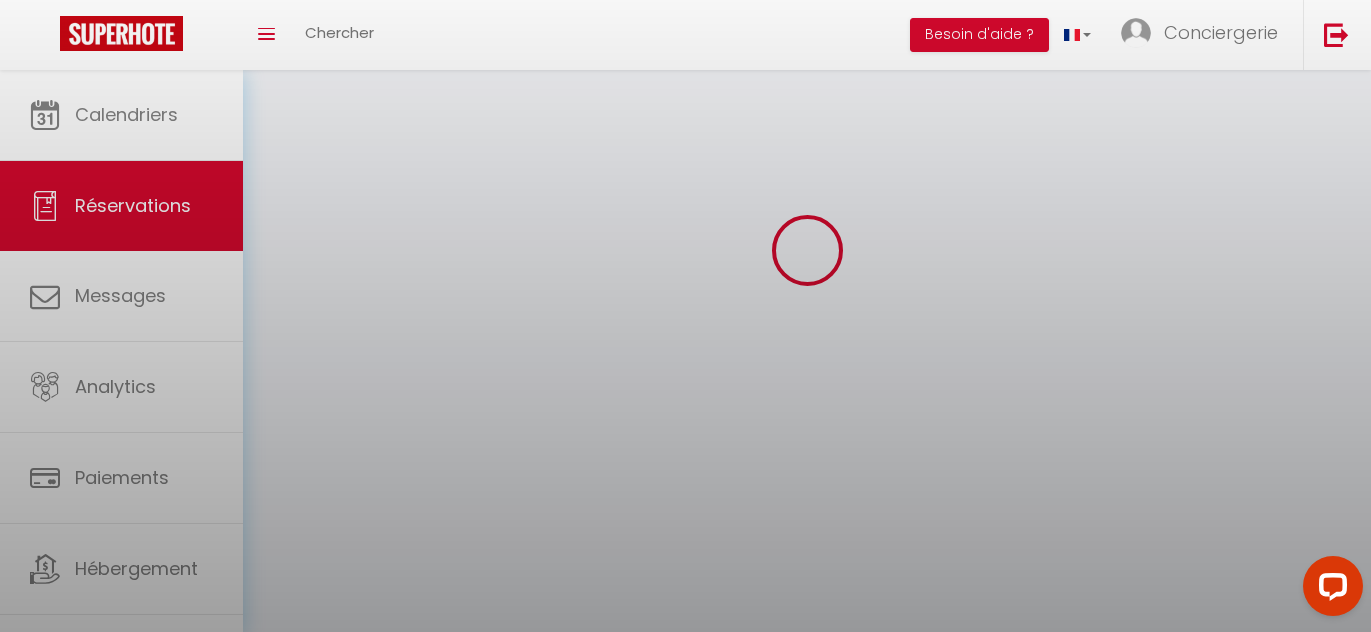 scroll, scrollTop: 0, scrollLeft: 0, axis: both 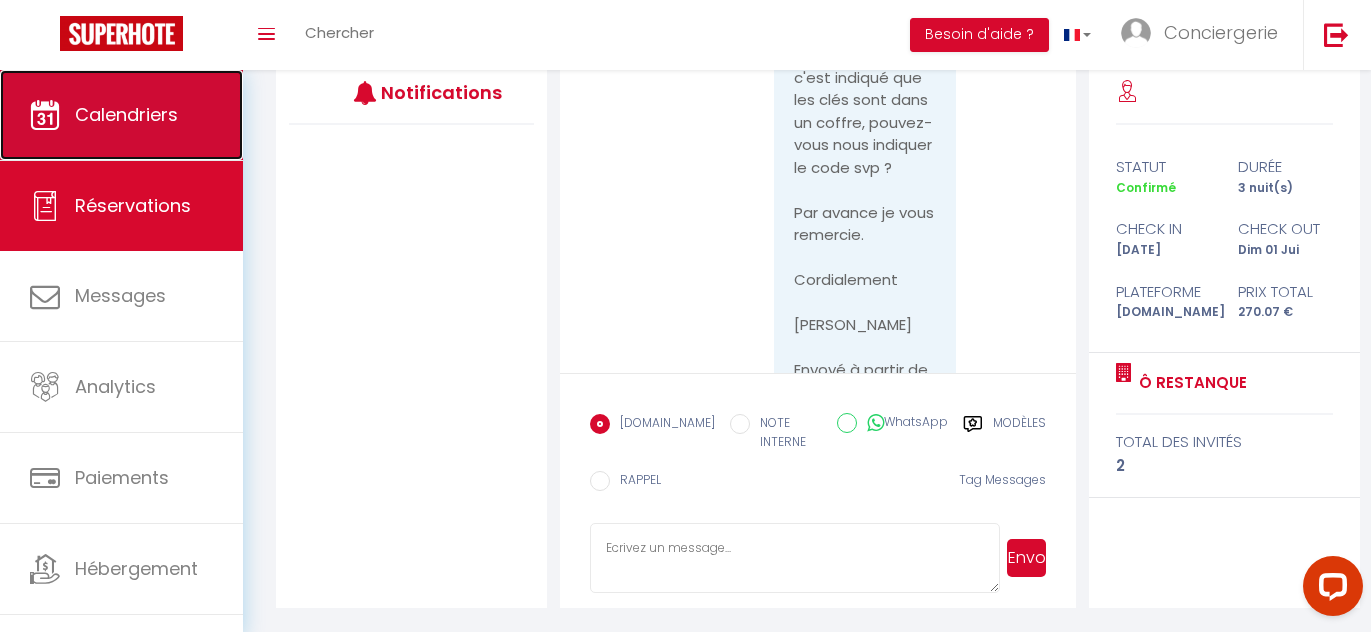 click on "Calendriers" at bounding box center [121, 115] 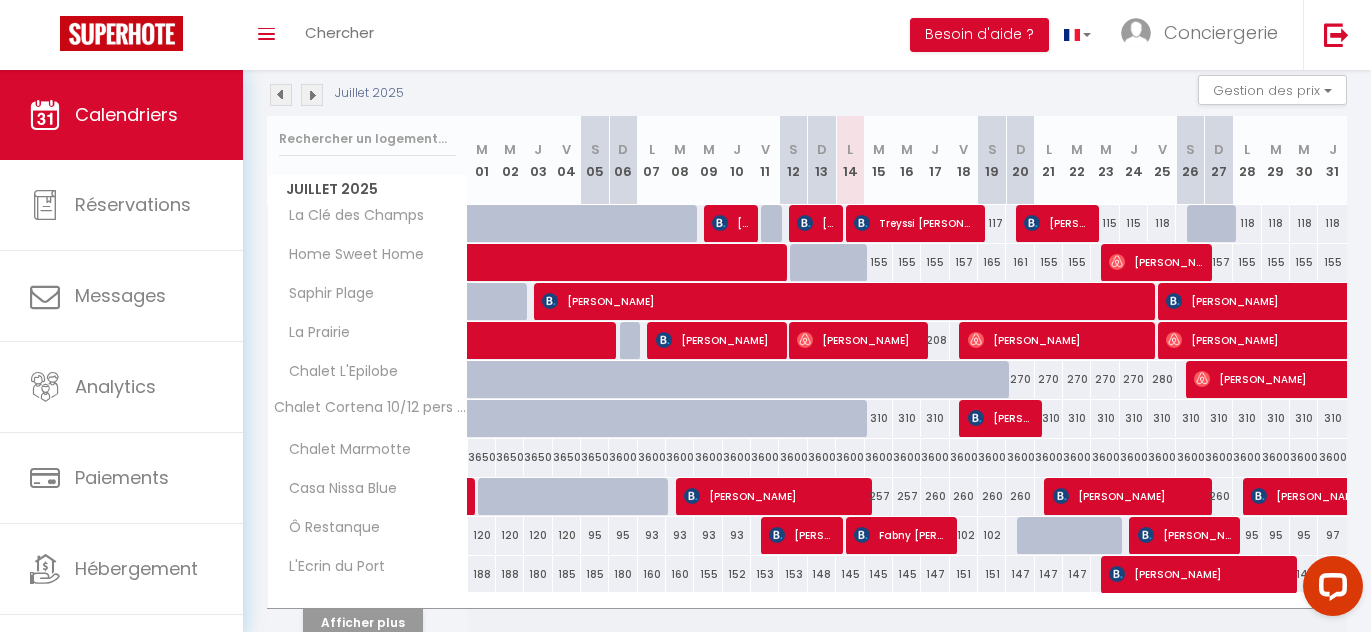 scroll, scrollTop: 306, scrollLeft: 0, axis: vertical 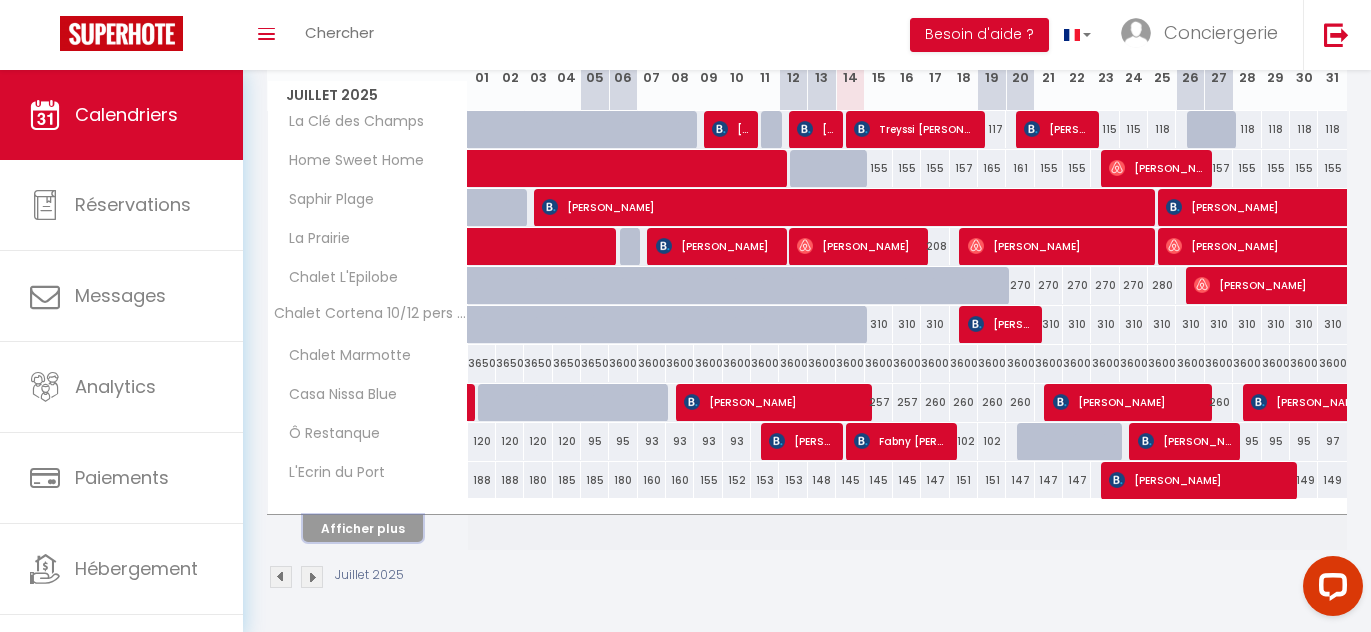 click on "Afficher plus" at bounding box center [363, 528] 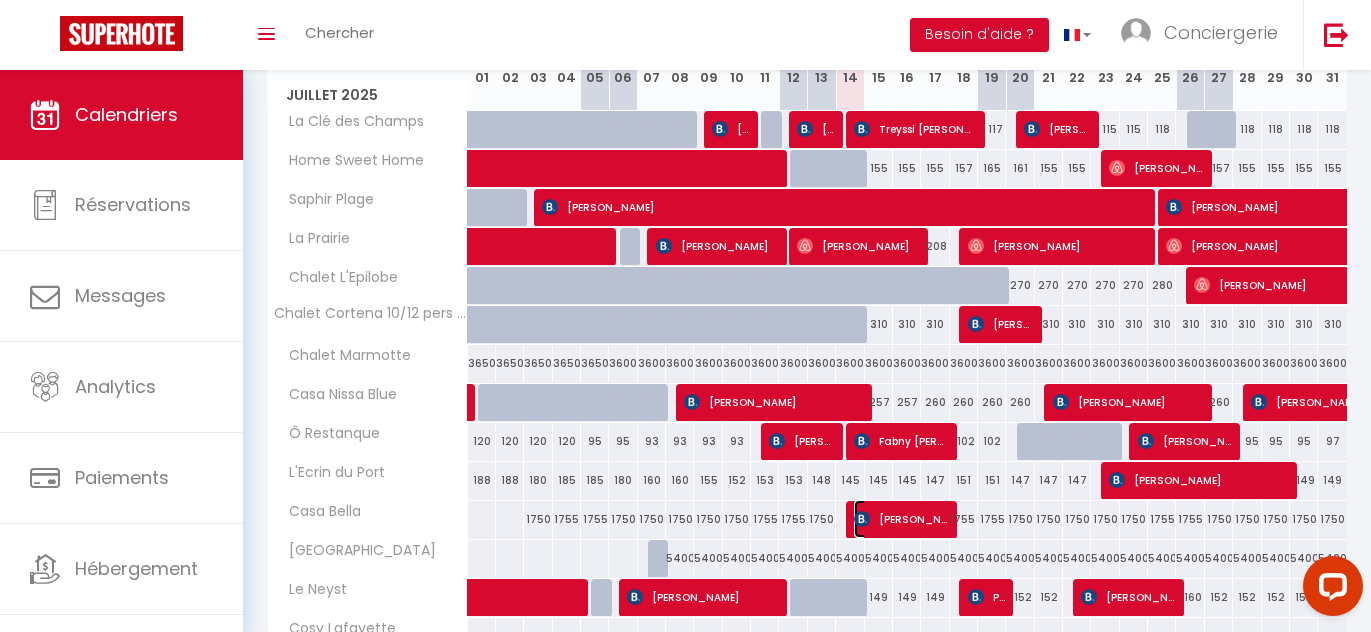 click on "[PERSON_NAME]" at bounding box center (900, 519) 